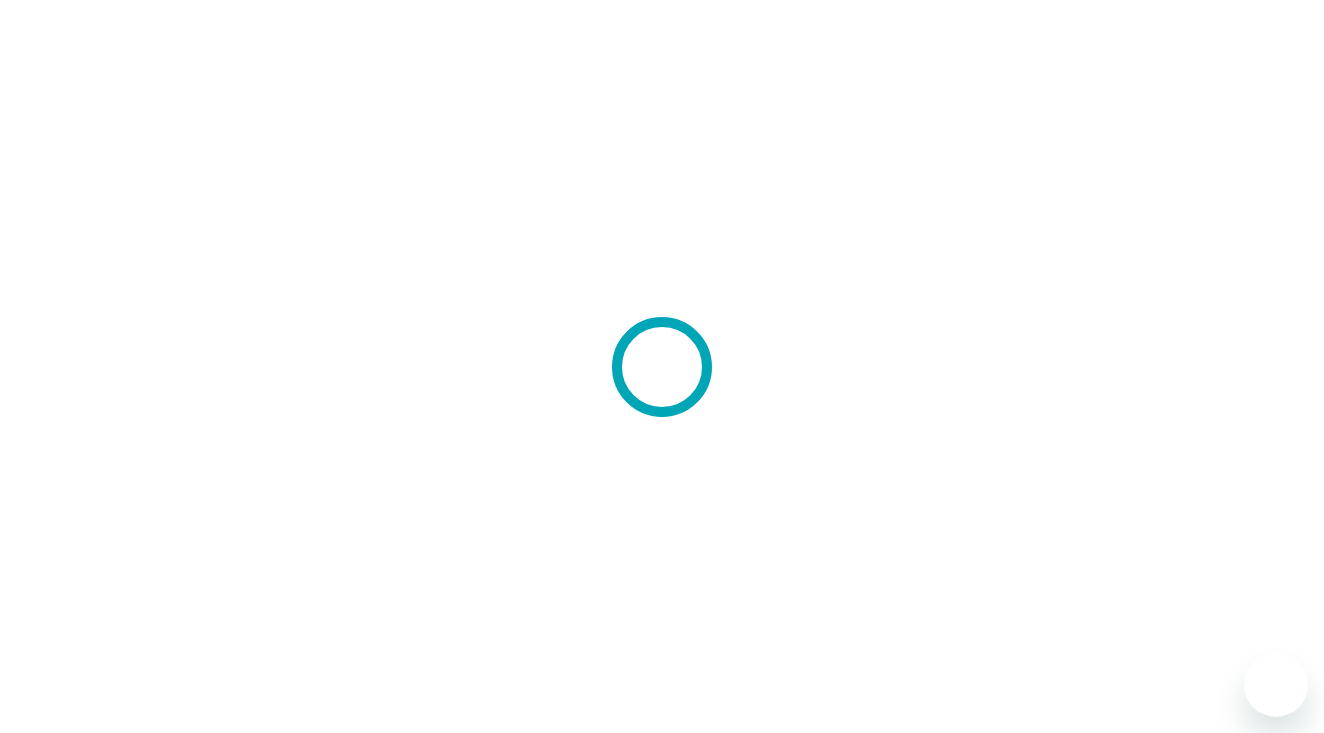 scroll, scrollTop: 0, scrollLeft: 0, axis: both 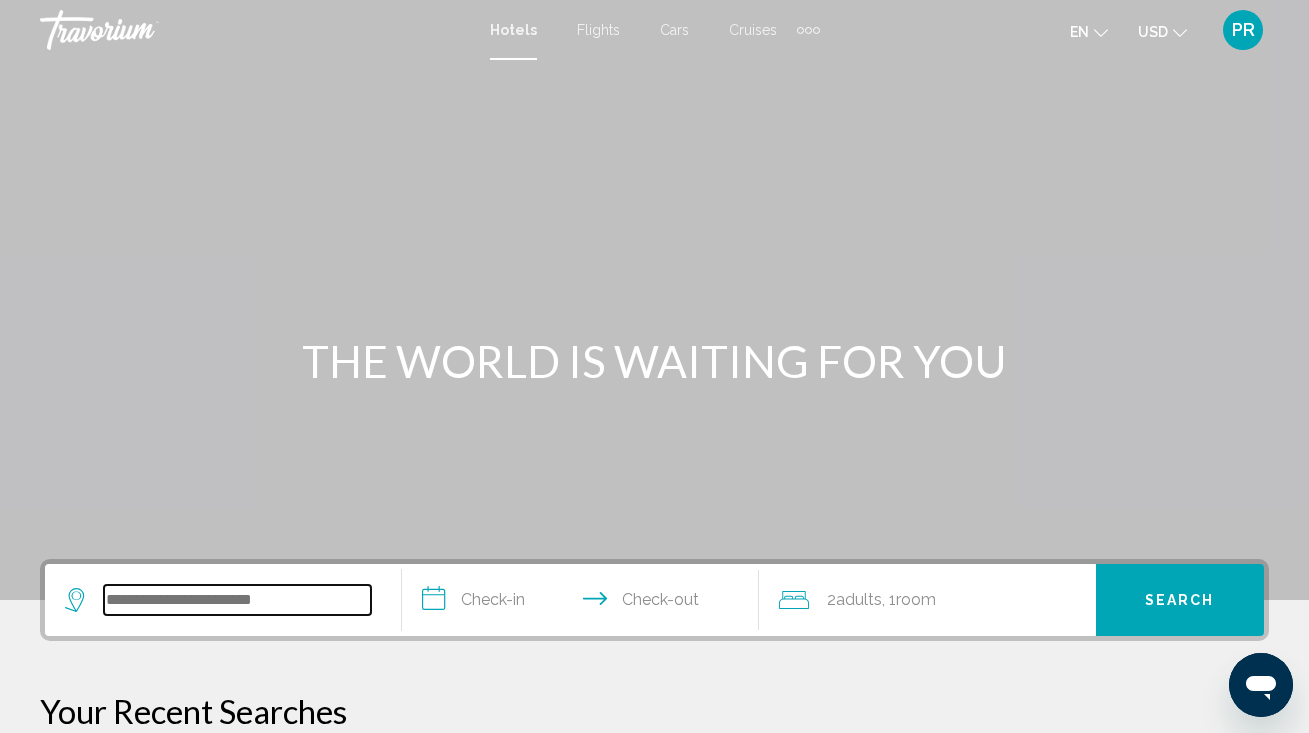 click at bounding box center [237, 600] 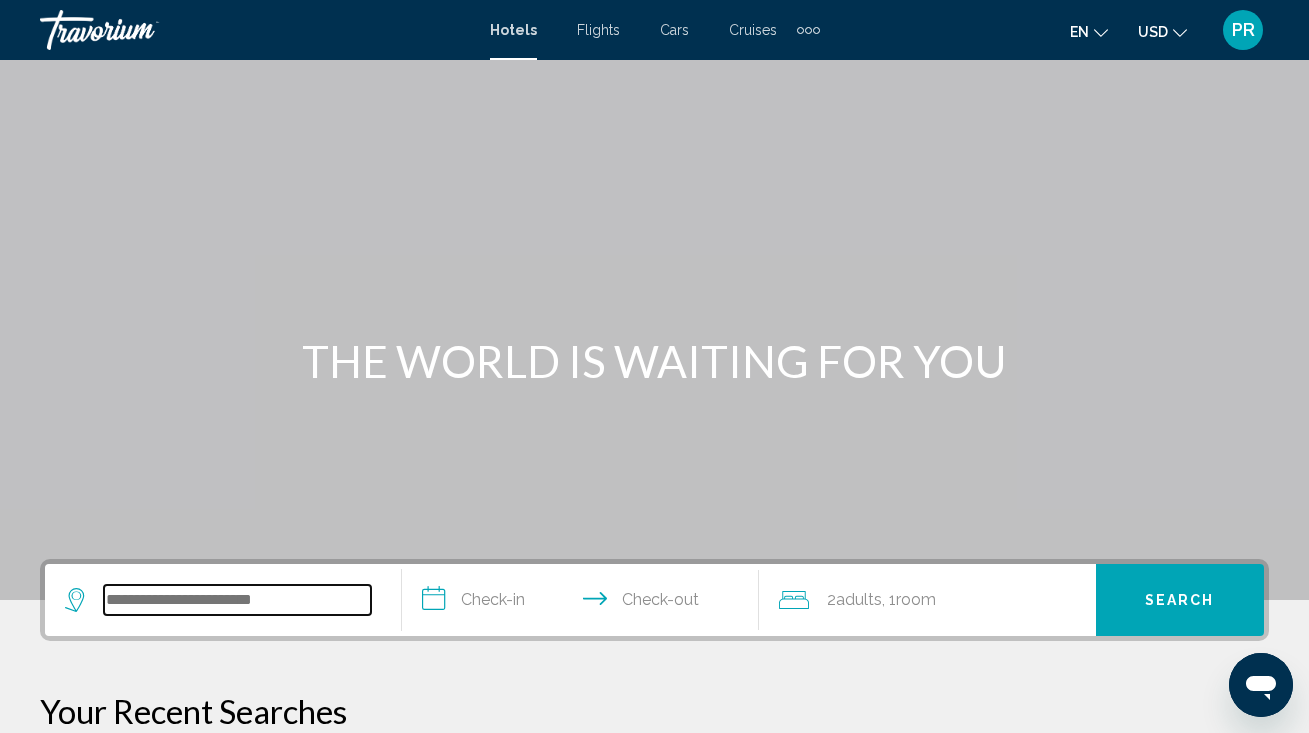scroll, scrollTop: 494, scrollLeft: 0, axis: vertical 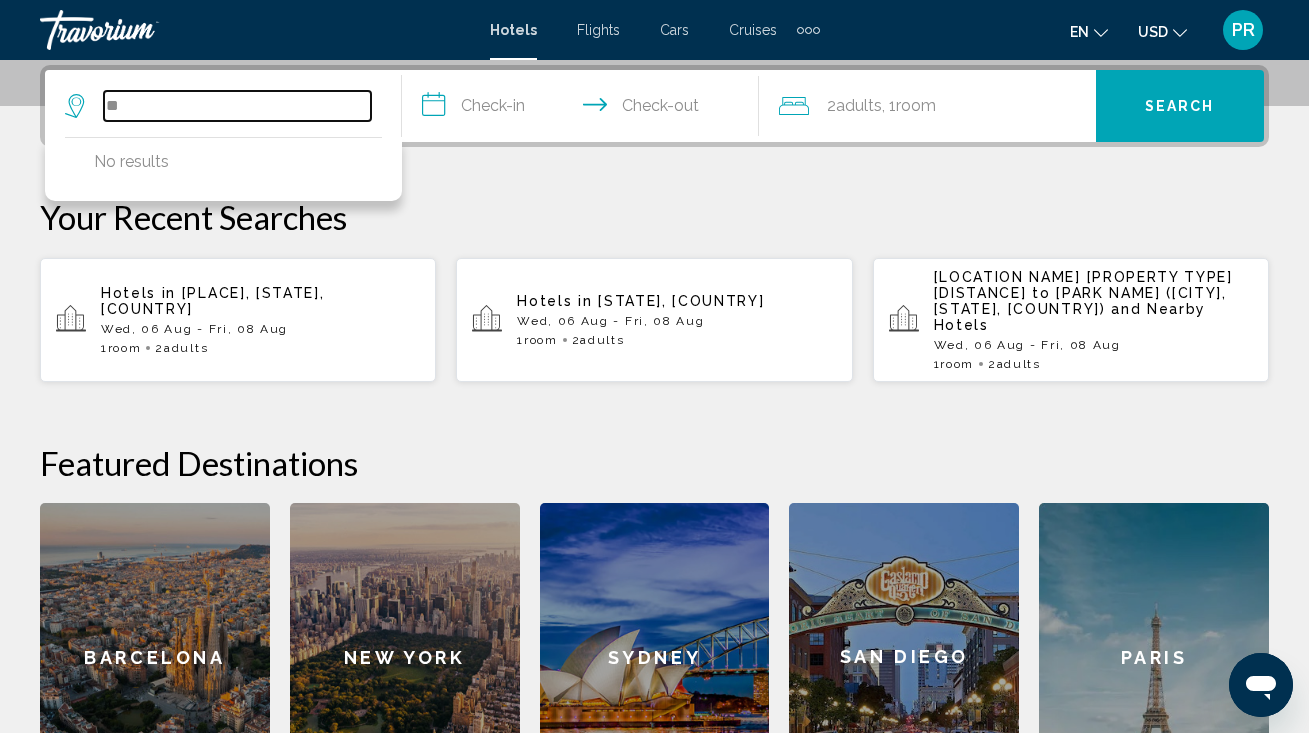 type on "*" 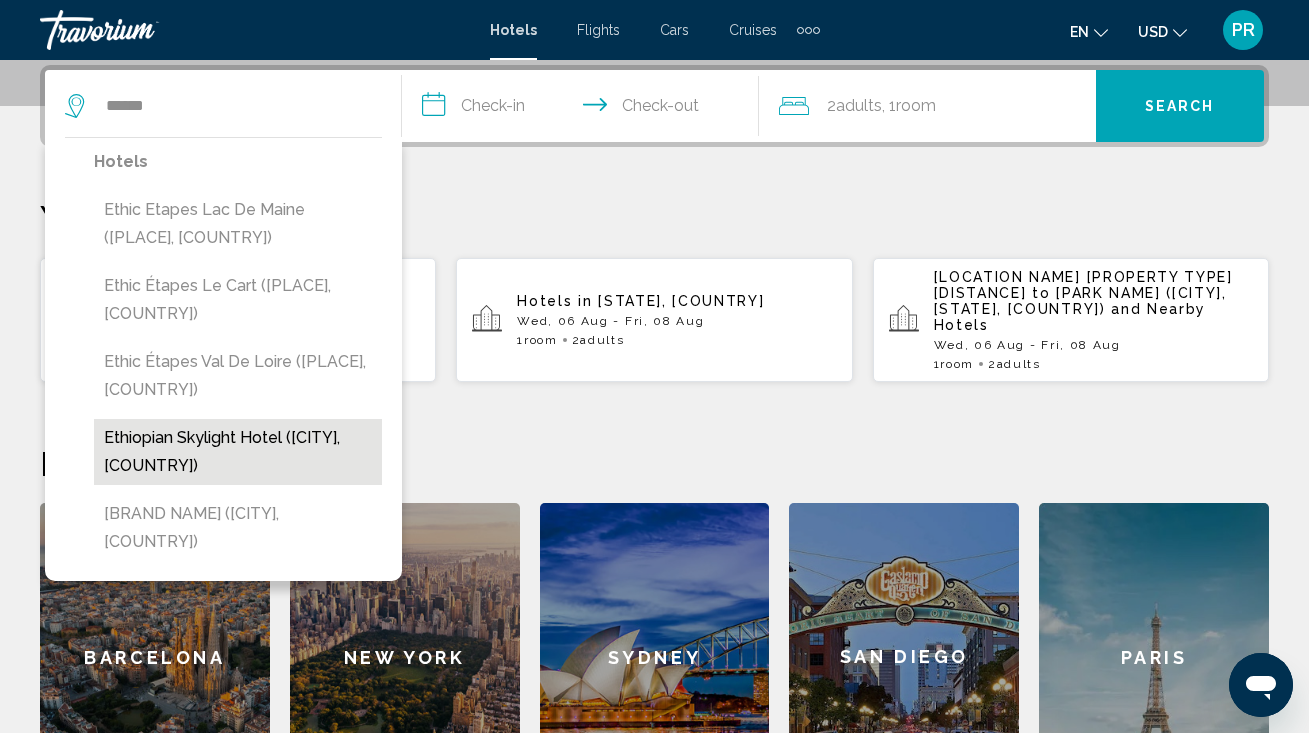 drag, startPoint x: 105, startPoint y: 424, endPoint x: 146, endPoint y: 402, distance: 46.52956 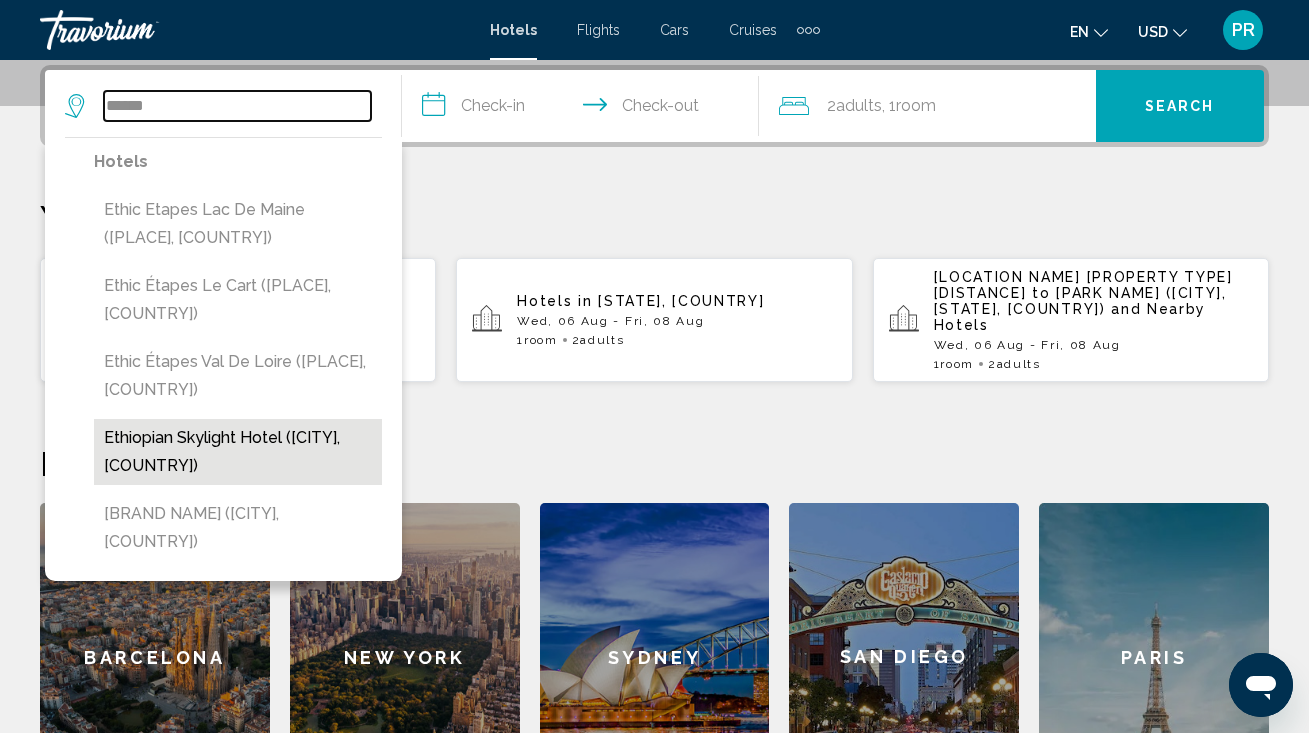 type on "**********" 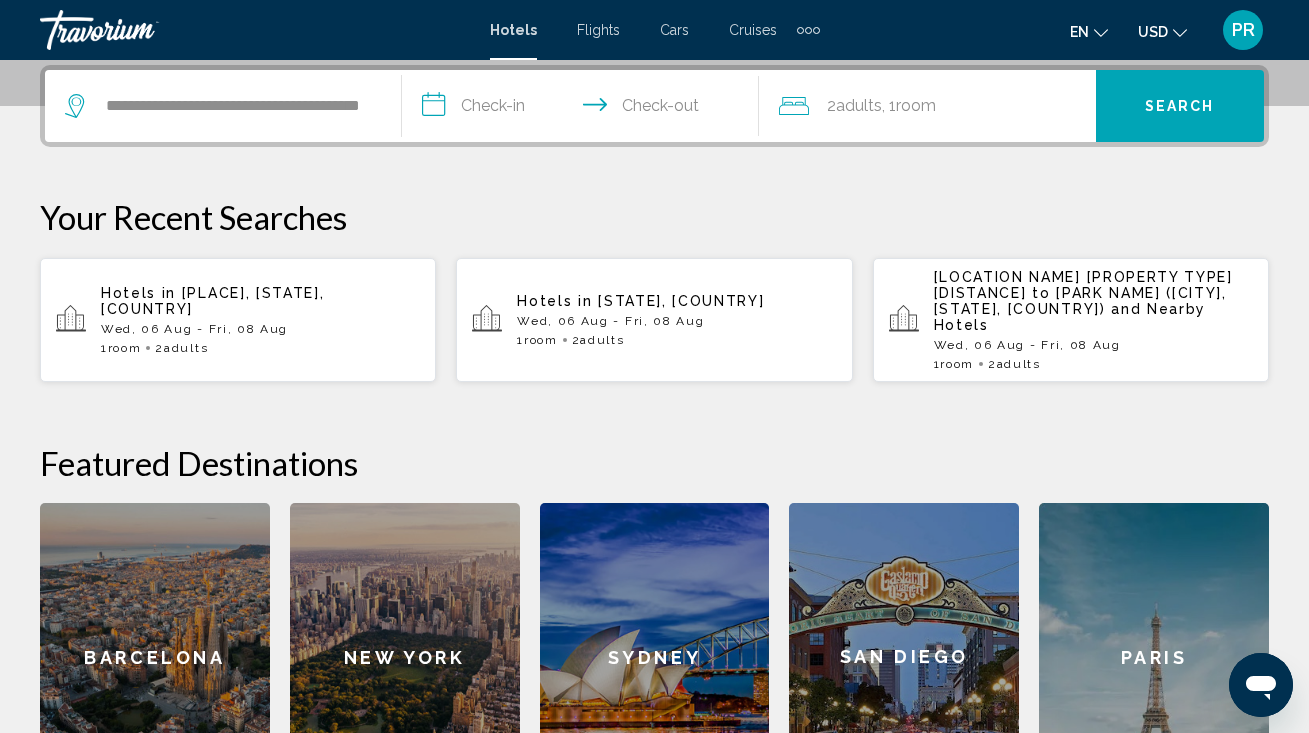 click on "**********" at bounding box center (584, 109) 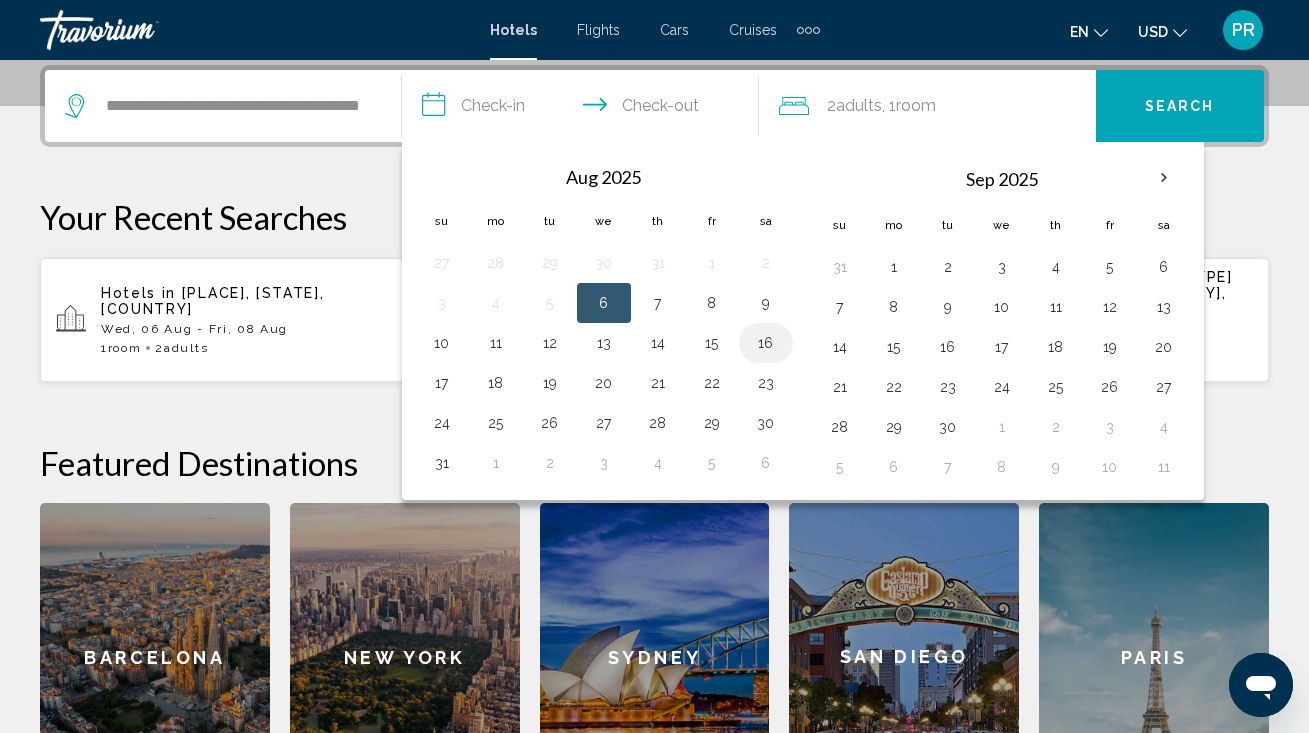 click on "16" at bounding box center [766, 343] 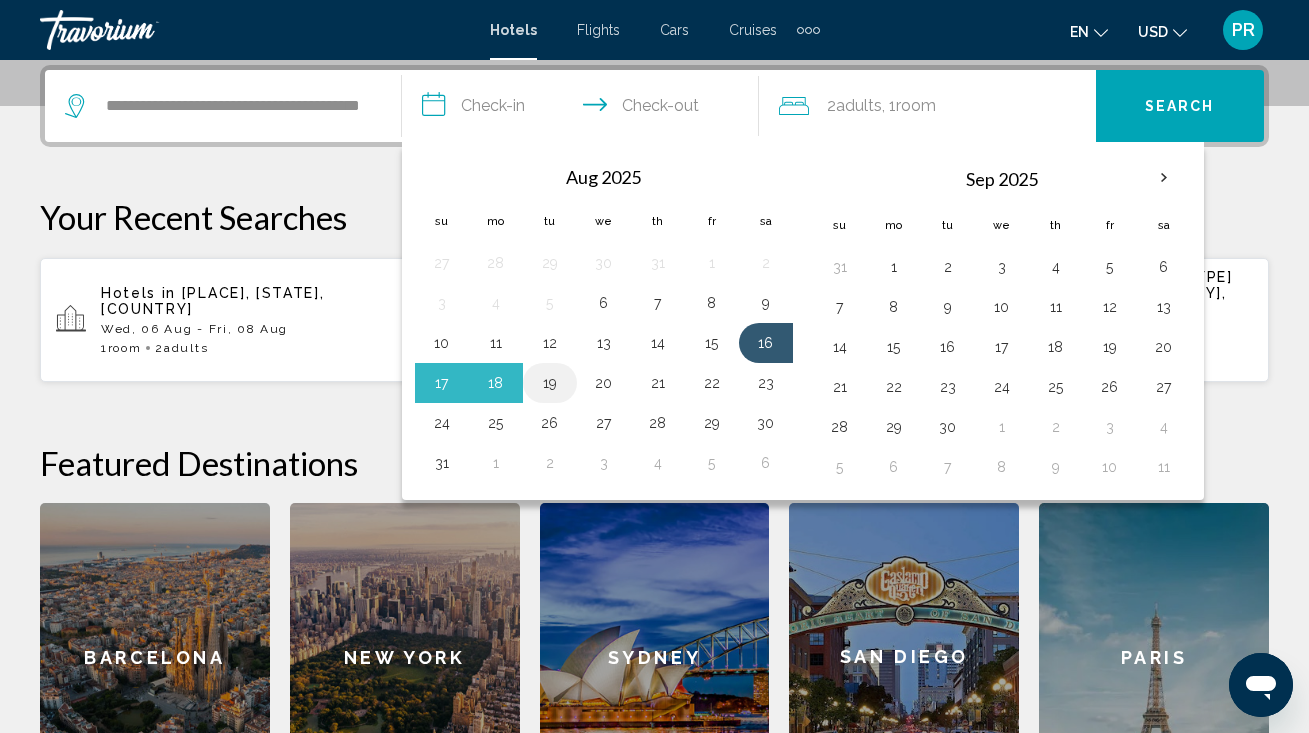 click on "19" at bounding box center [550, 383] 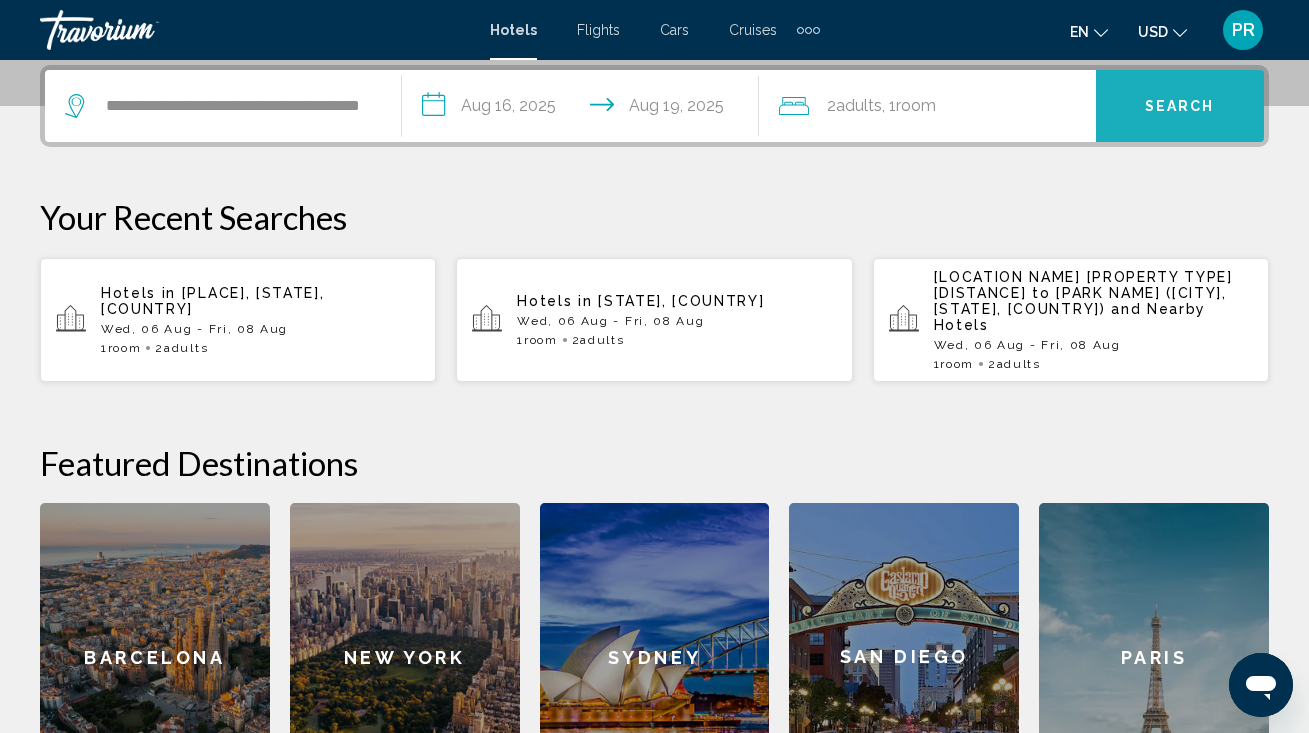 click on "Search" at bounding box center (1180, 106) 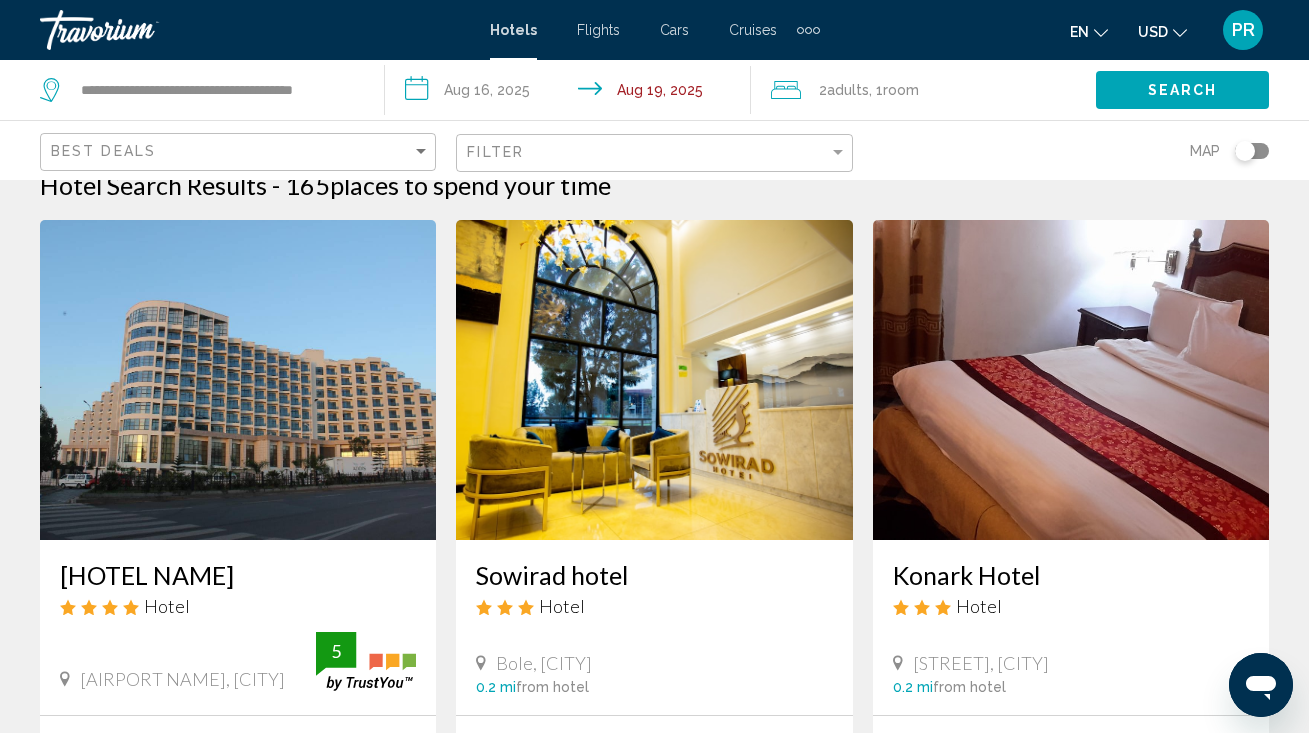 scroll, scrollTop: 25, scrollLeft: 0, axis: vertical 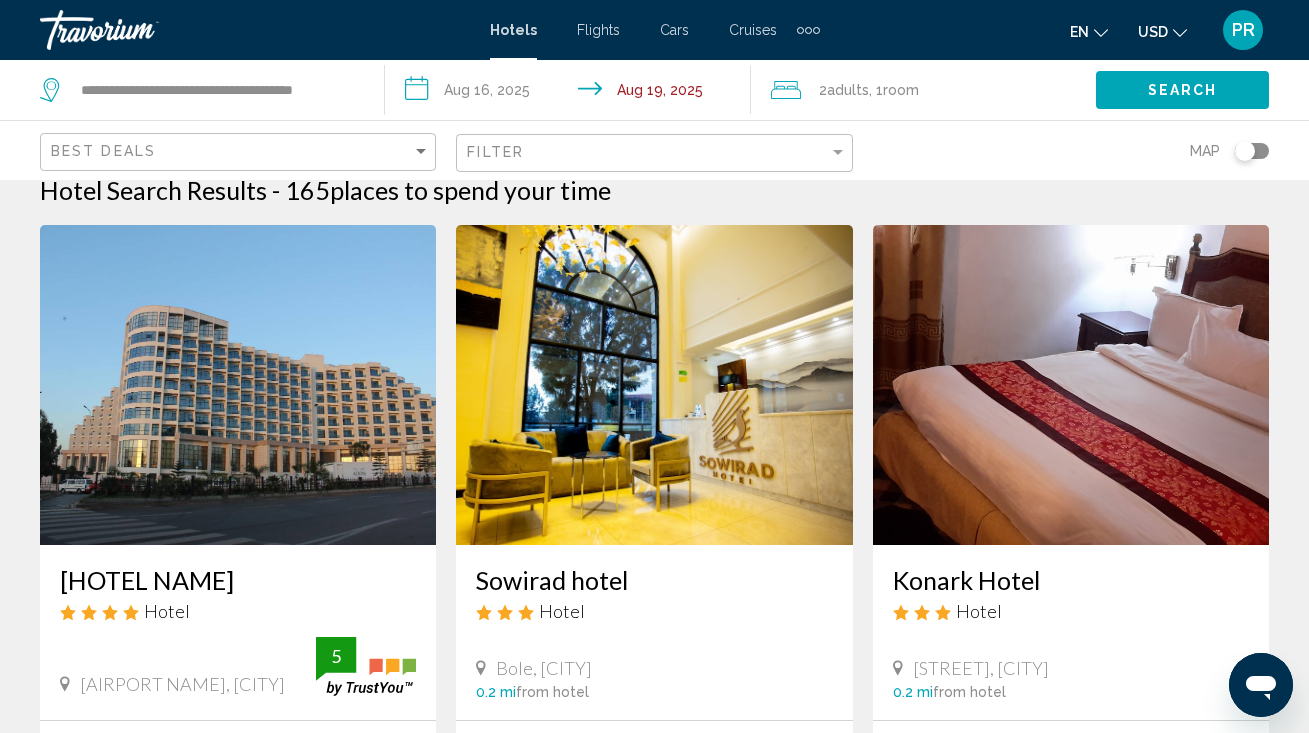 click at bounding box center [238, 385] 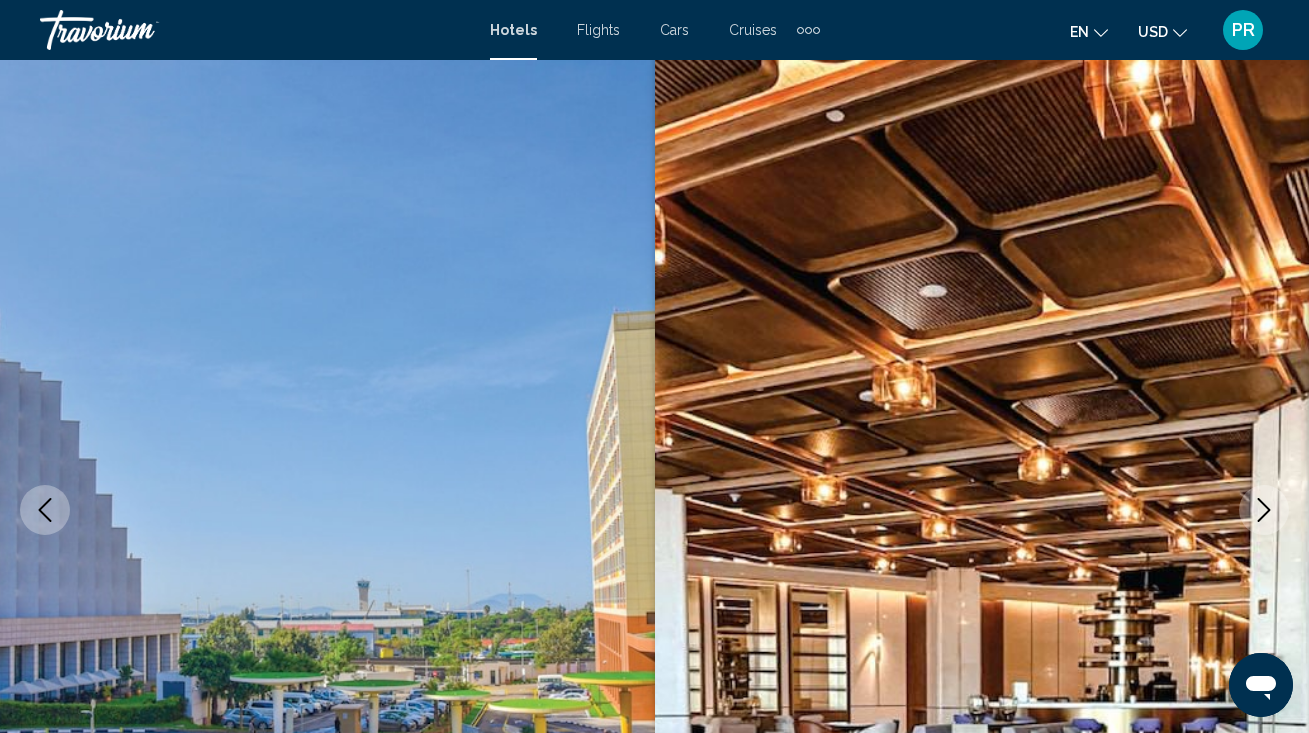 scroll, scrollTop: 0, scrollLeft: 0, axis: both 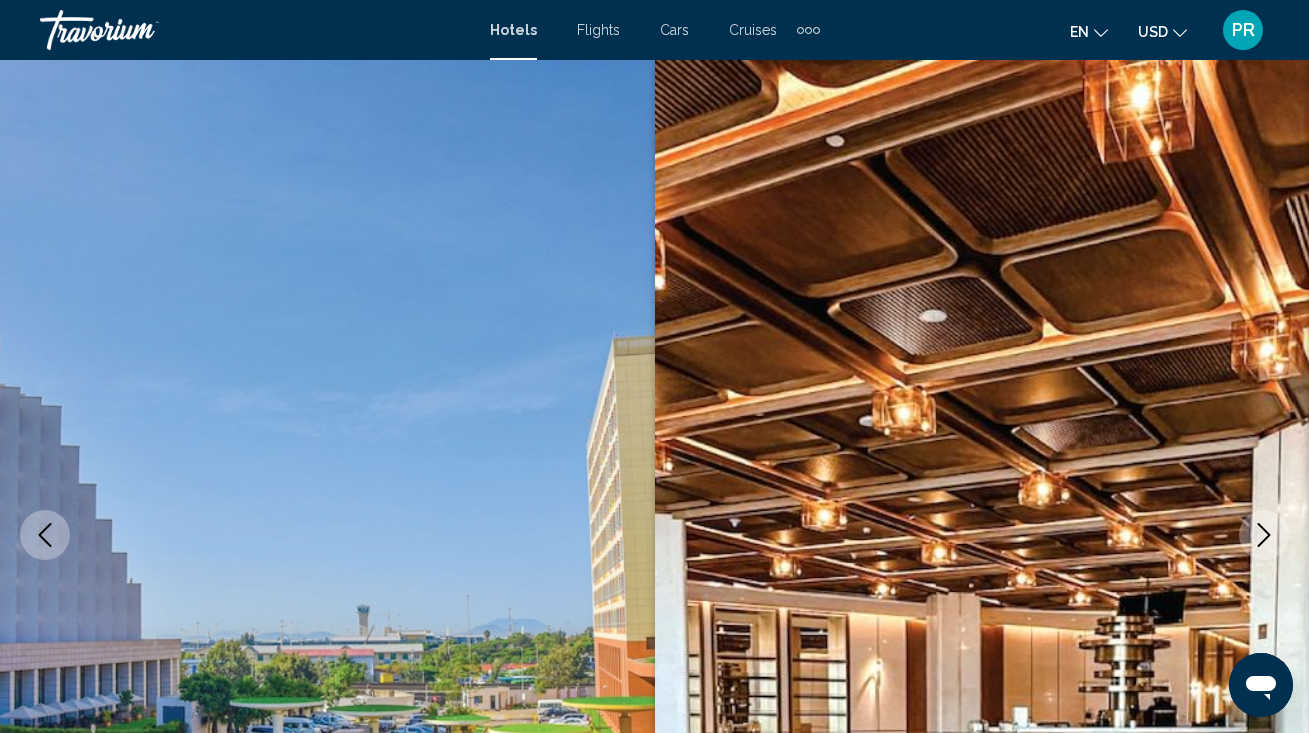 click 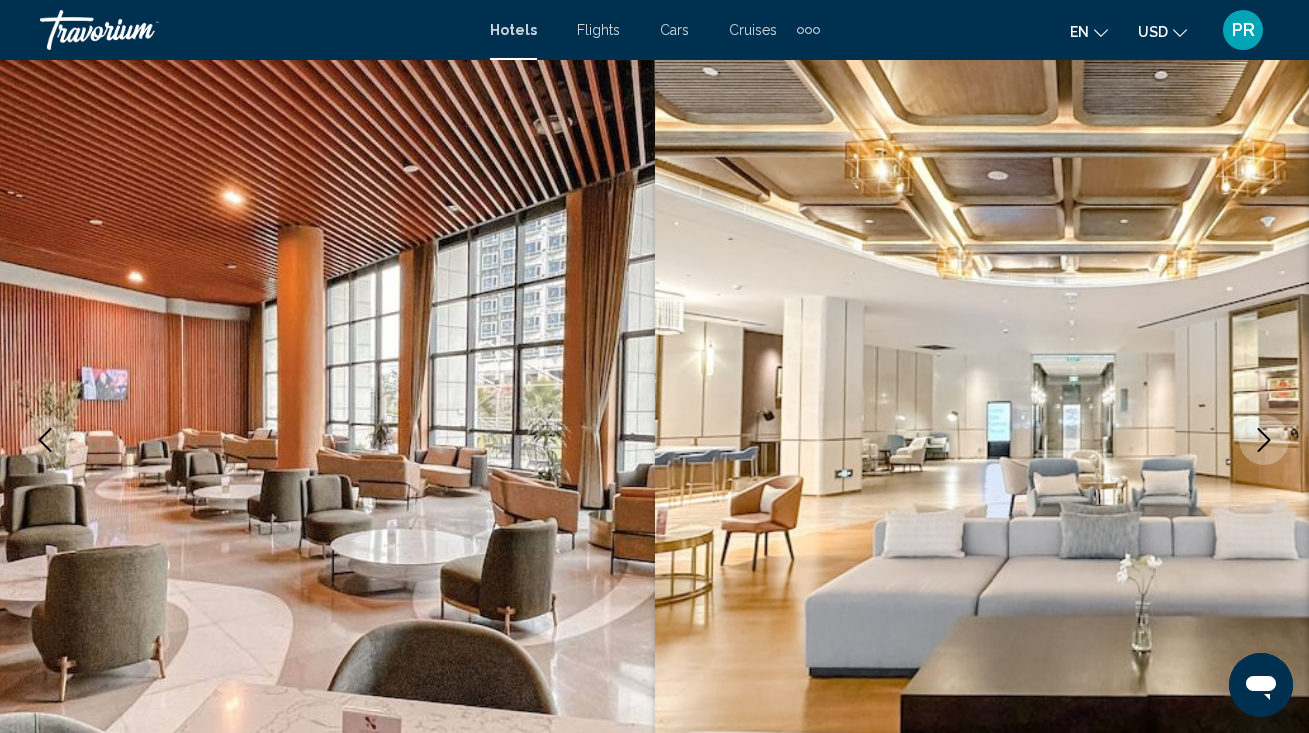 scroll, scrollTop: 96, scrollLeft: 0, axis: vertical 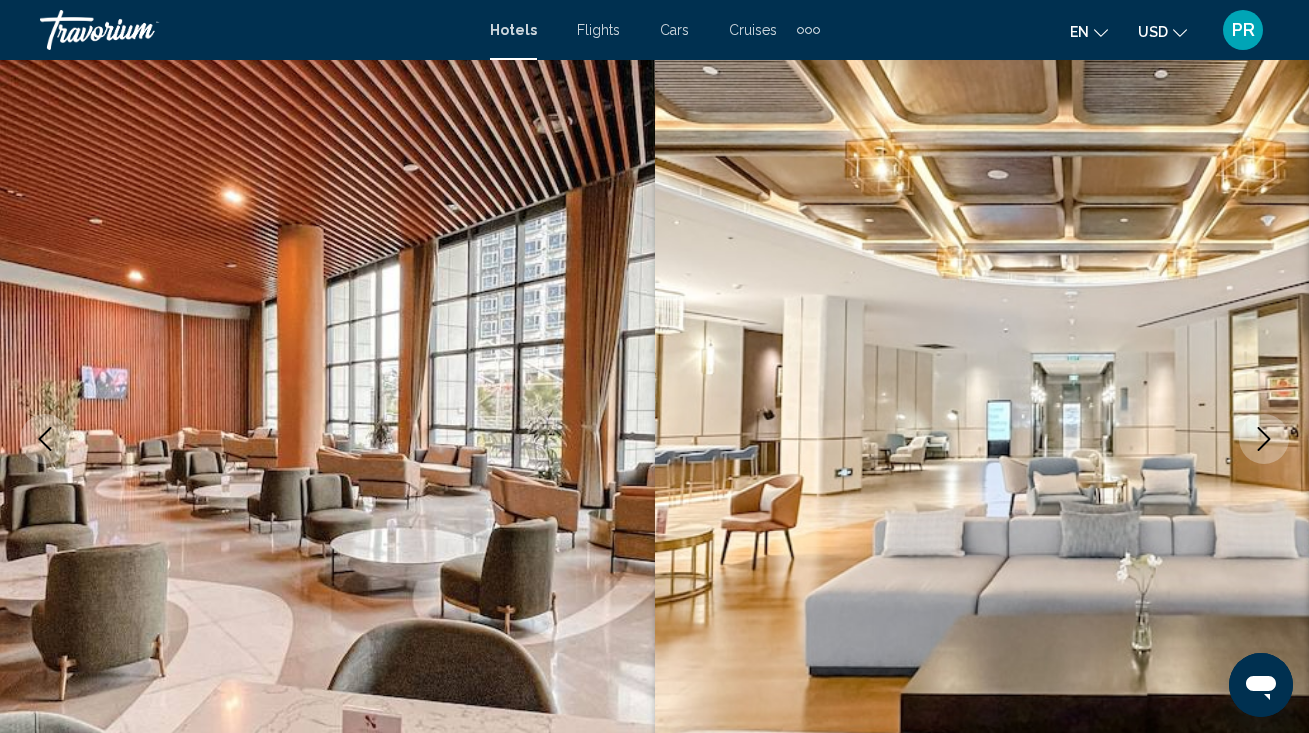 click 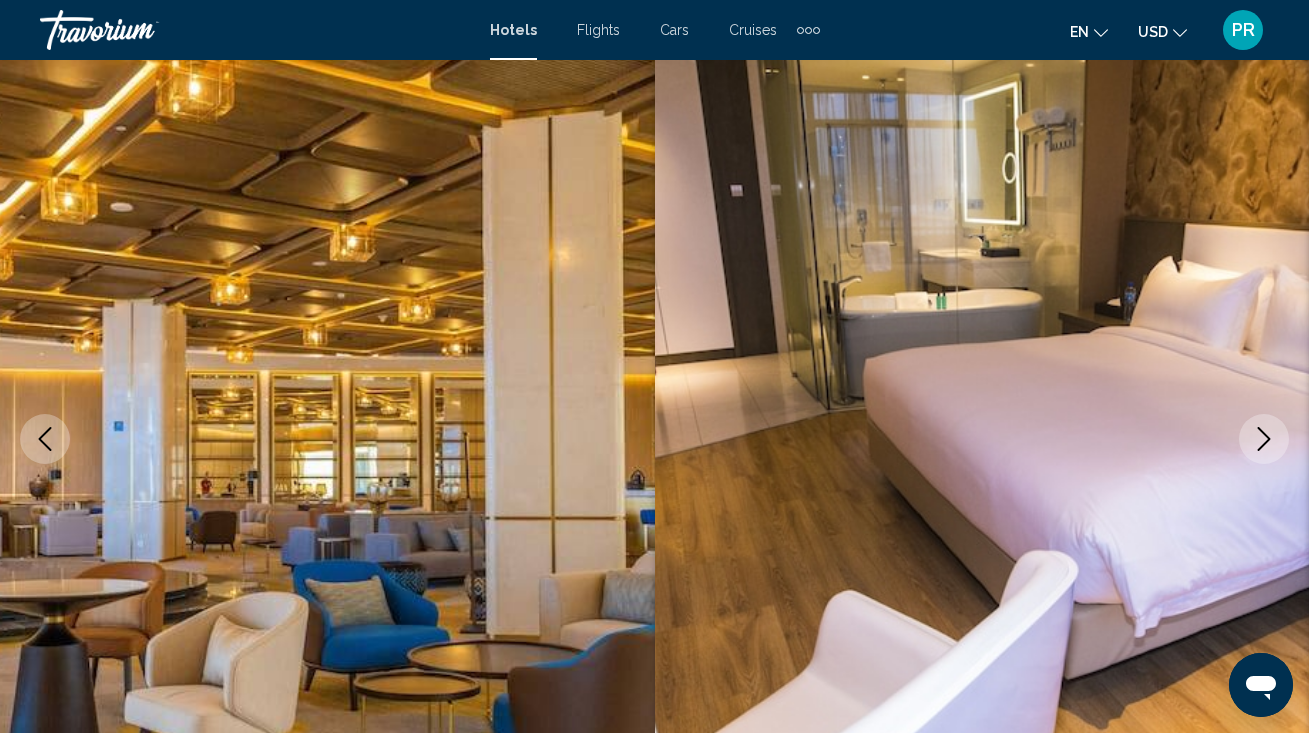 click 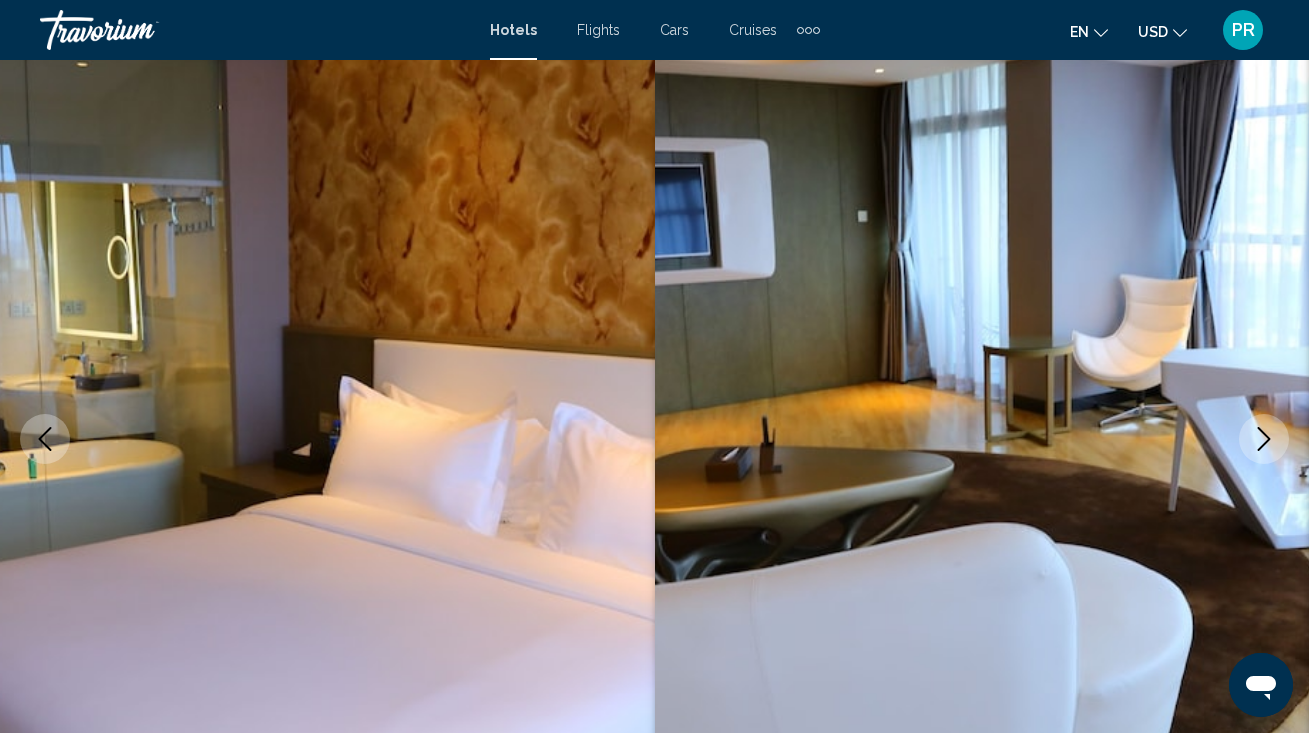 click 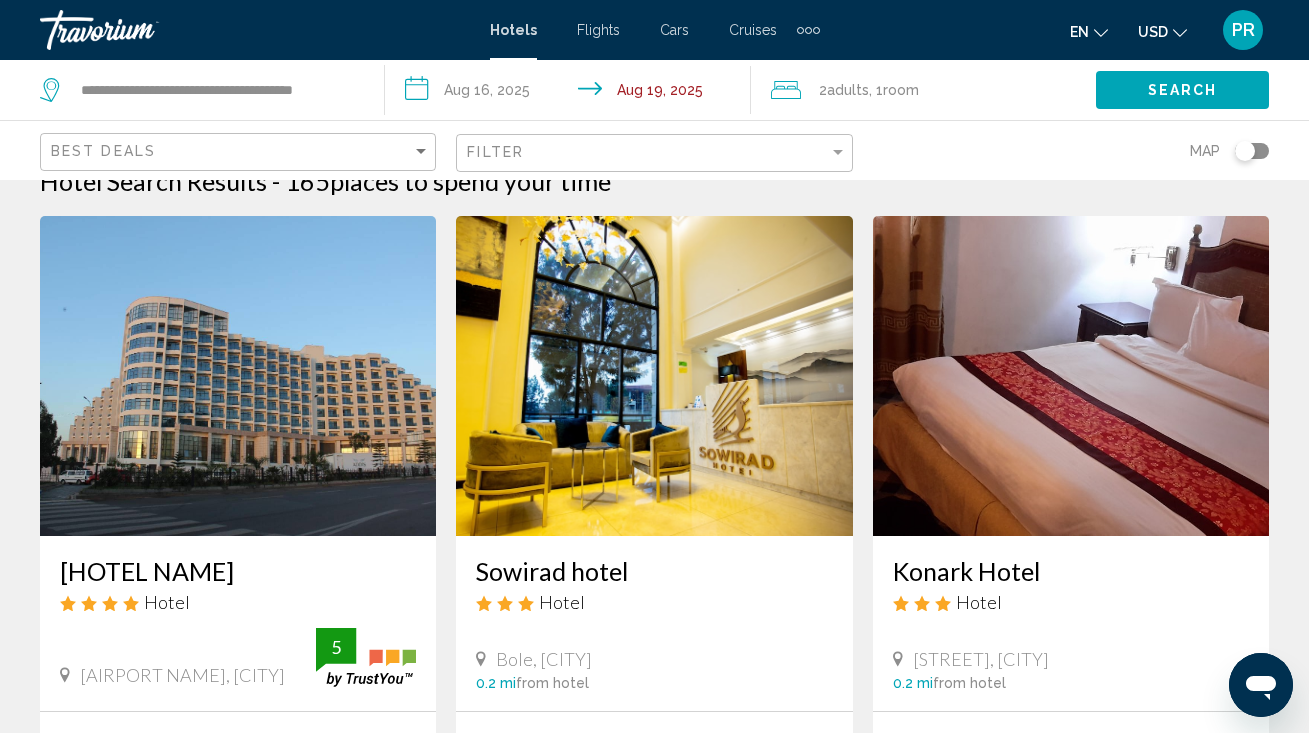 scroll, scrollTop: 37, scrollLeft: 0, axis: vertical 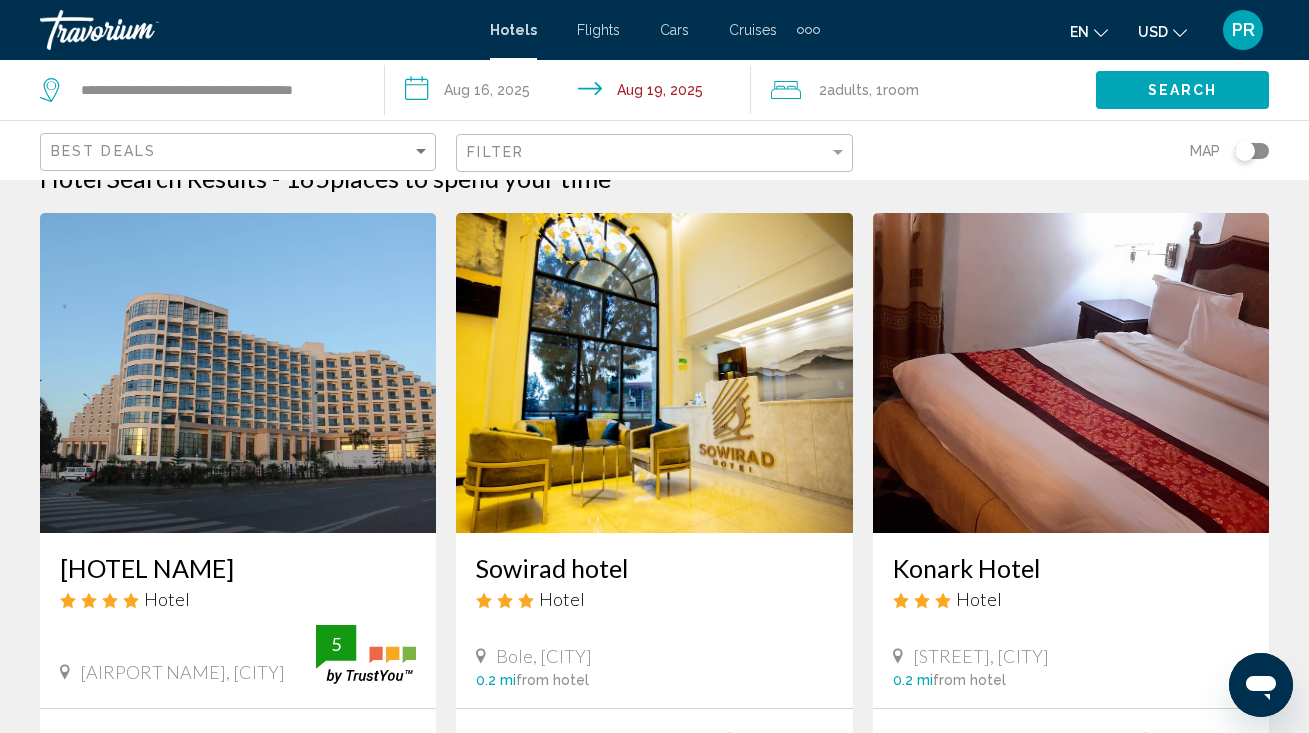 click at bounding box center [1071, 373] 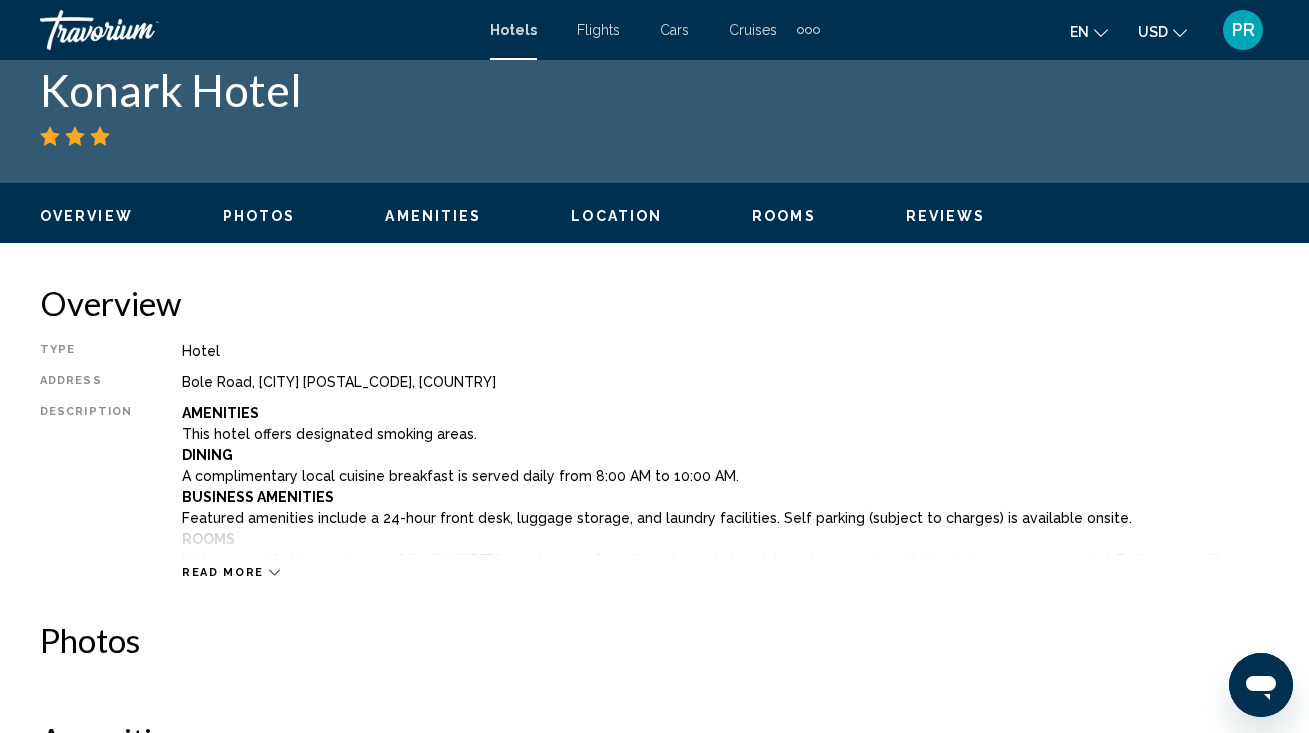 scroll, scrollTop: 0, scrollLeft: 0, axis: both 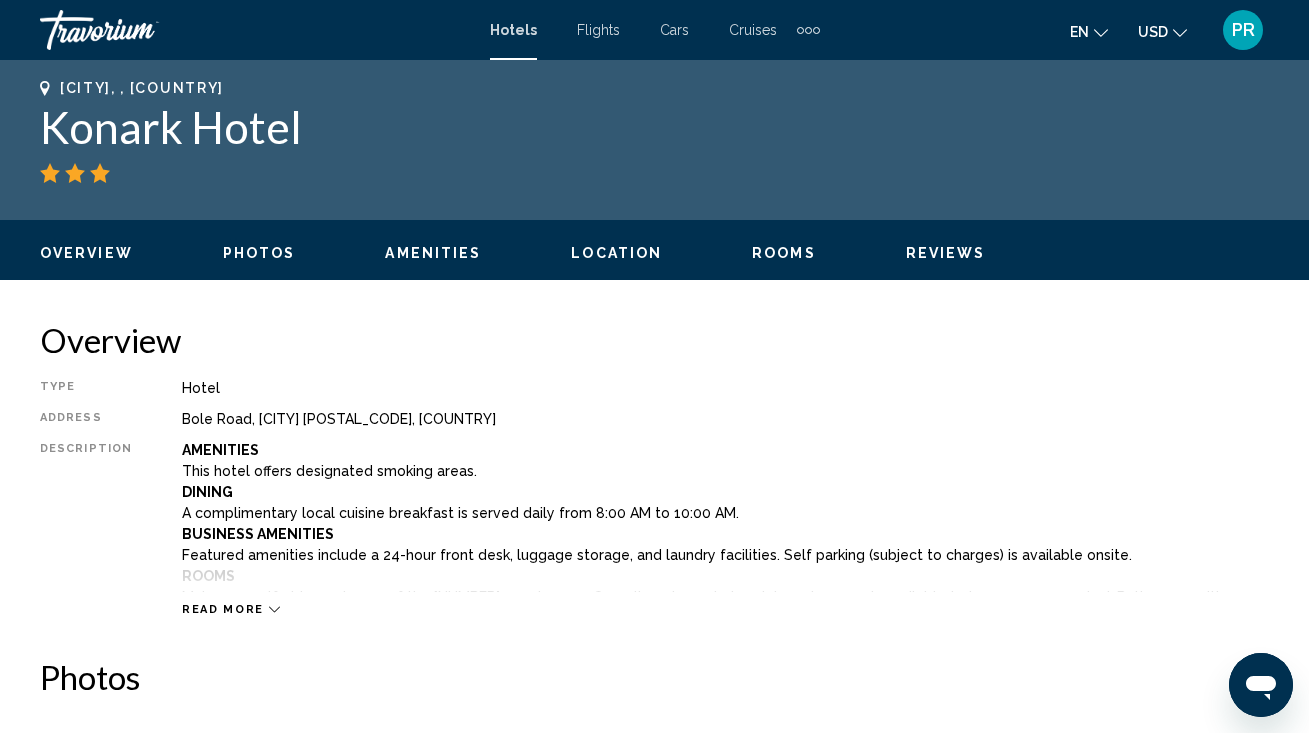 click on "Amenities" at bounding box center (433, 253) 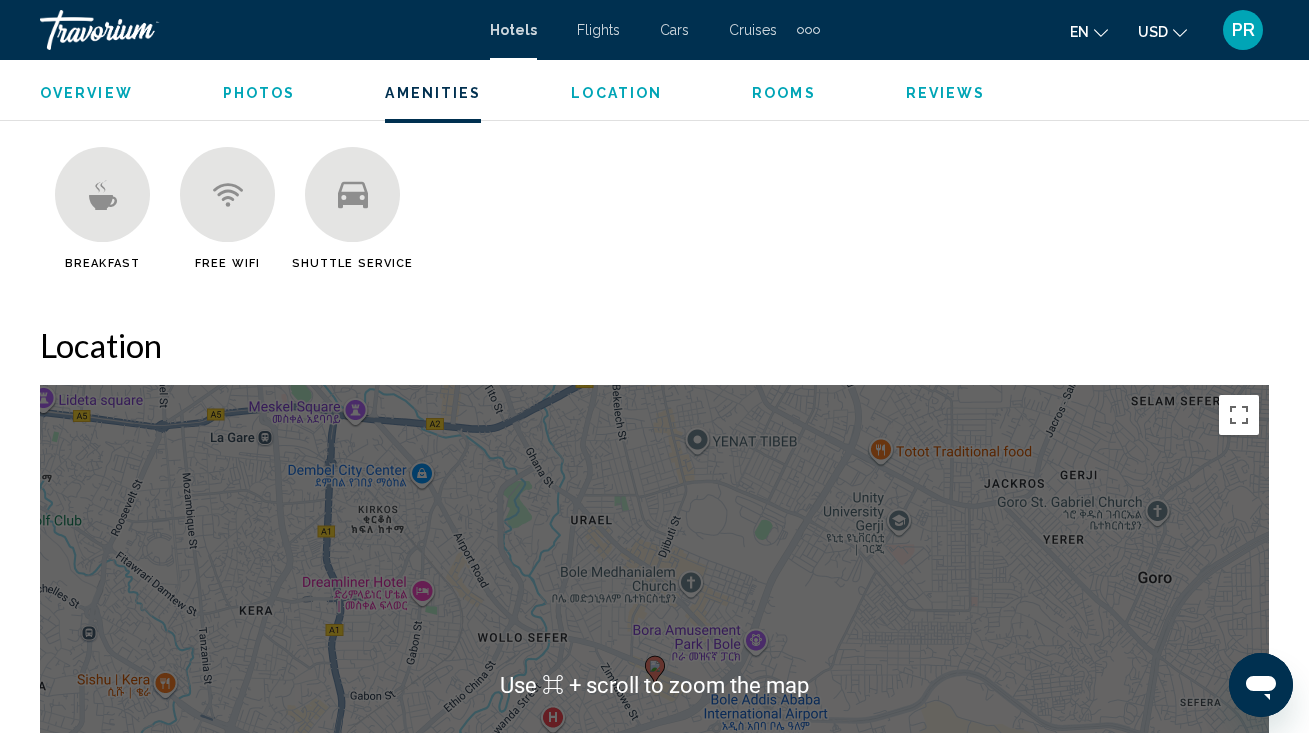 scroll, scrollTop: 668, scrollLeft: 0, axis: vertical 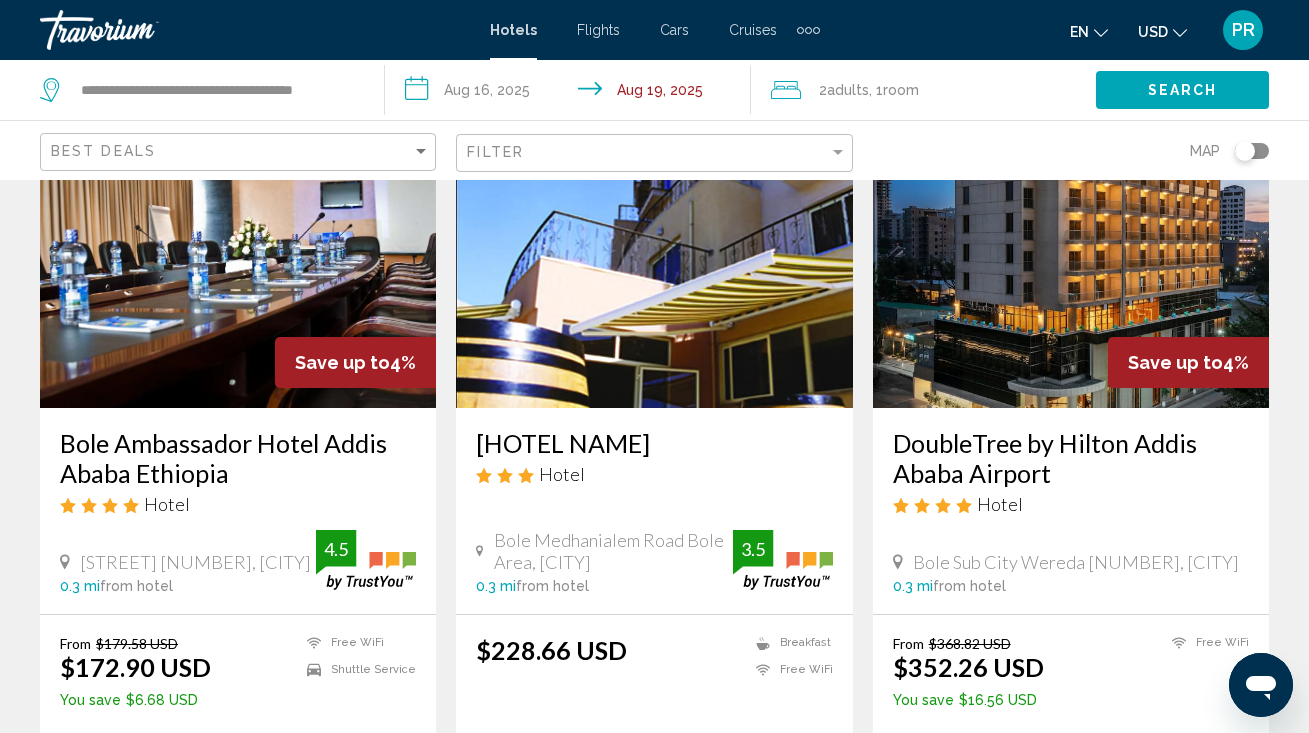click at bounding box center [238, 248] 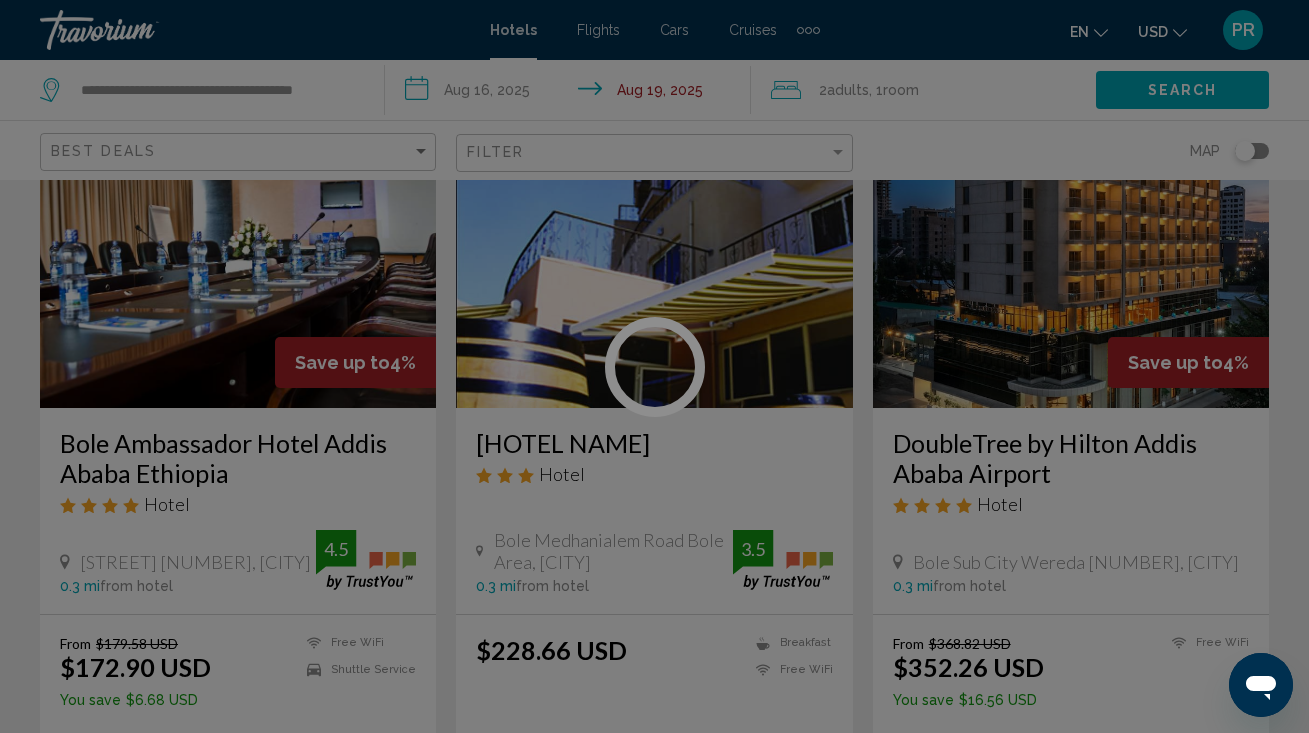 scroll, scrollTop: 0, scrollLeft: 0, axis: both 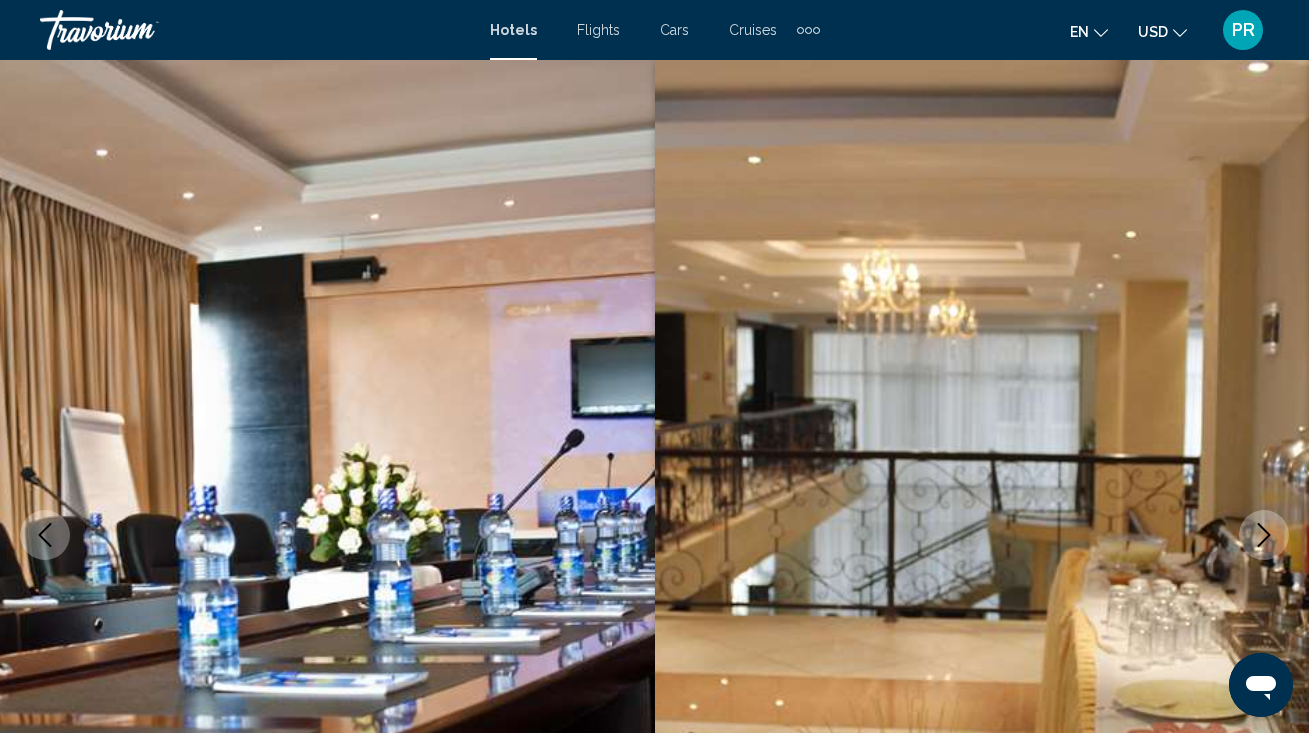 click 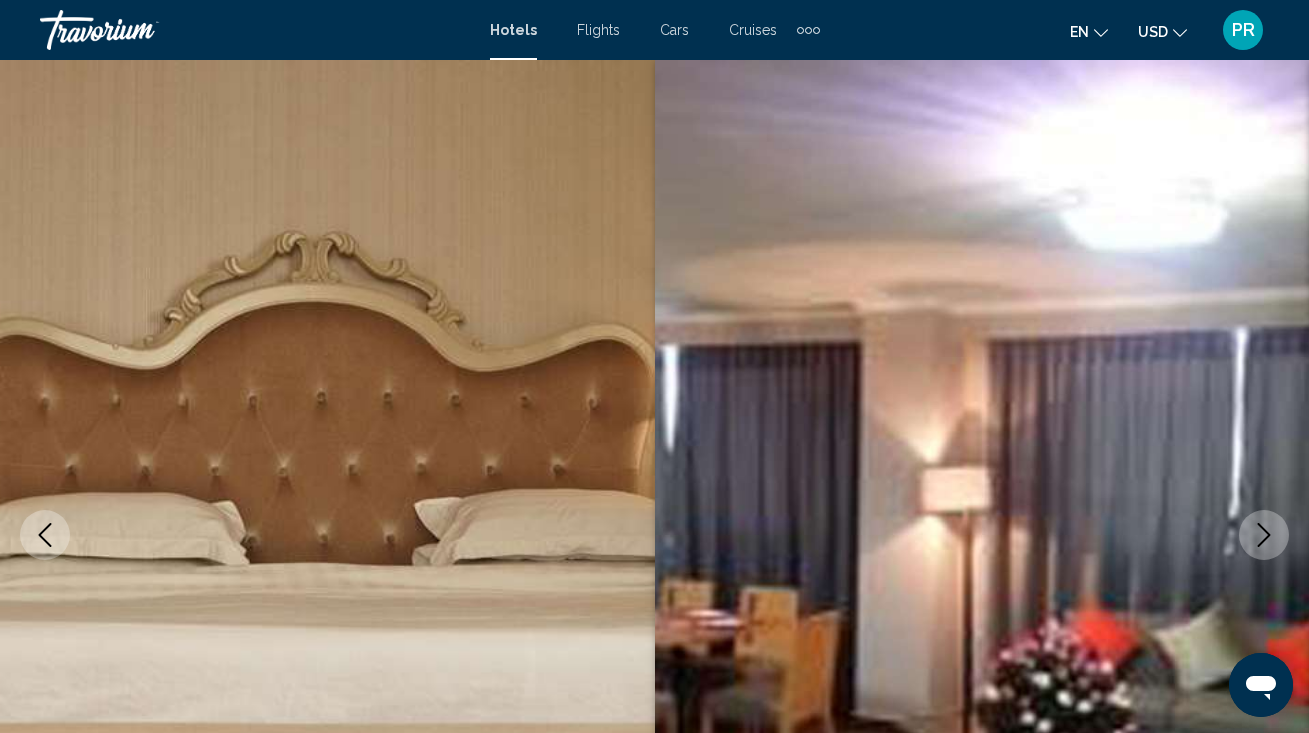 click 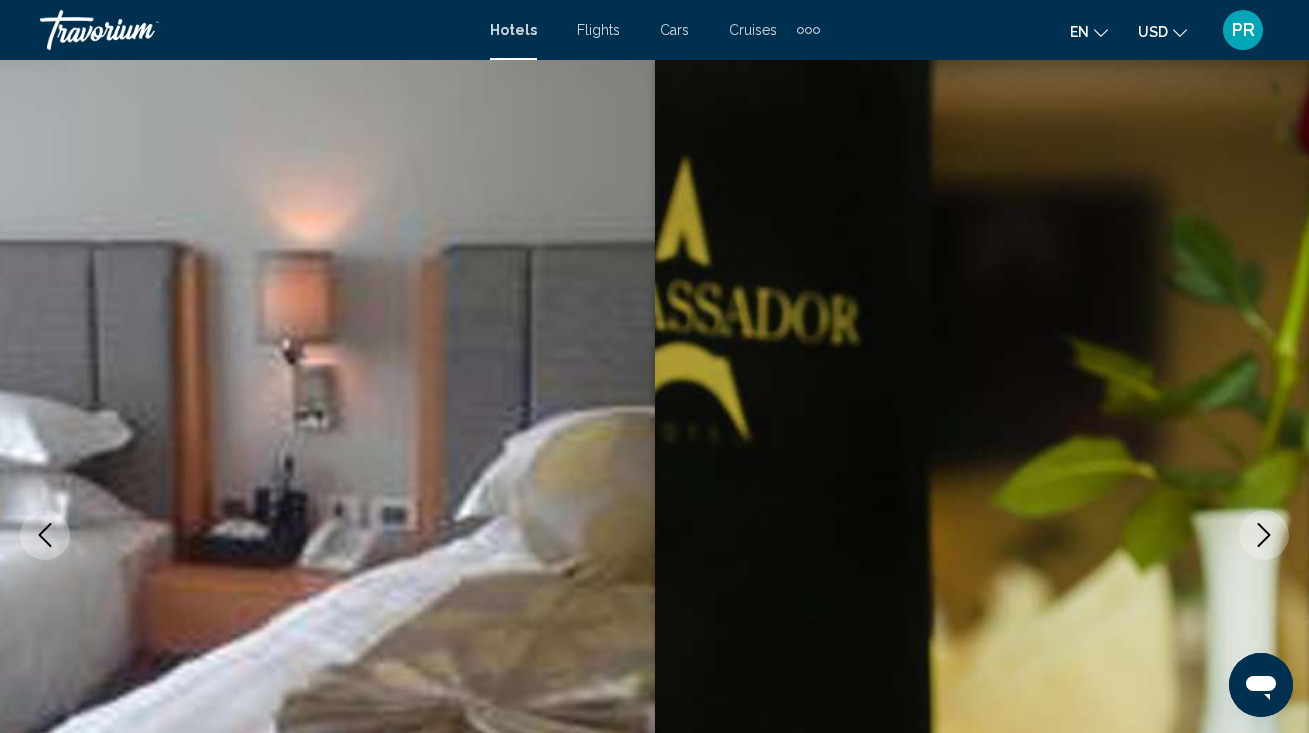 click 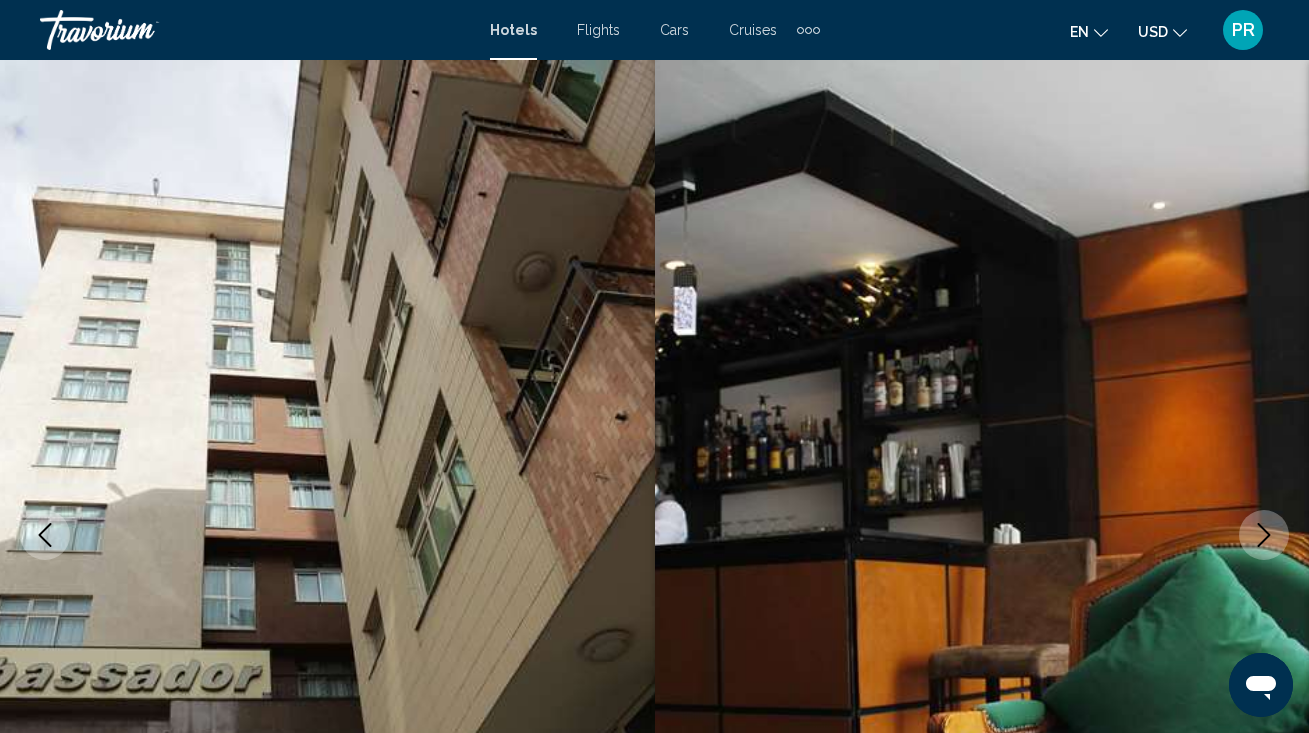 click 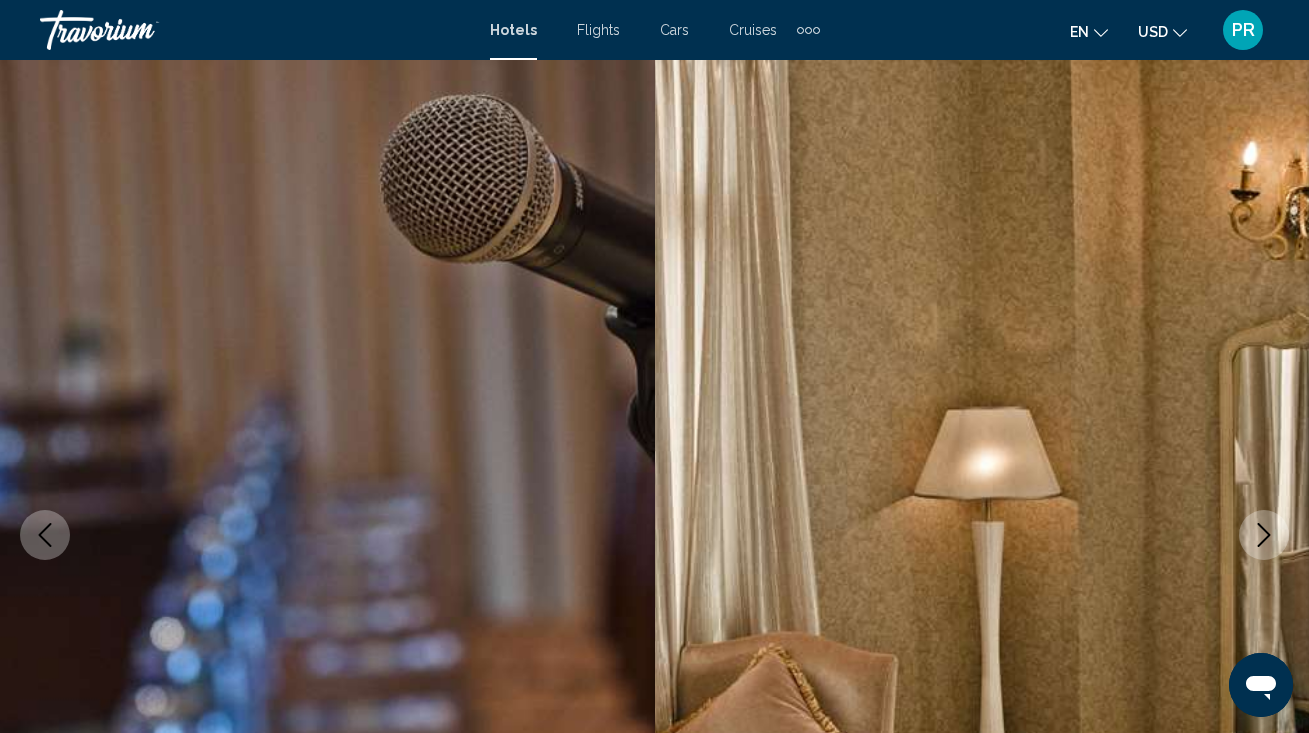 click 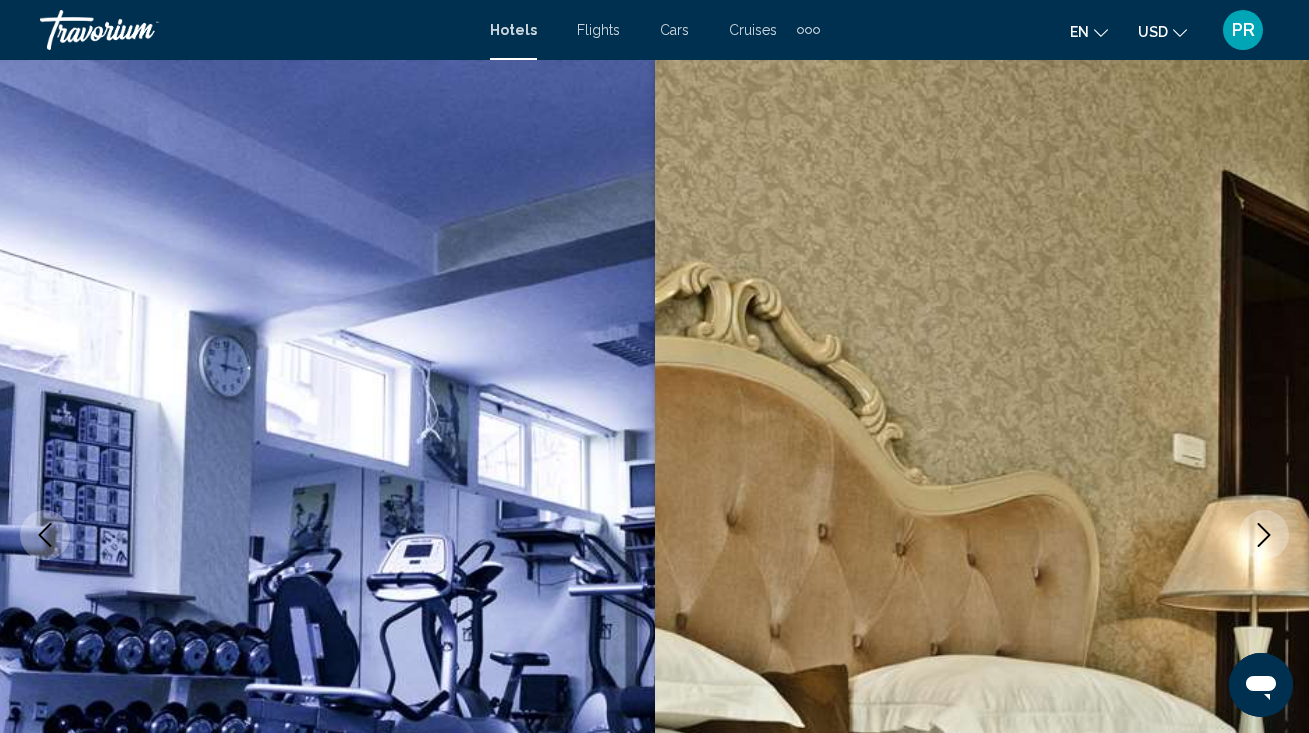 click 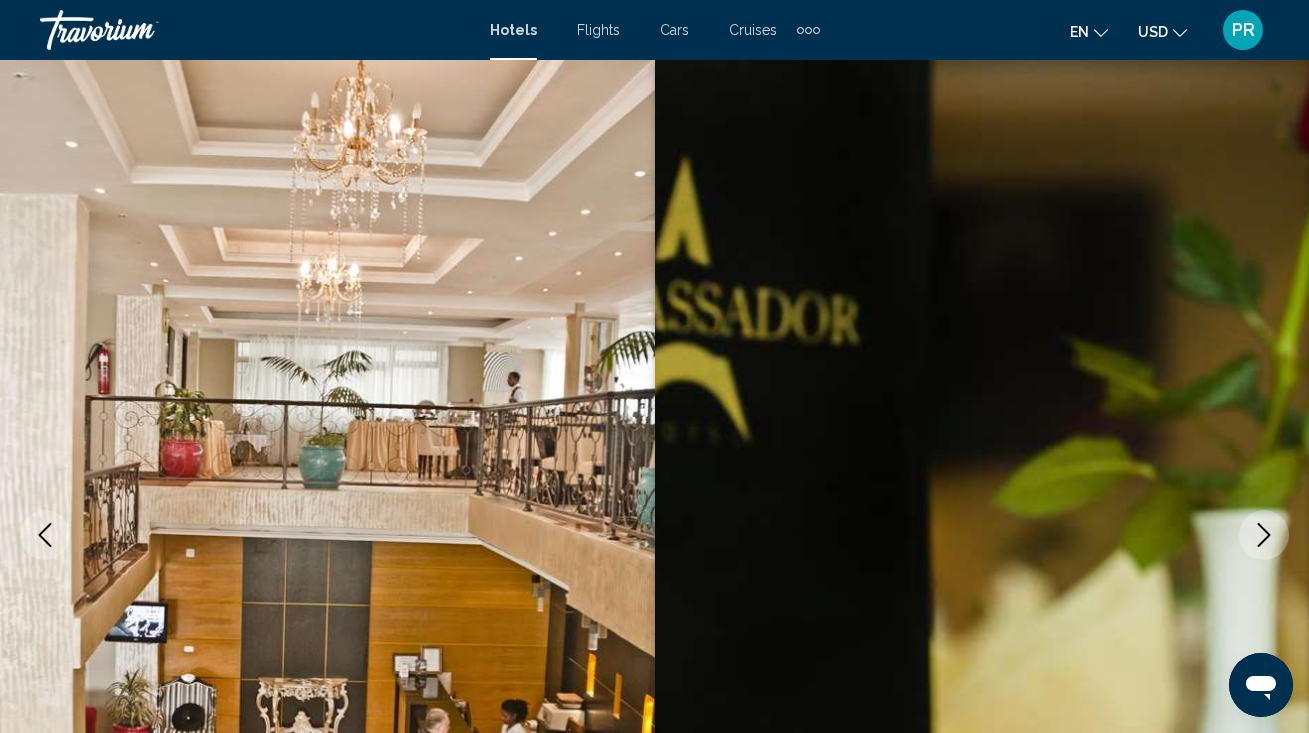 click 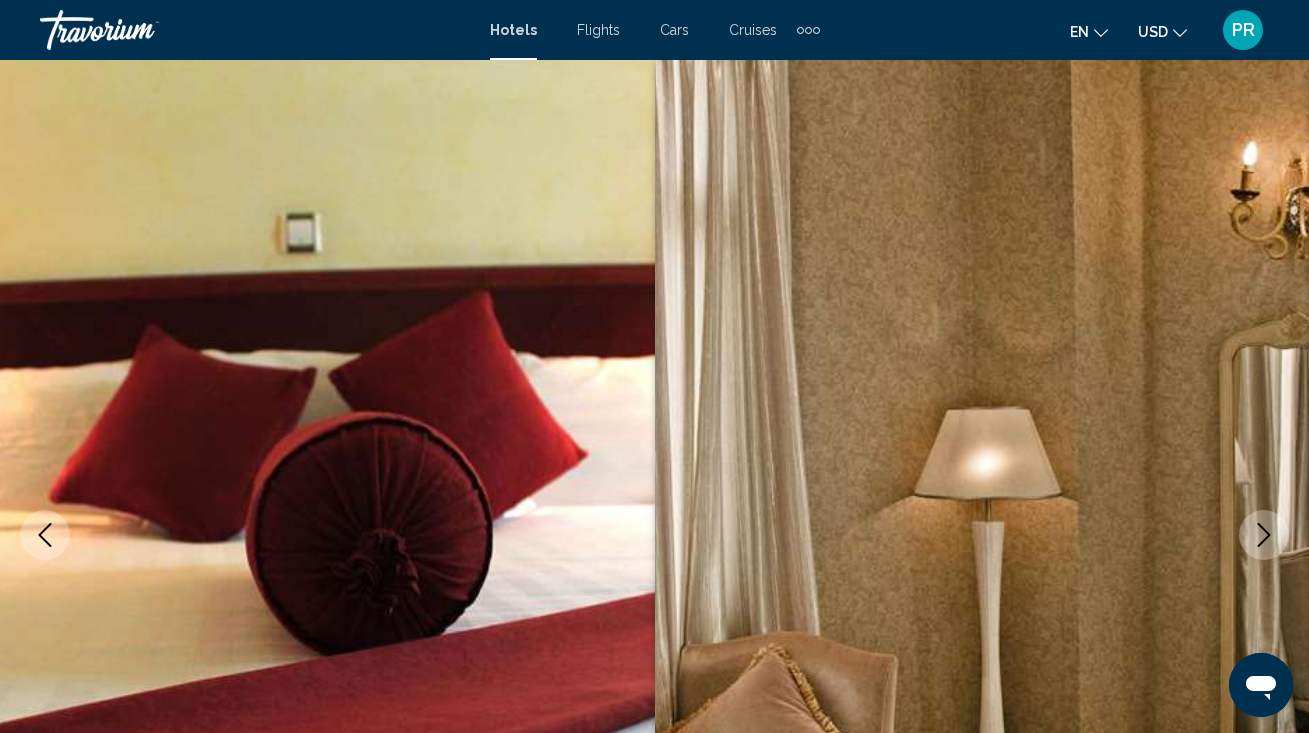click 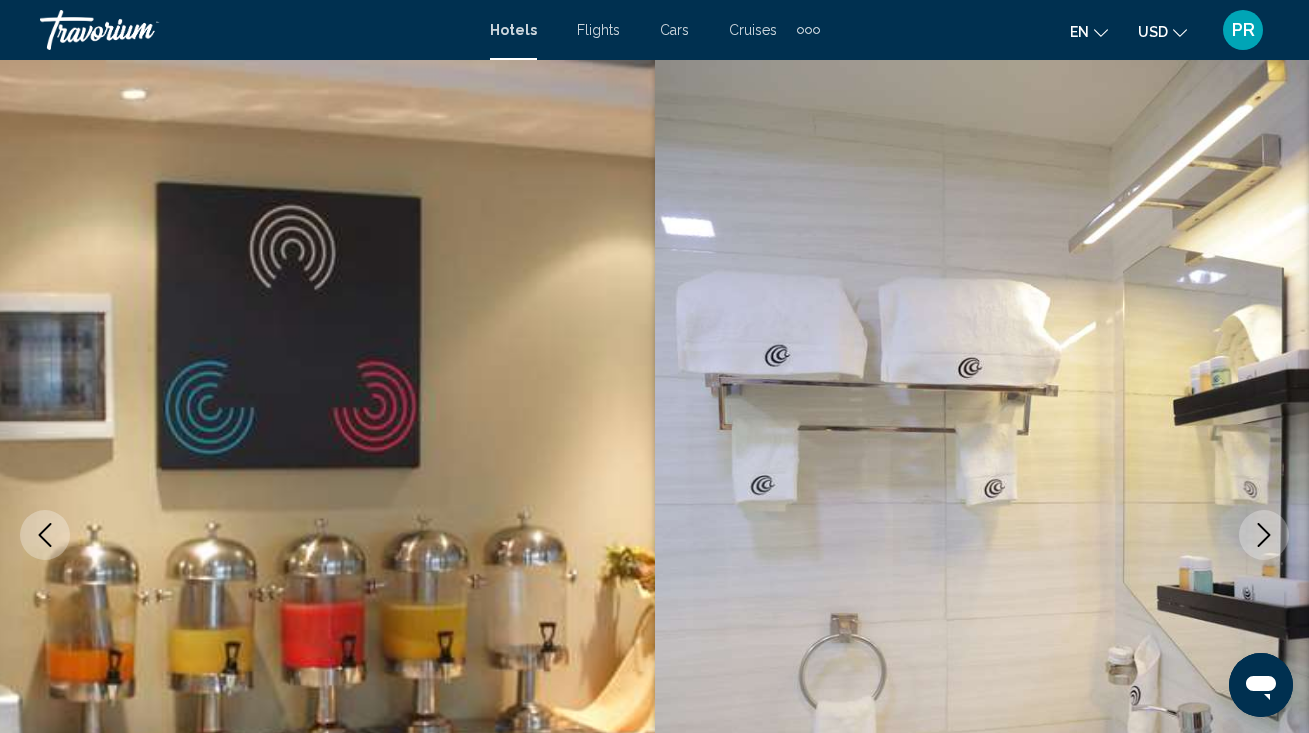 click 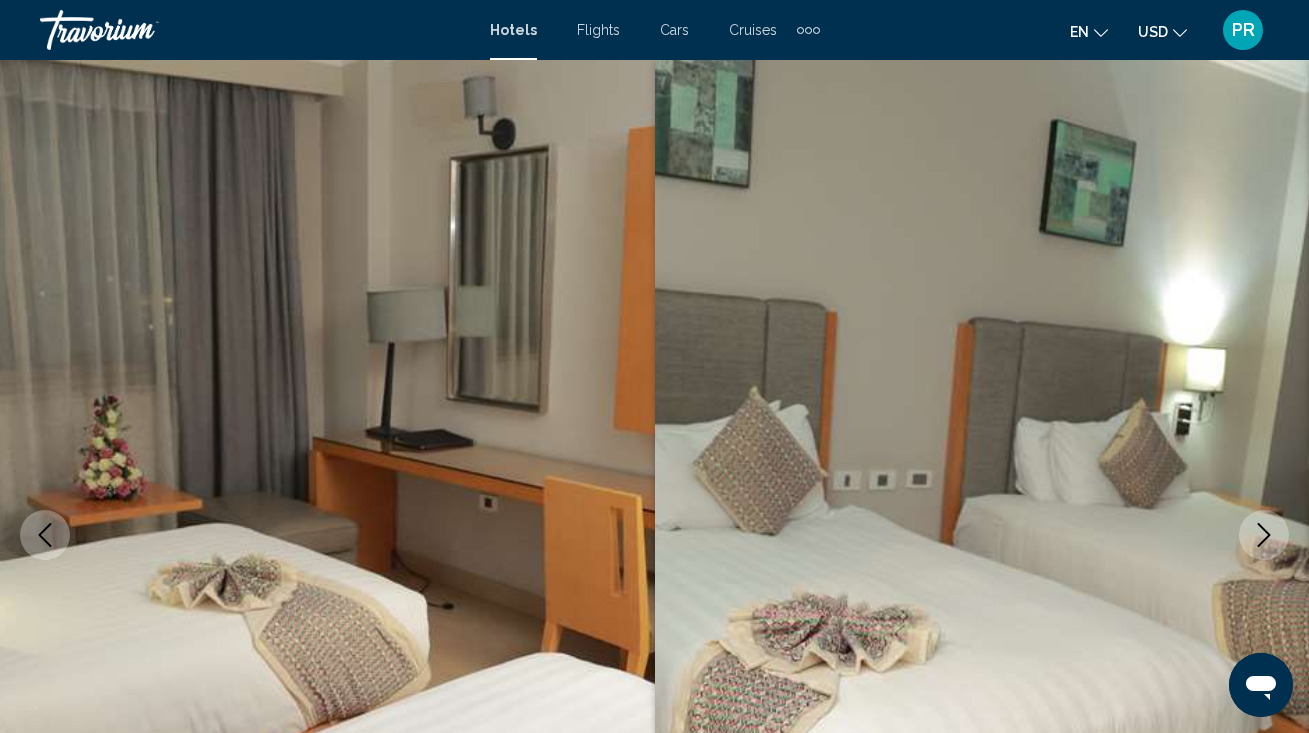 click 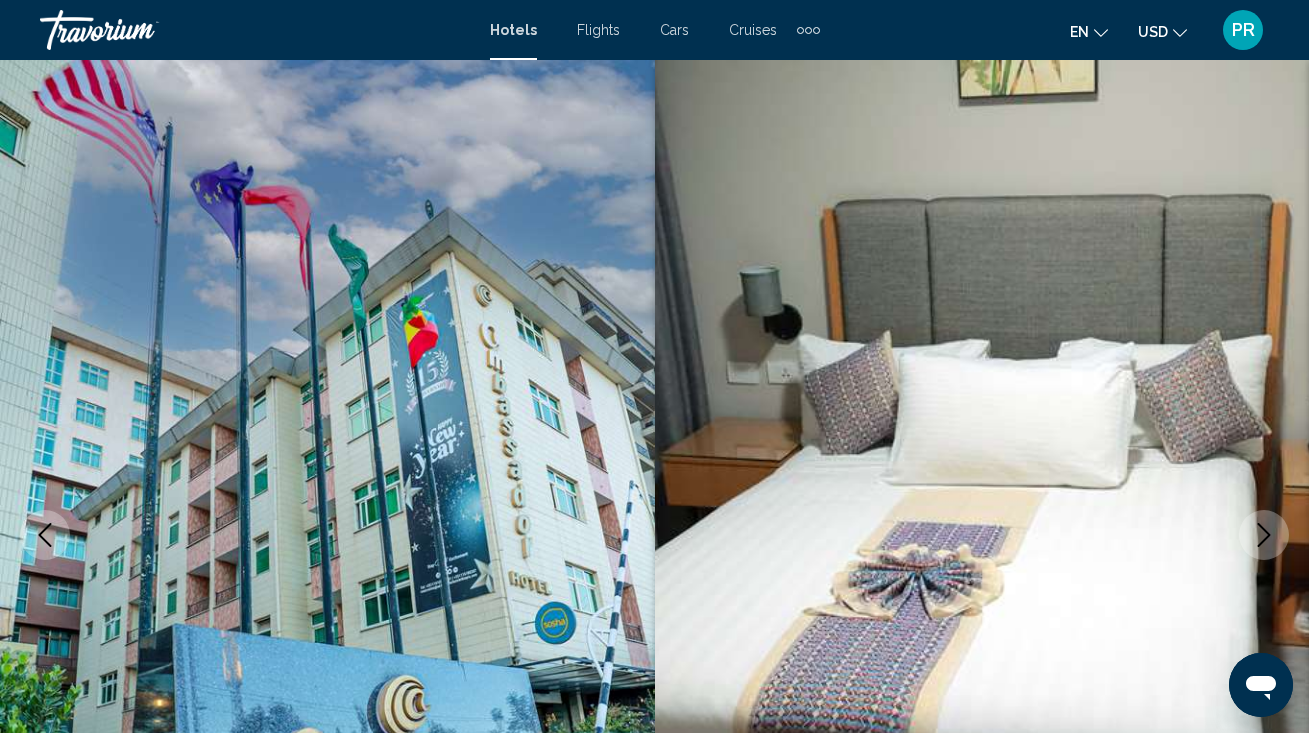 click 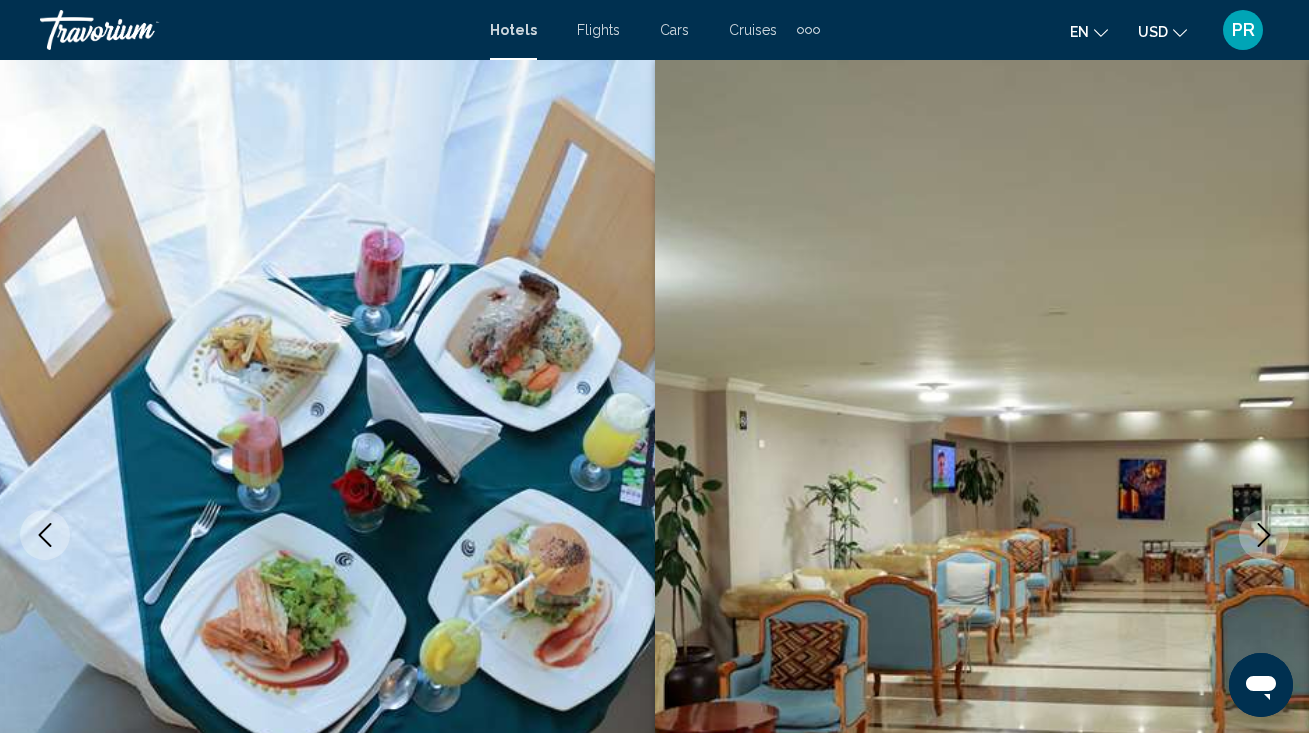 click 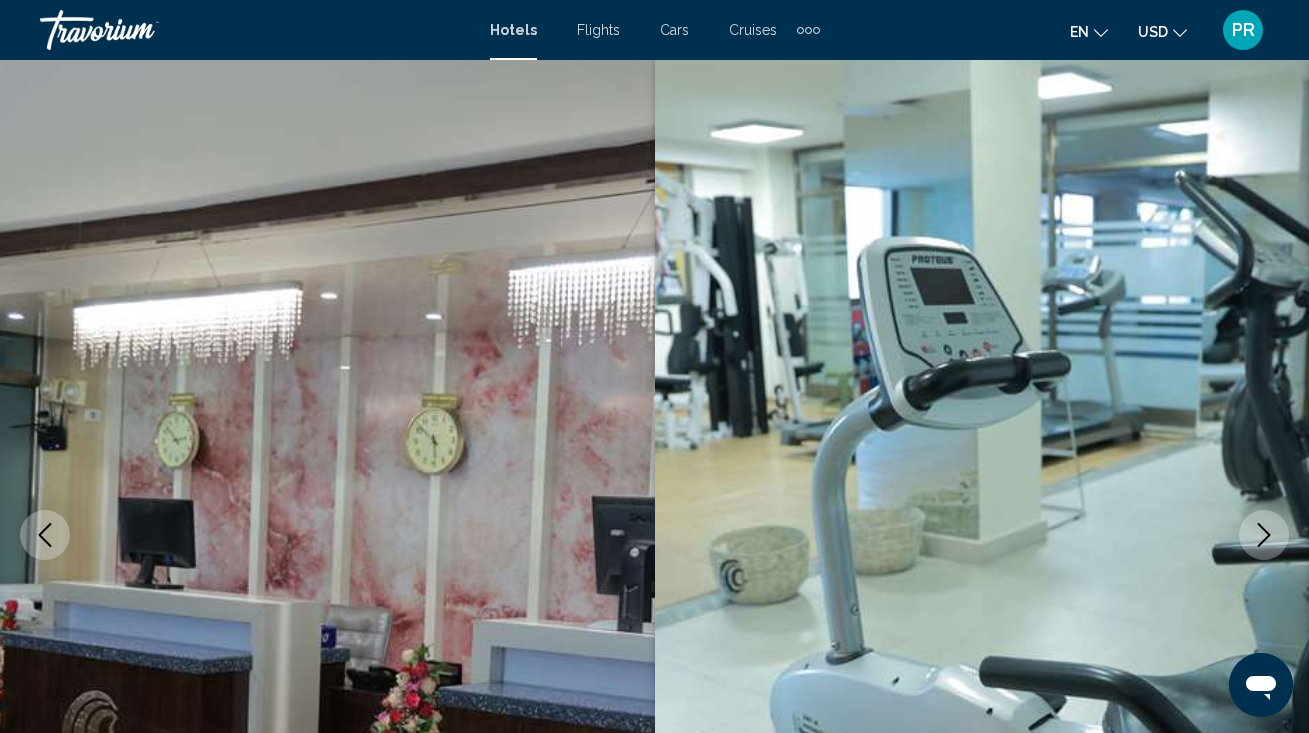 click 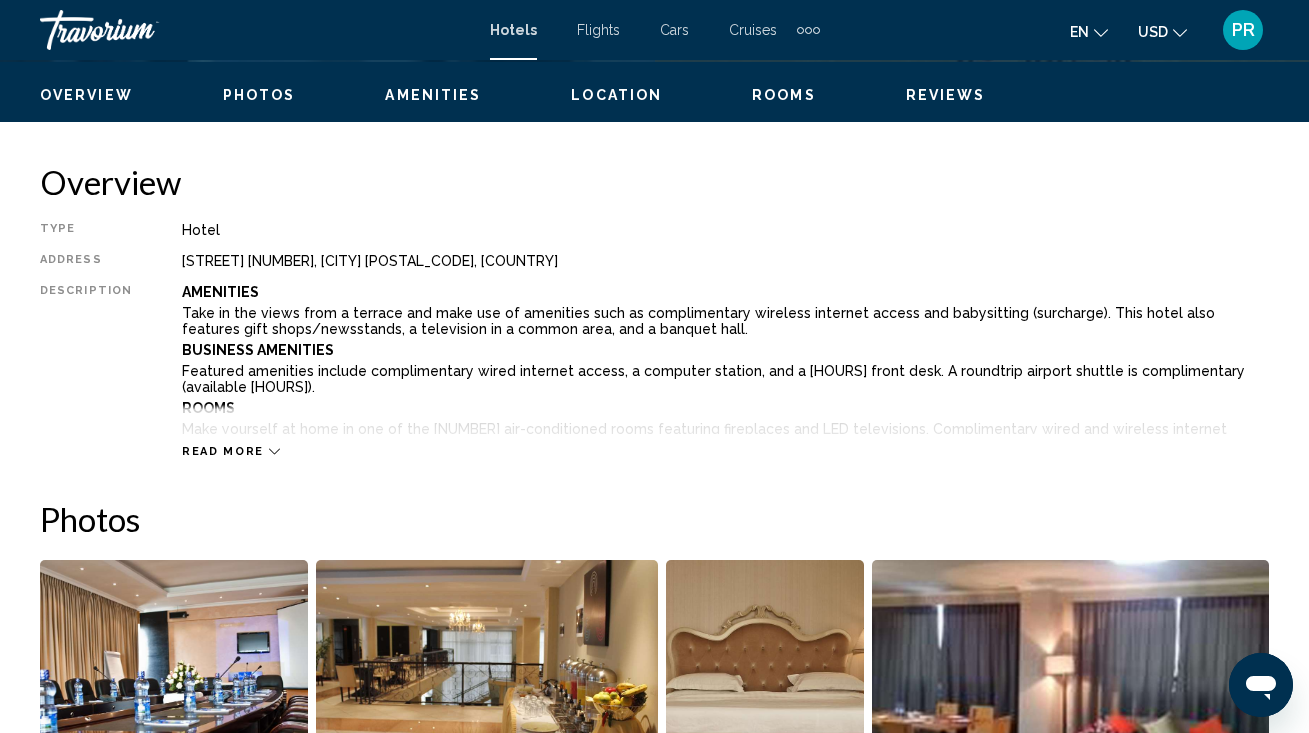 scroll, scrollTop: 949, scrollLeft: 0, axis: vertical 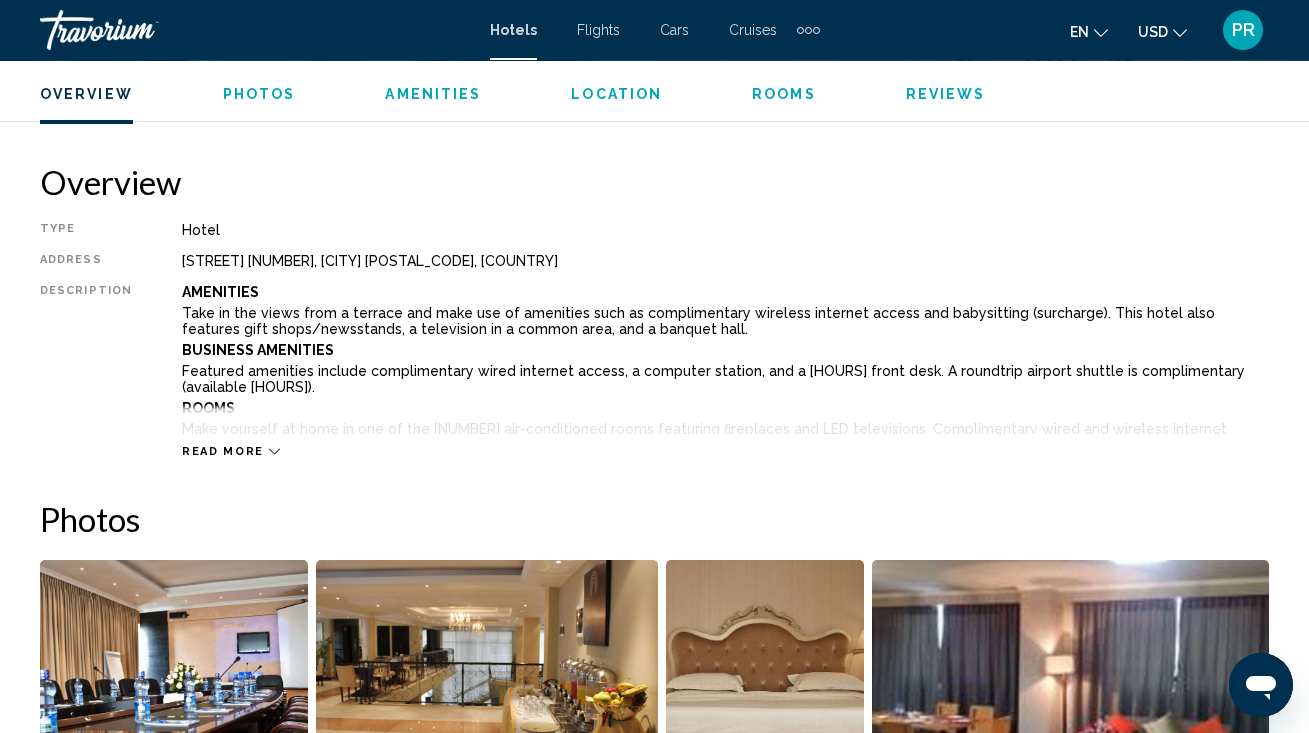 click on "Read more" at bounding box center [223, 451] 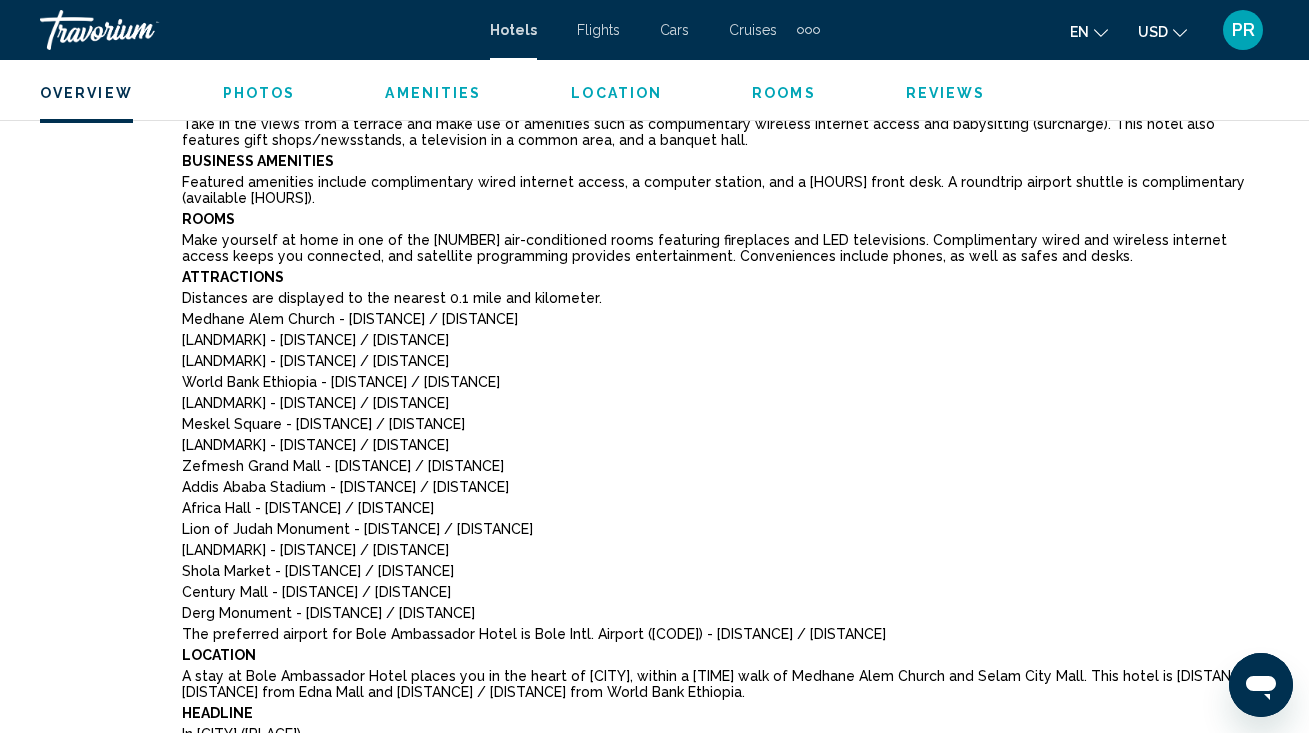 scroll, scrollTop: 1144, scrollLeft: 0, axis: vertical 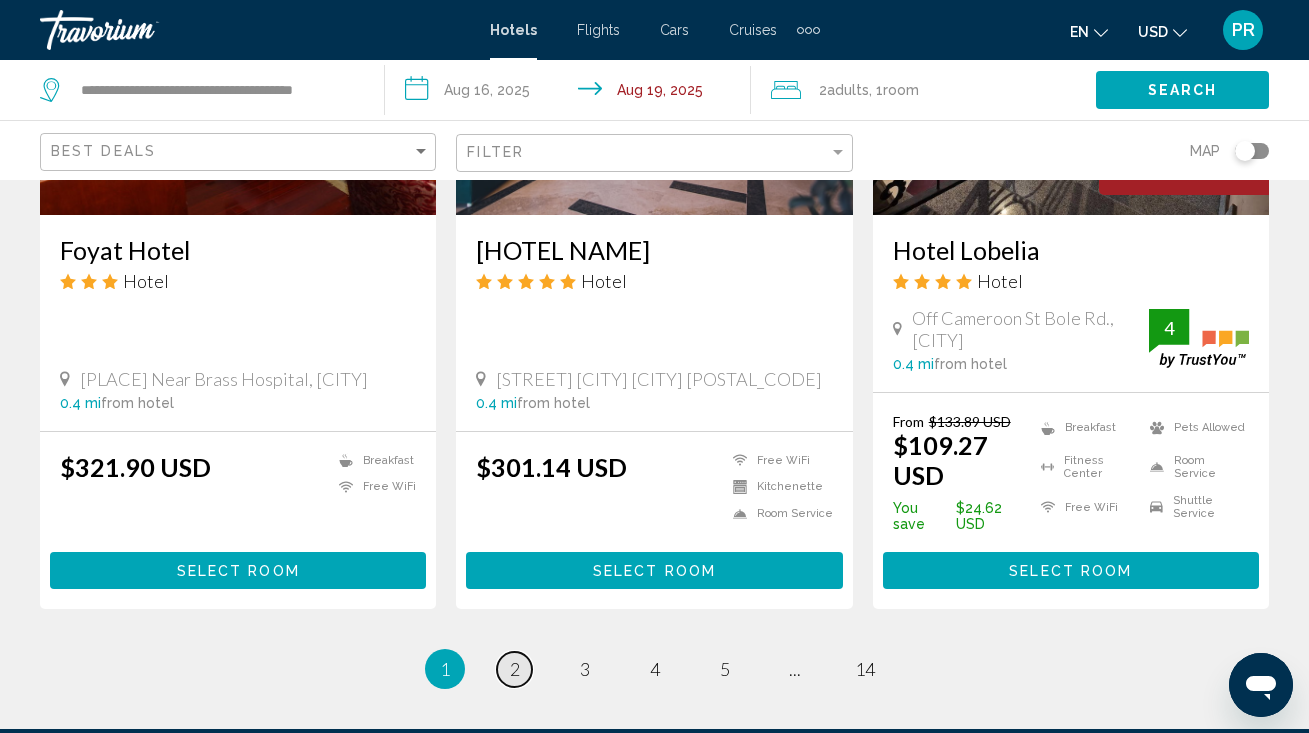 click on "2" at bounding box center (515, 669) 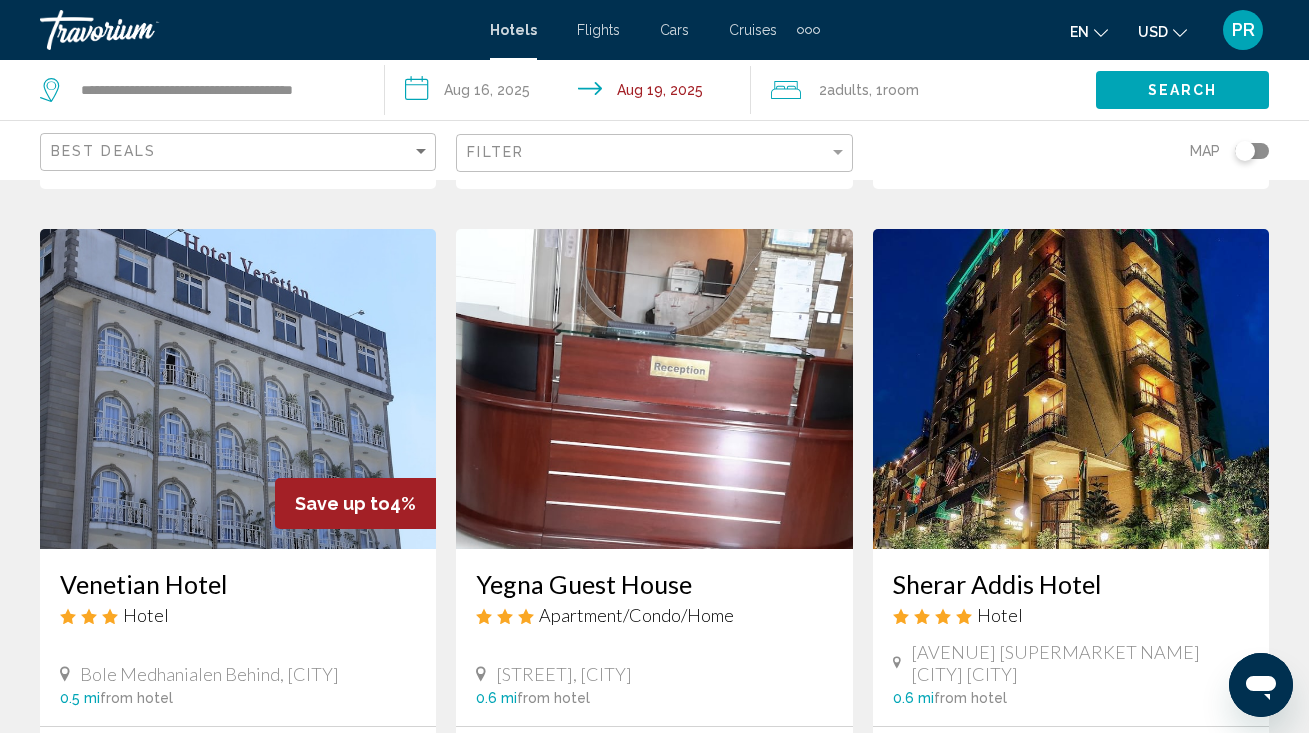scroll, scrollTop: 763, scrollLeft: 0, axis: vertical 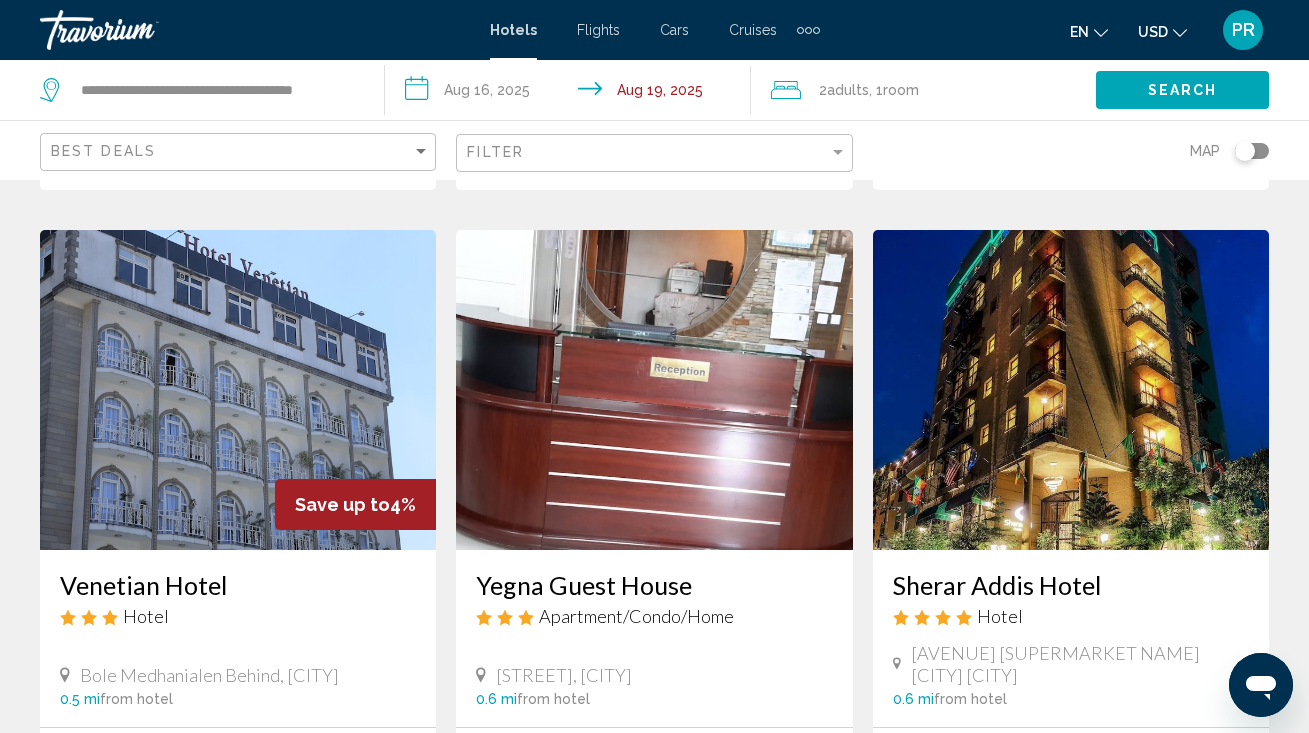 click at bounding box center (238, 390) 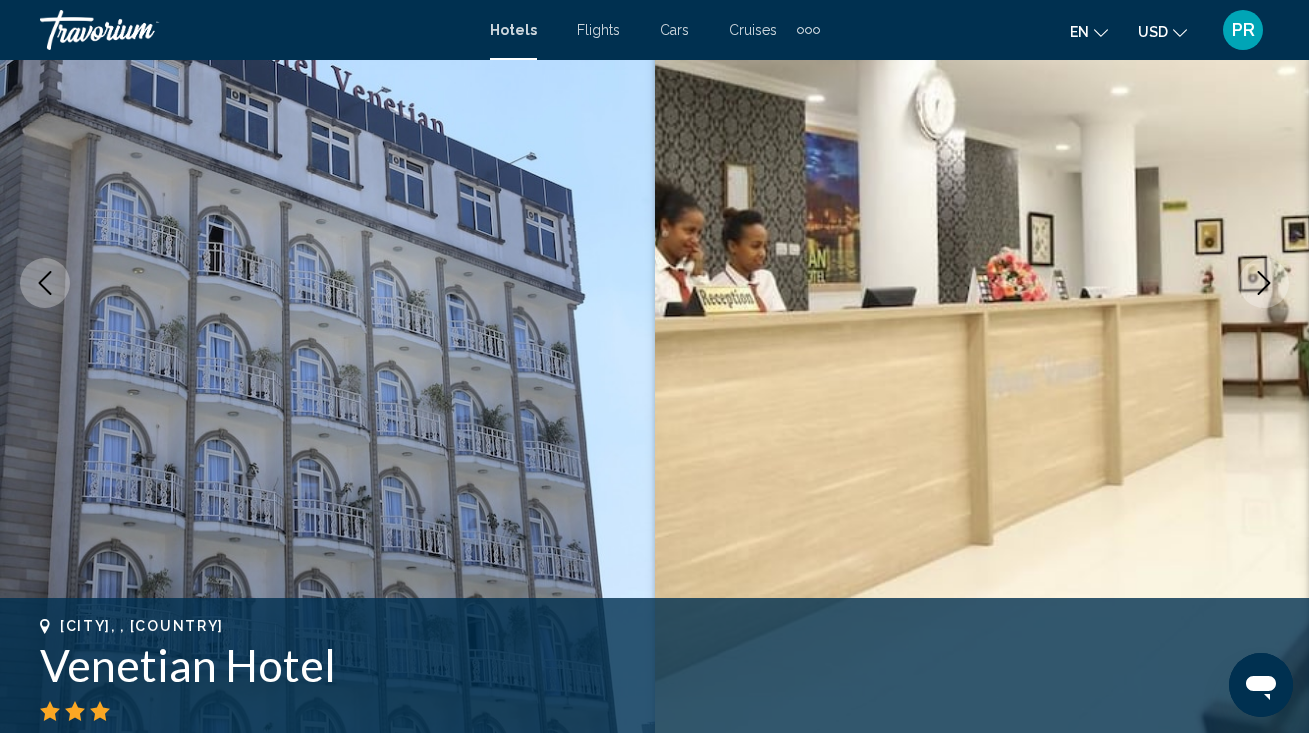 scroll, scrollTop: 254, scrollLeft: 0, axis: vertical 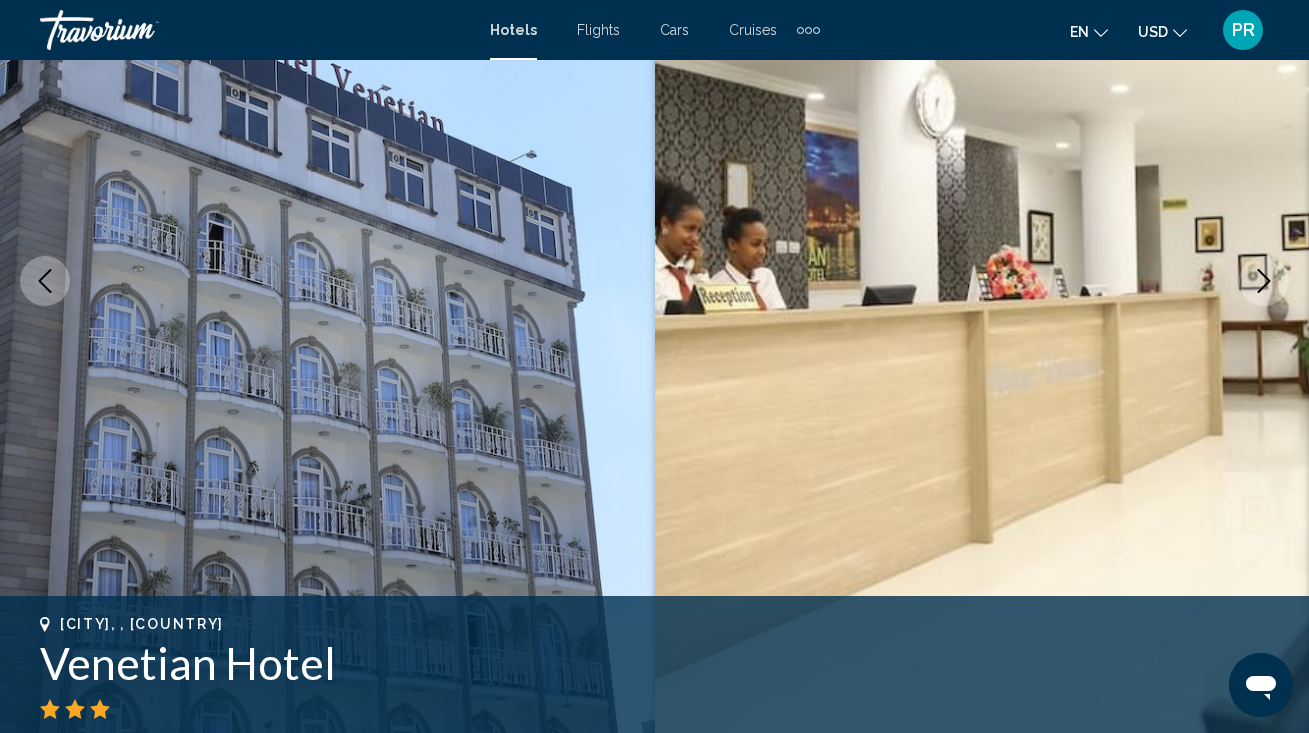 click 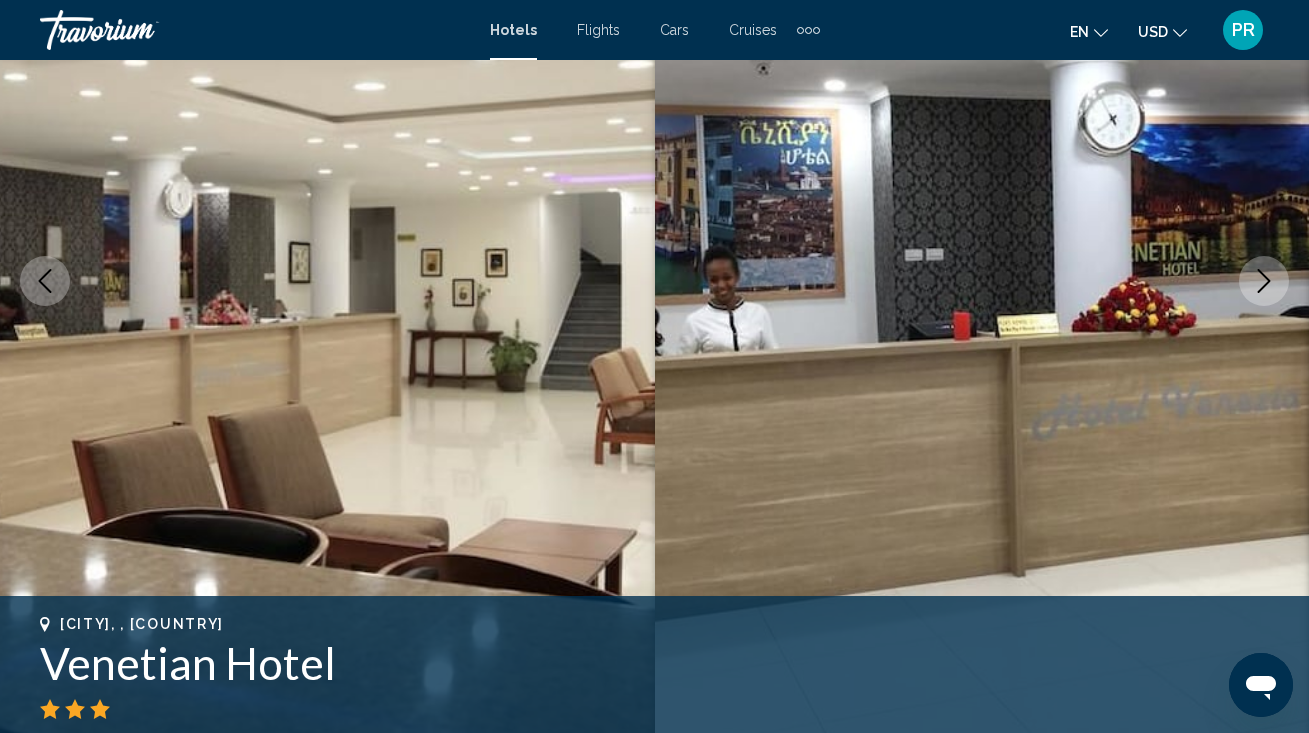 click 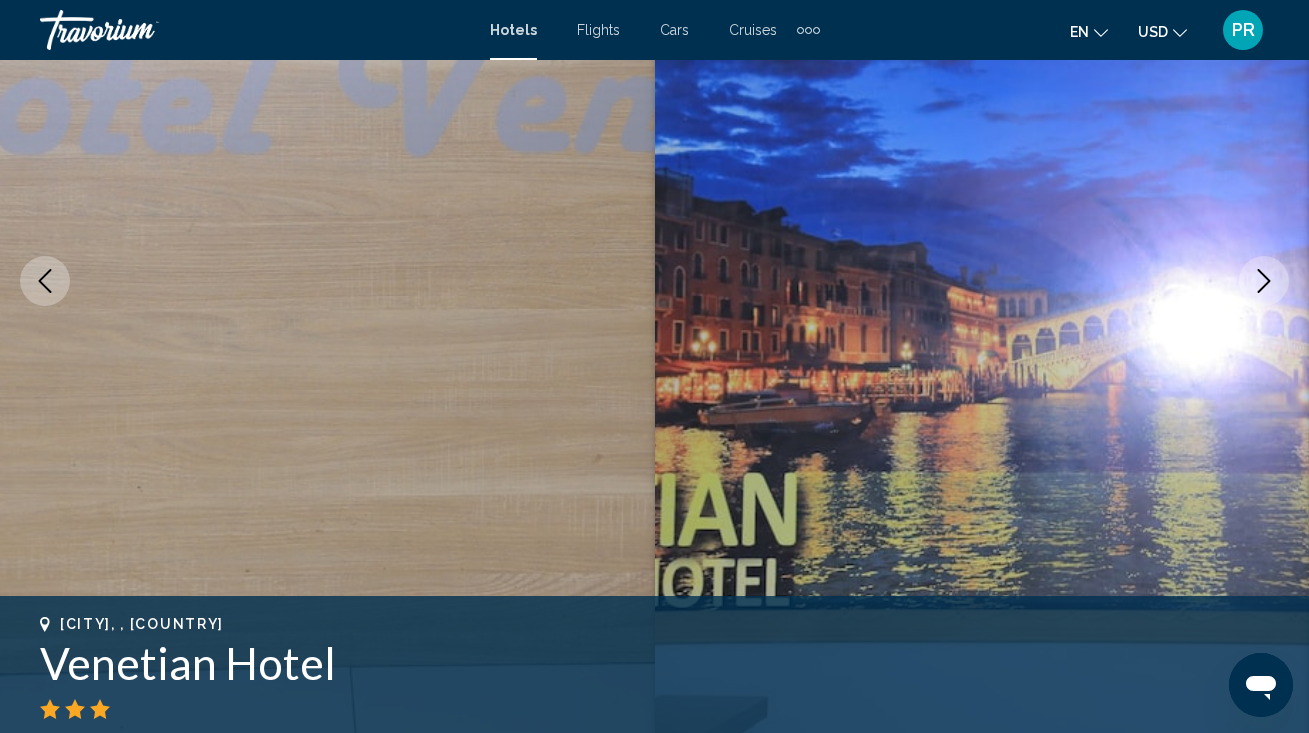 click 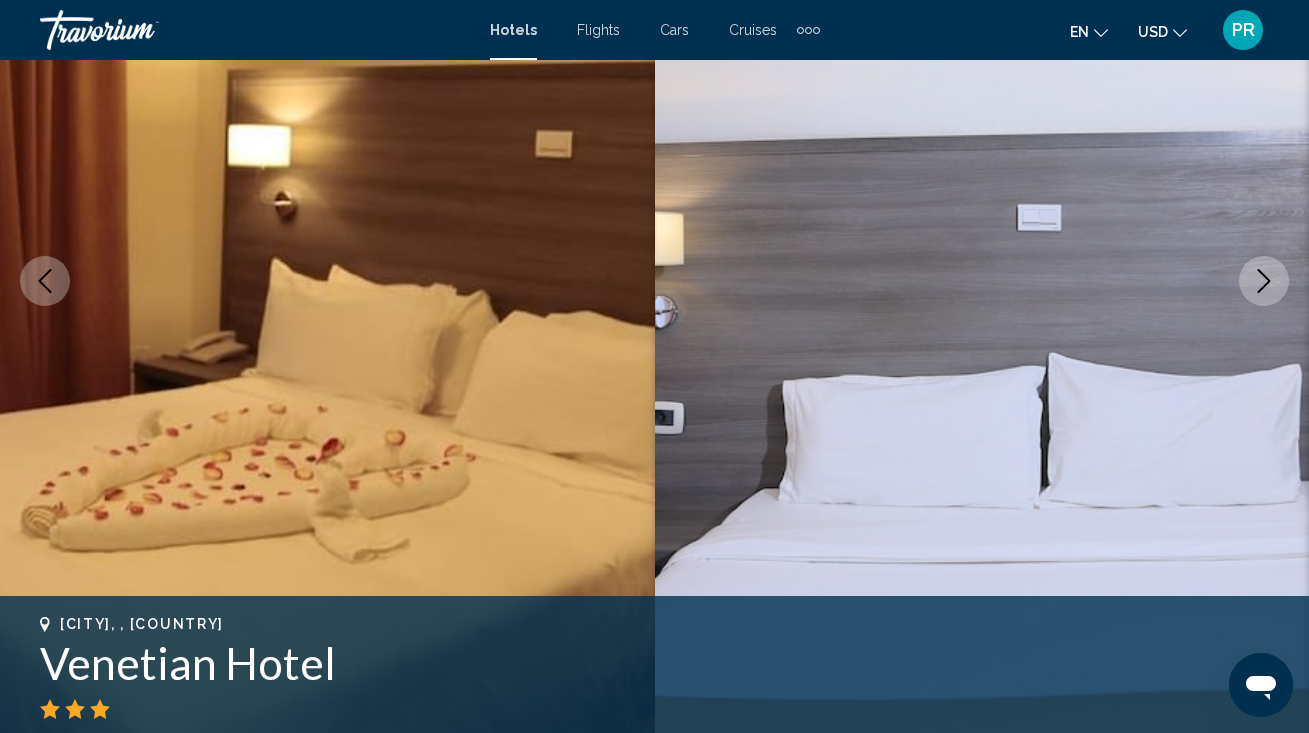 click 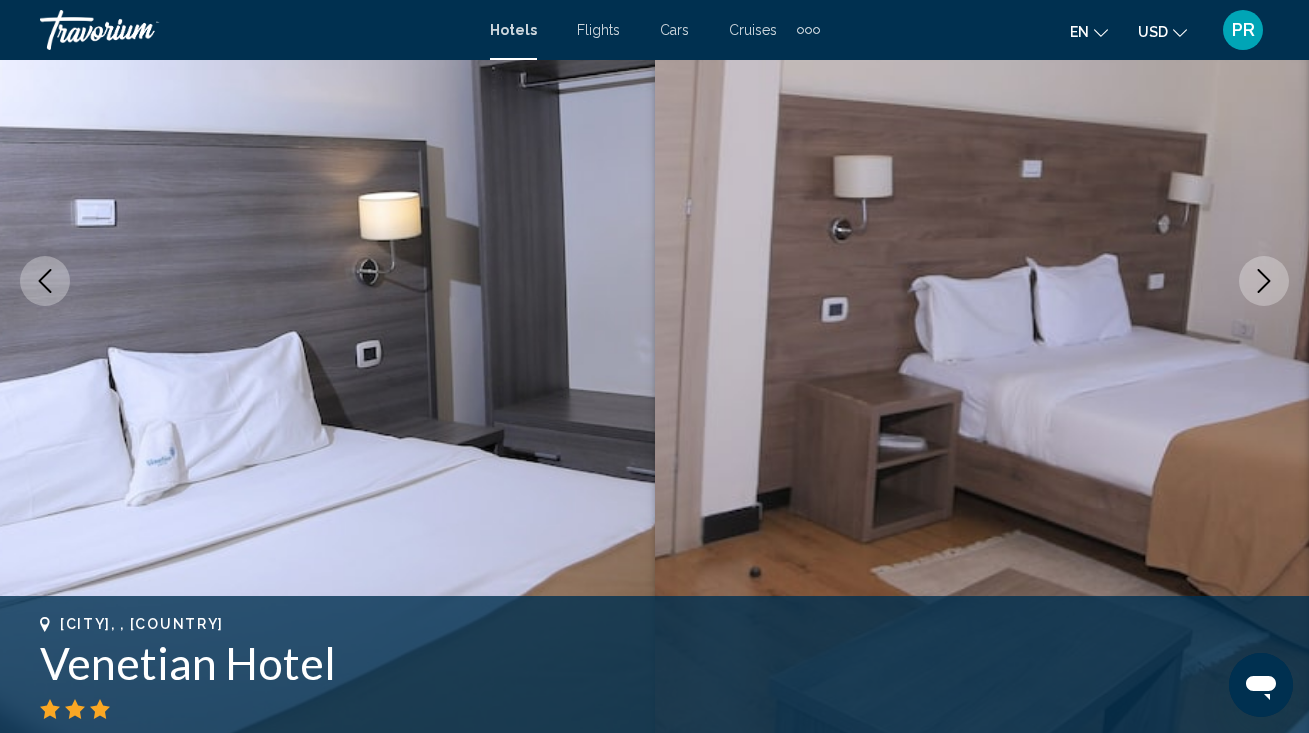 click 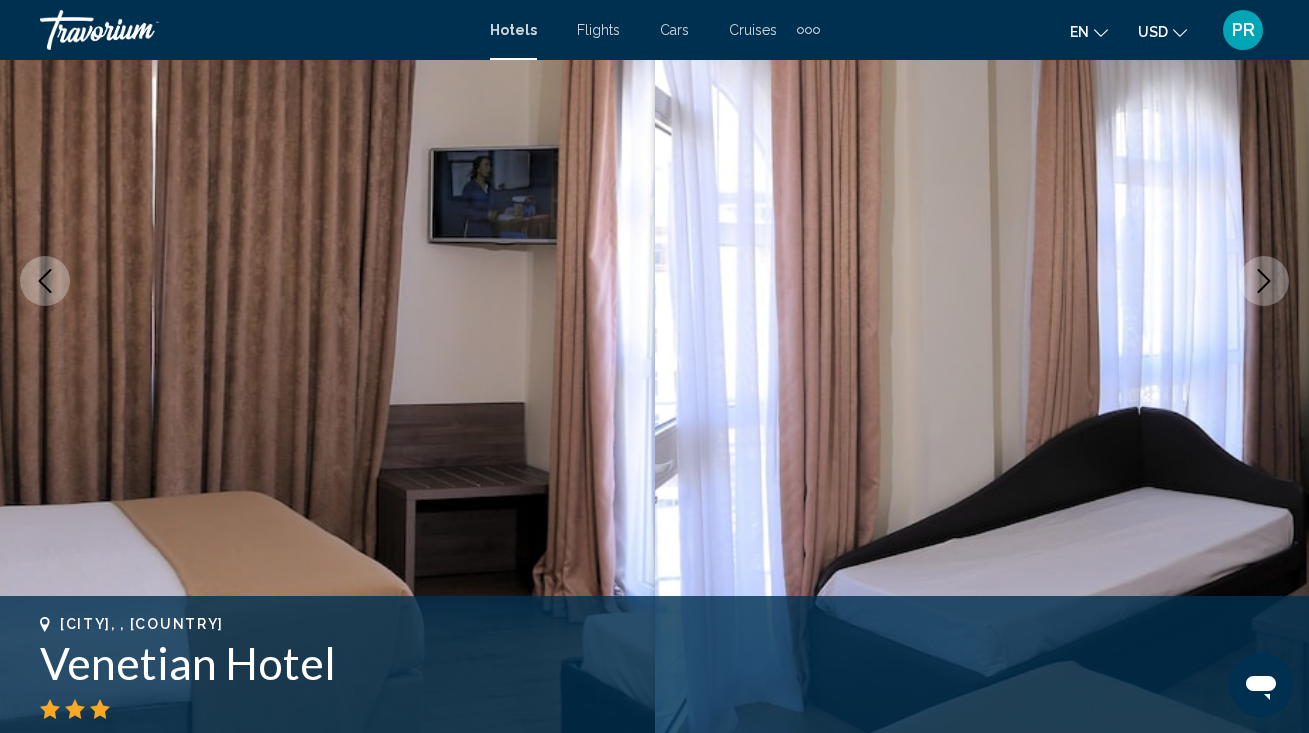 click 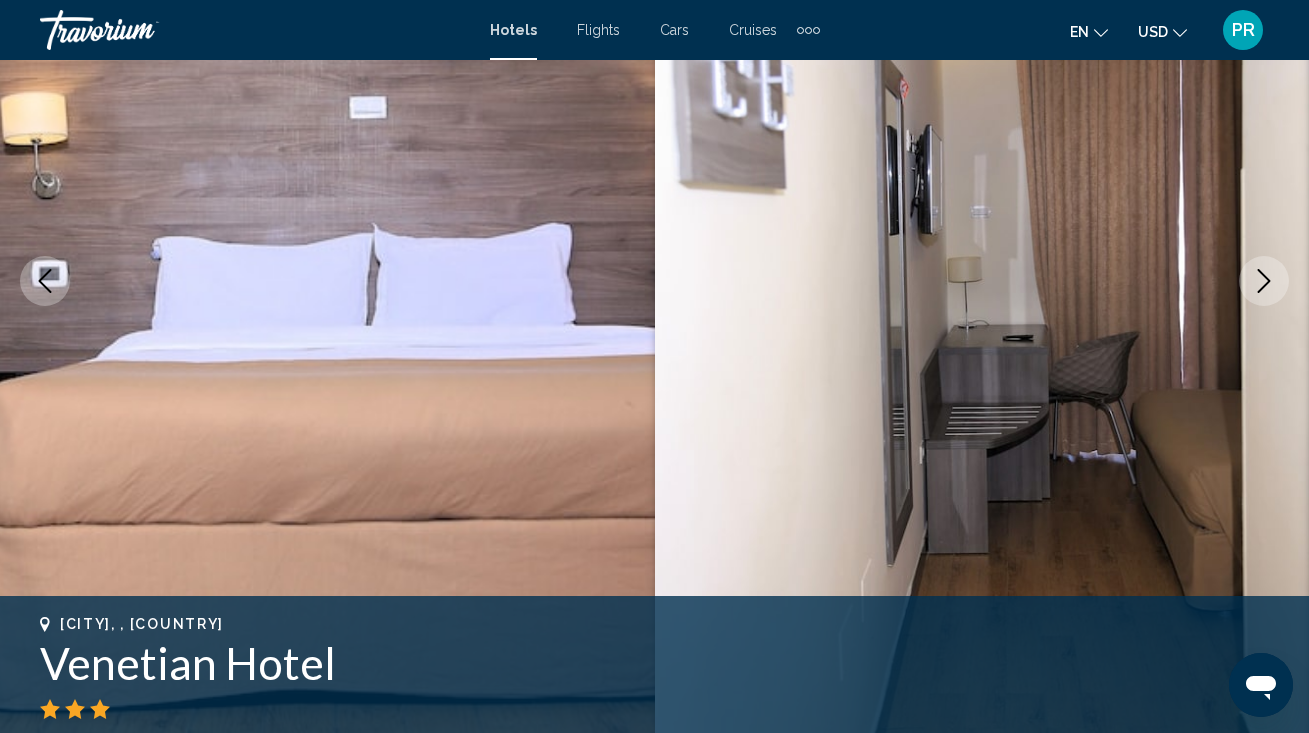 click 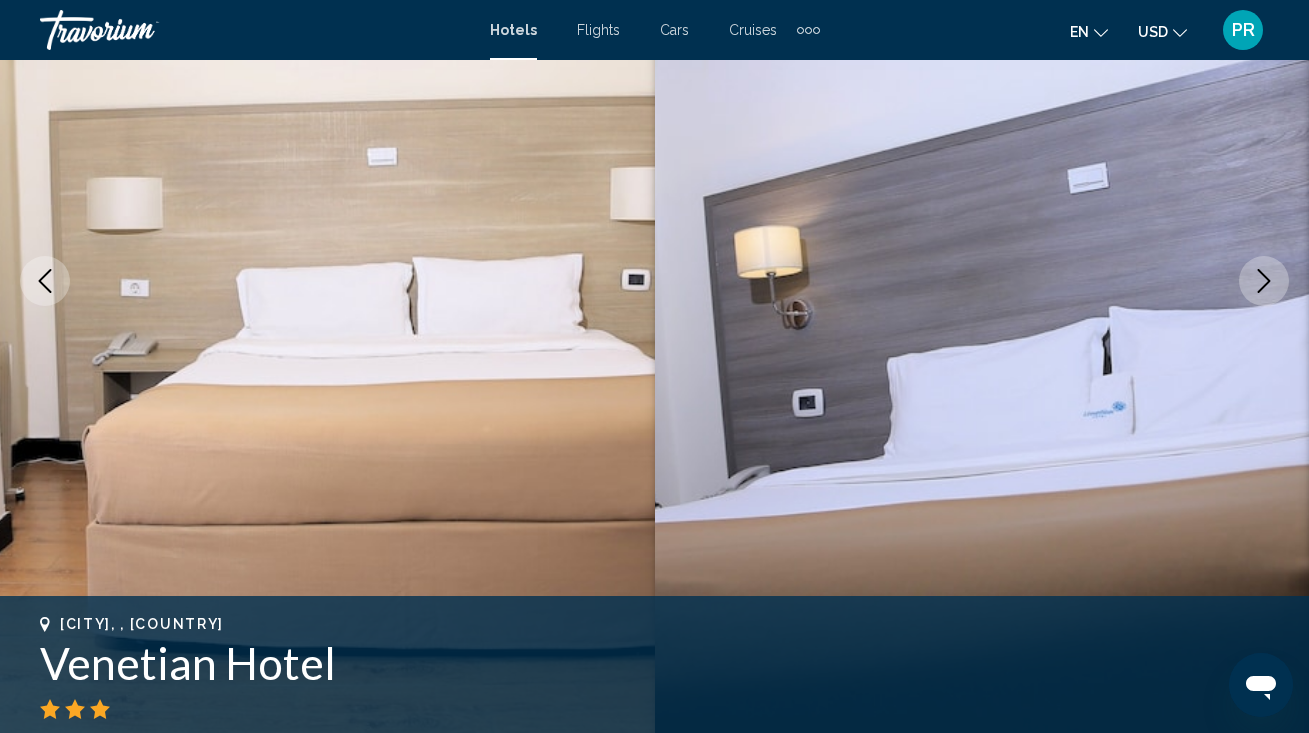 click 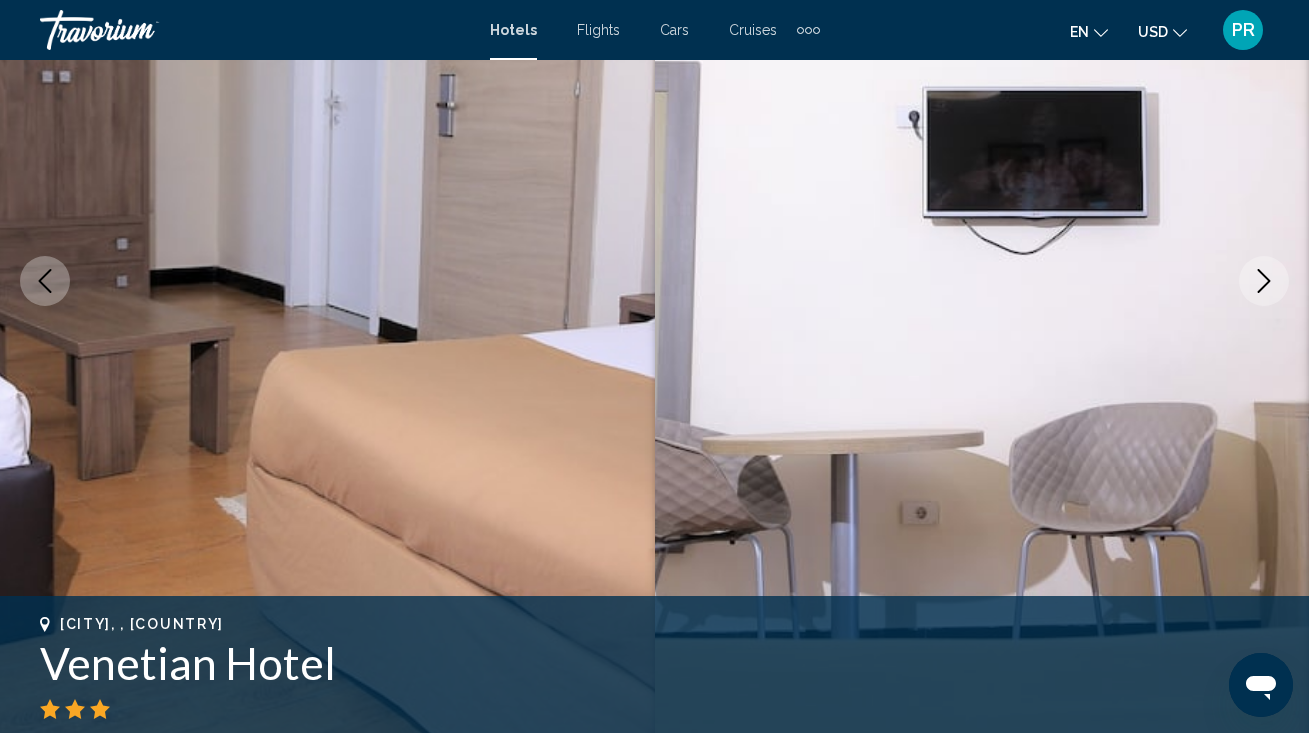 click 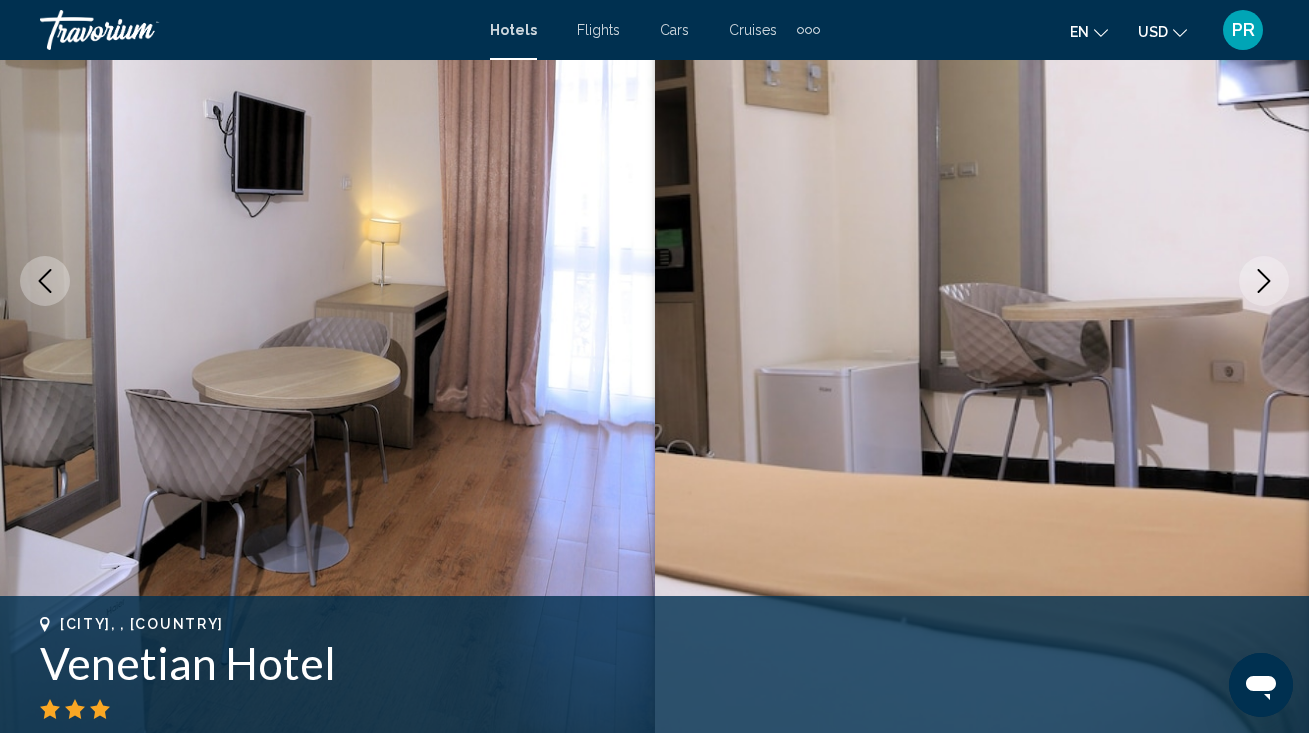 click 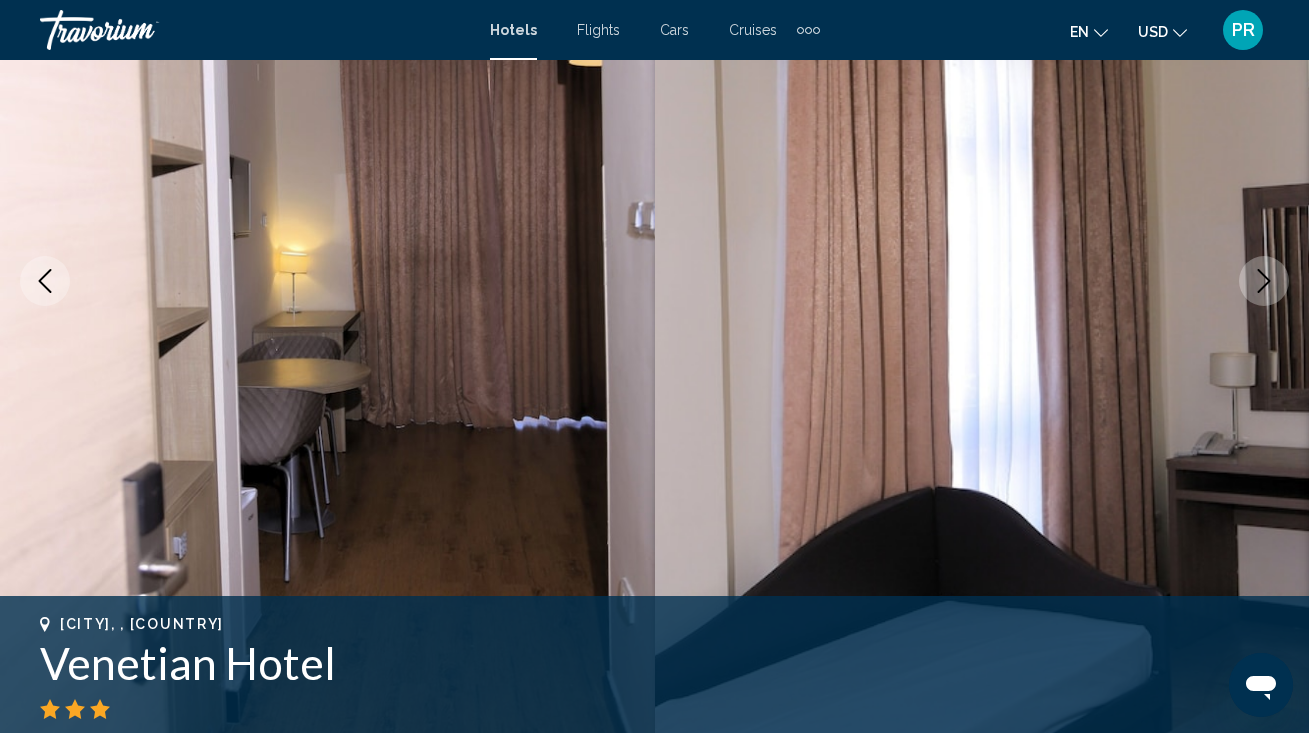 click 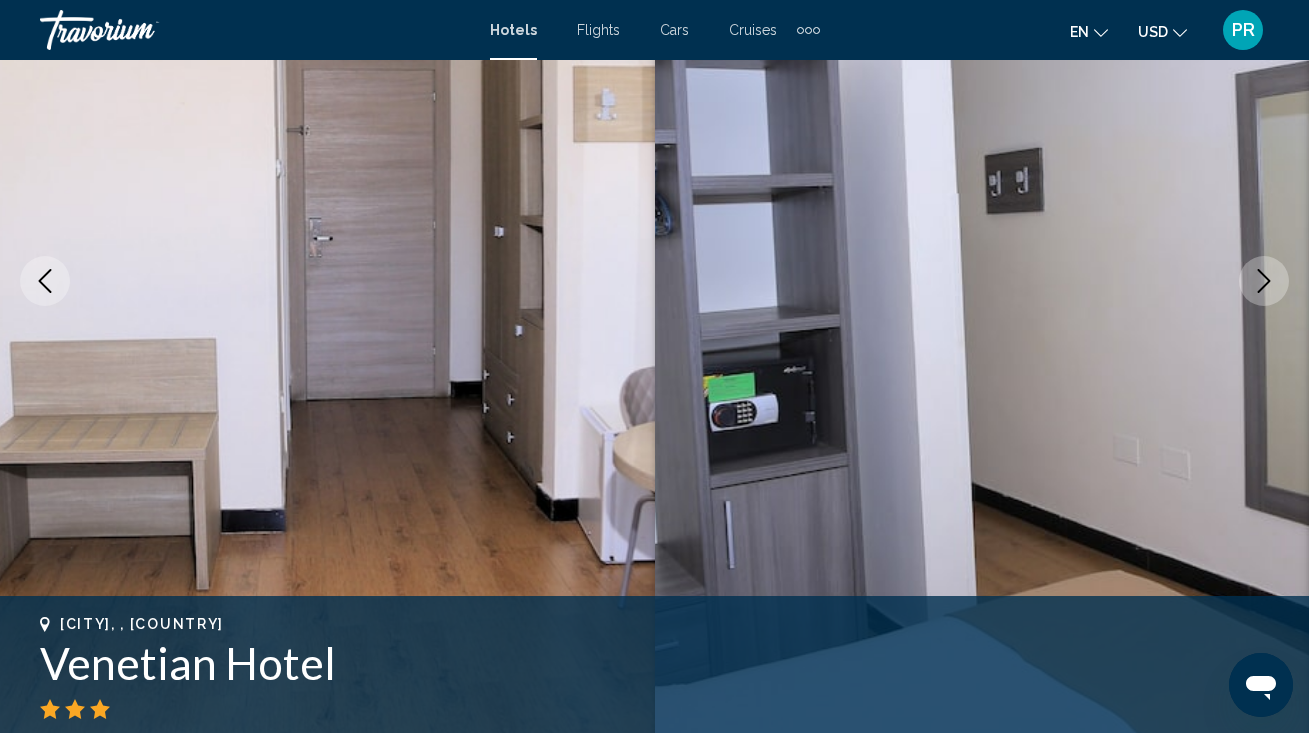 click 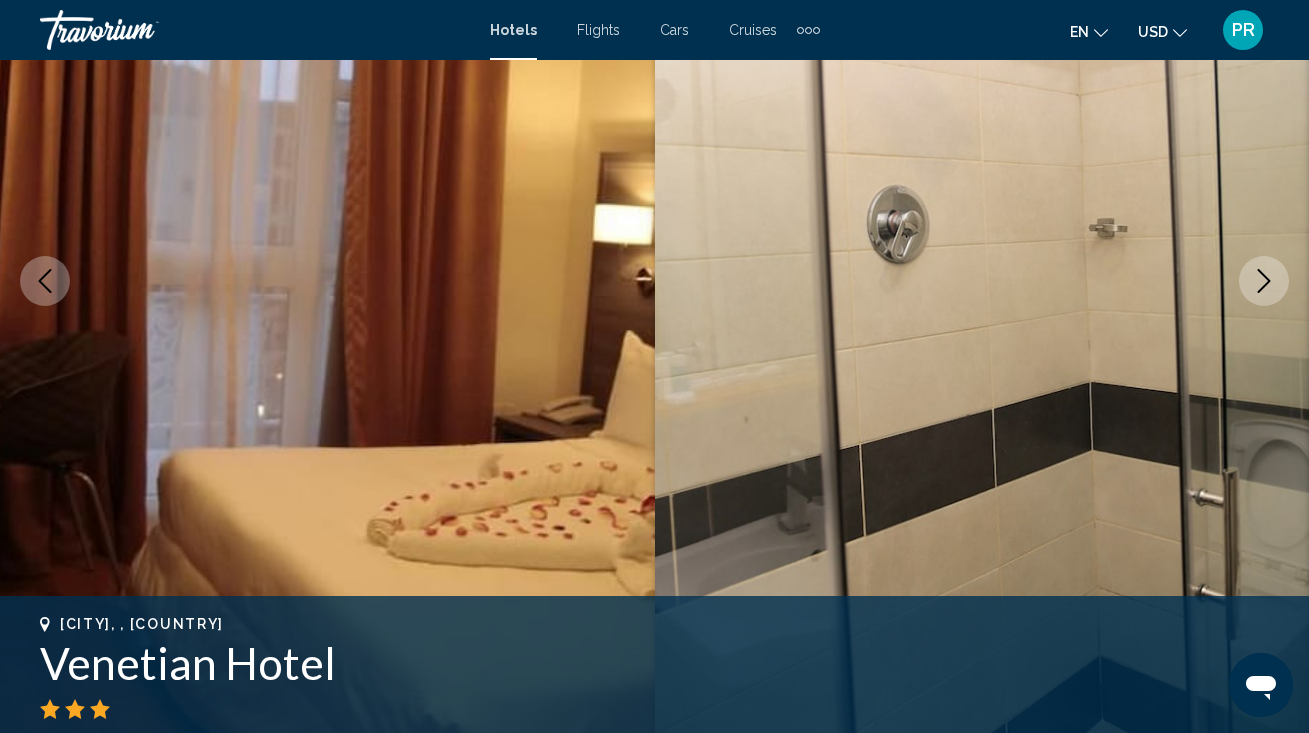 click 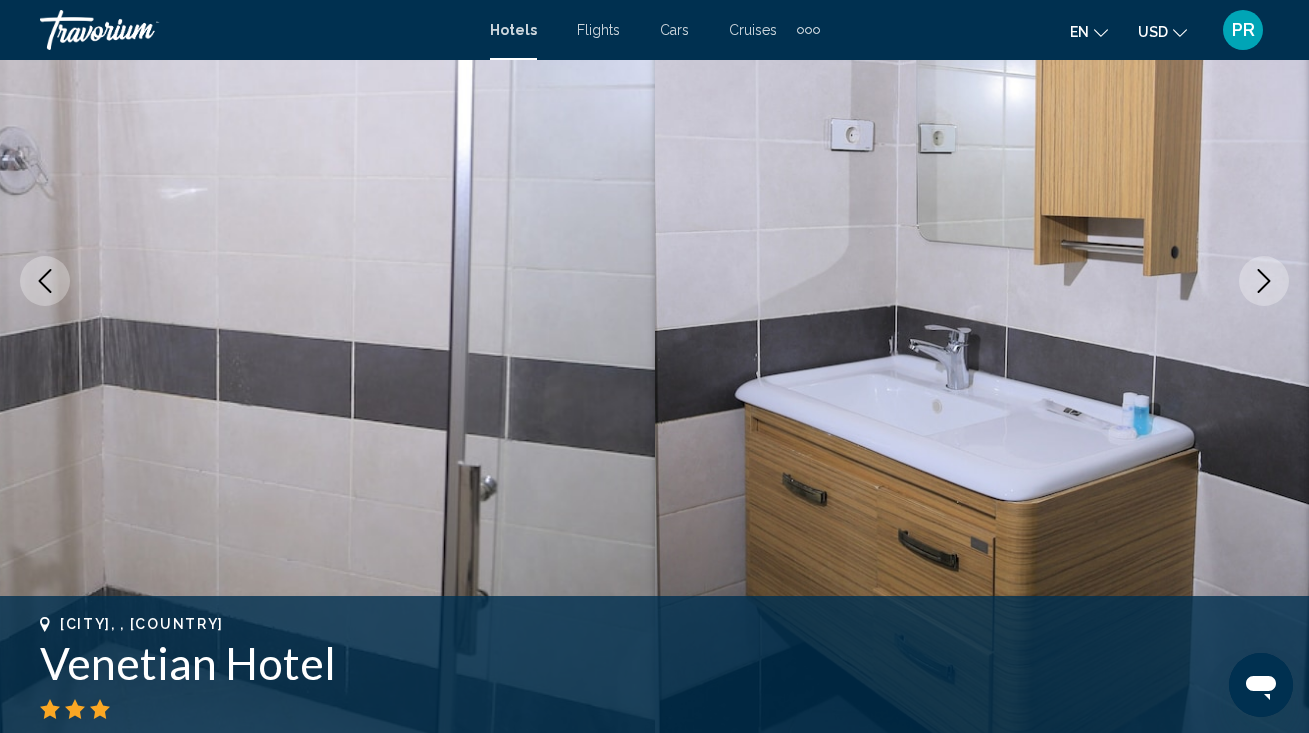 click 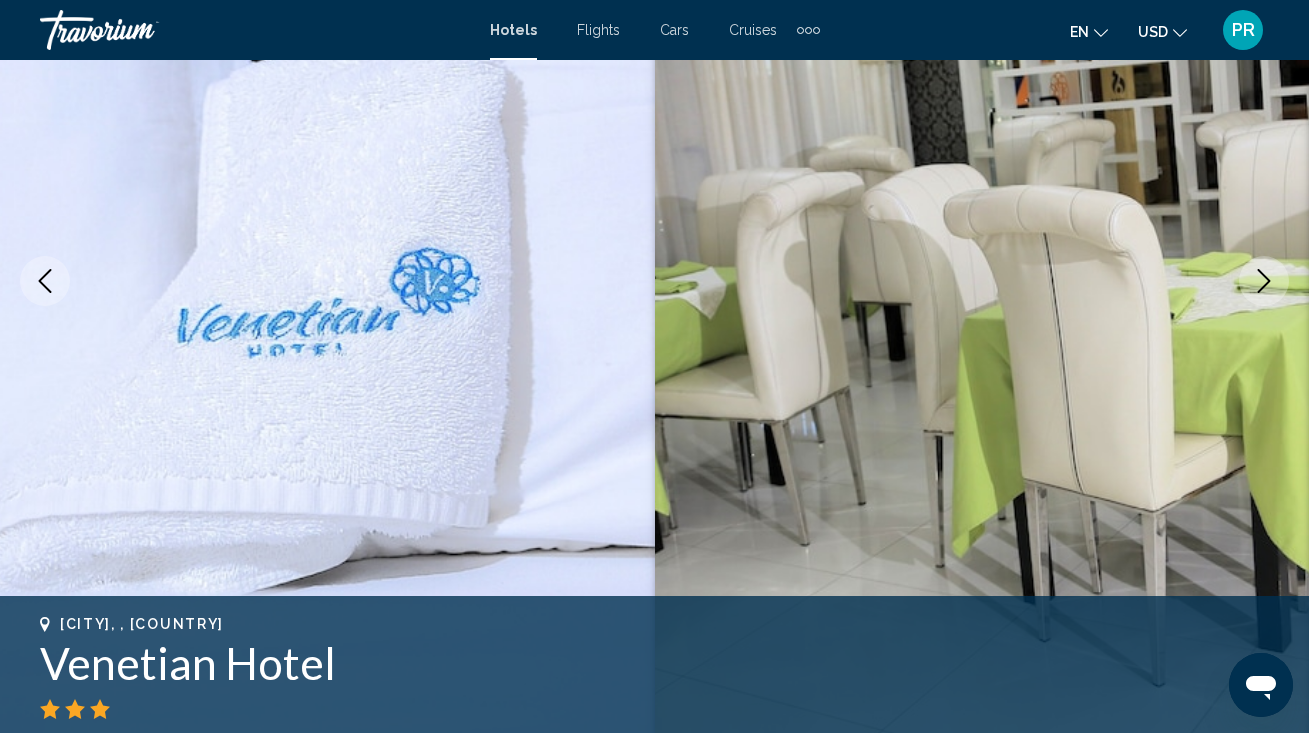 click 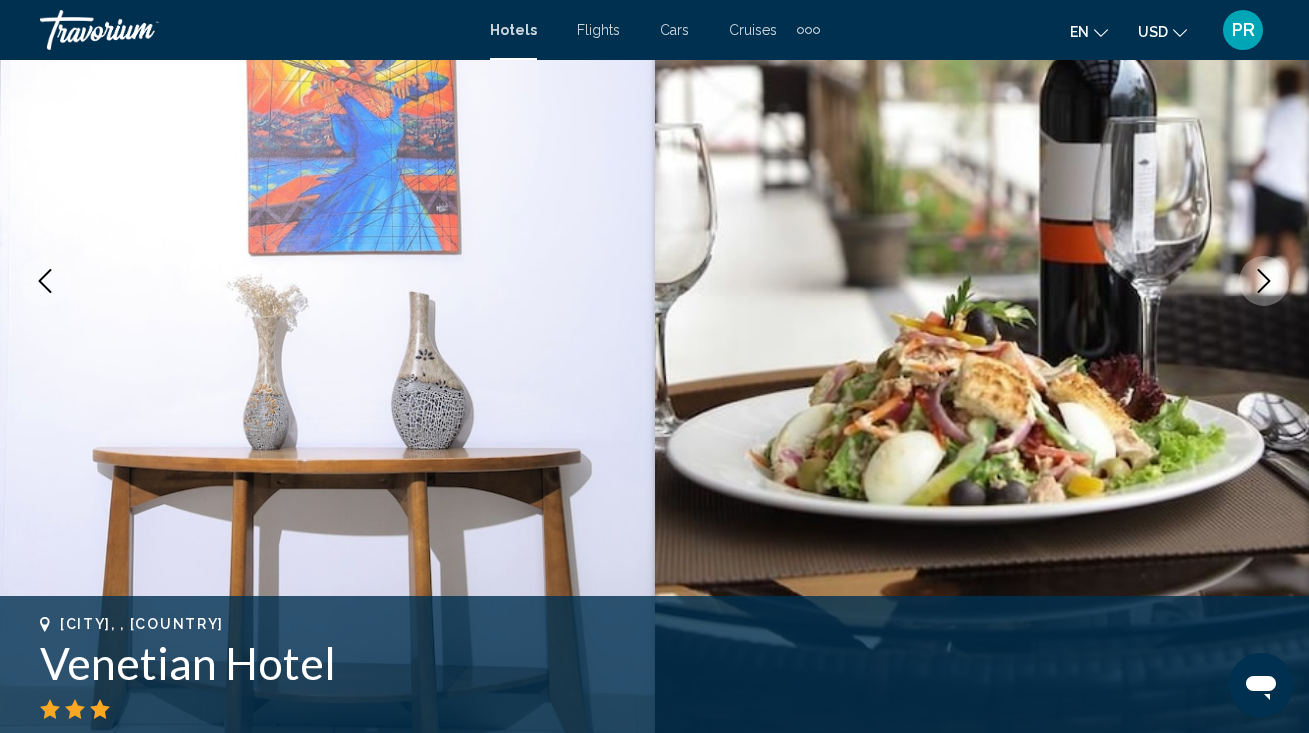 click 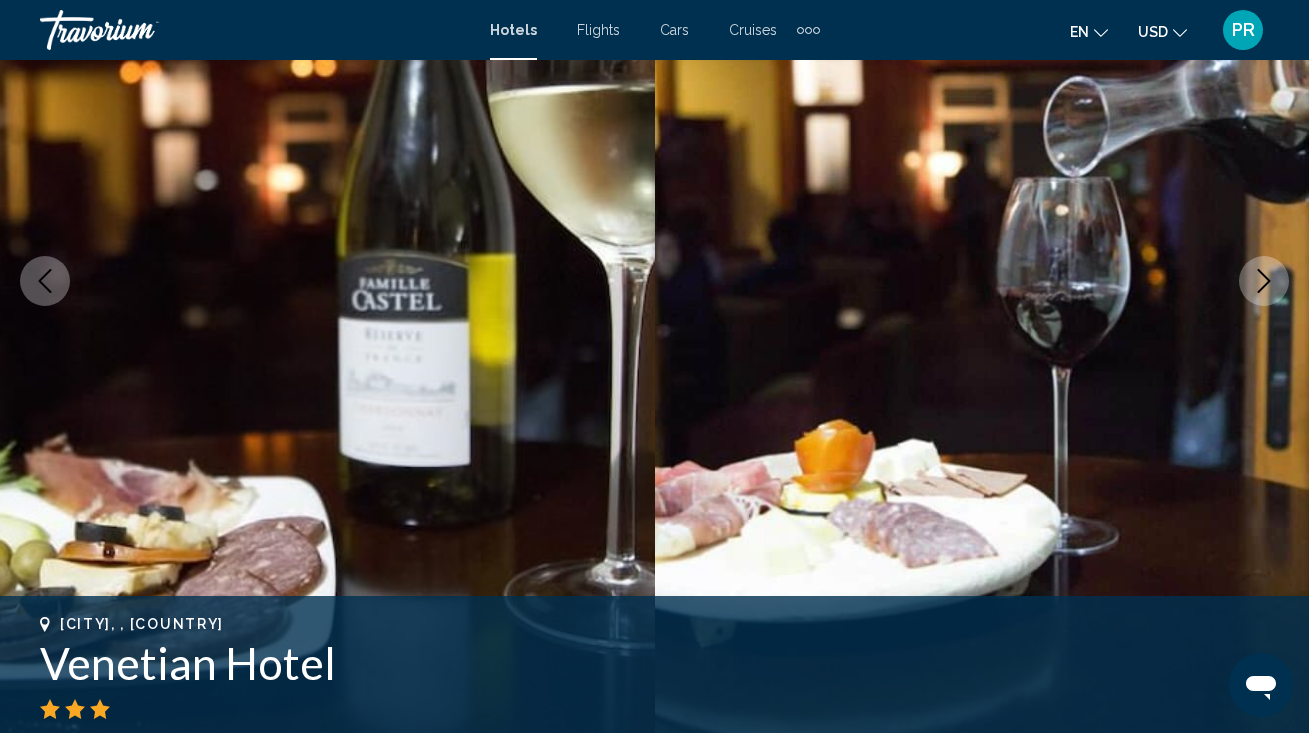click 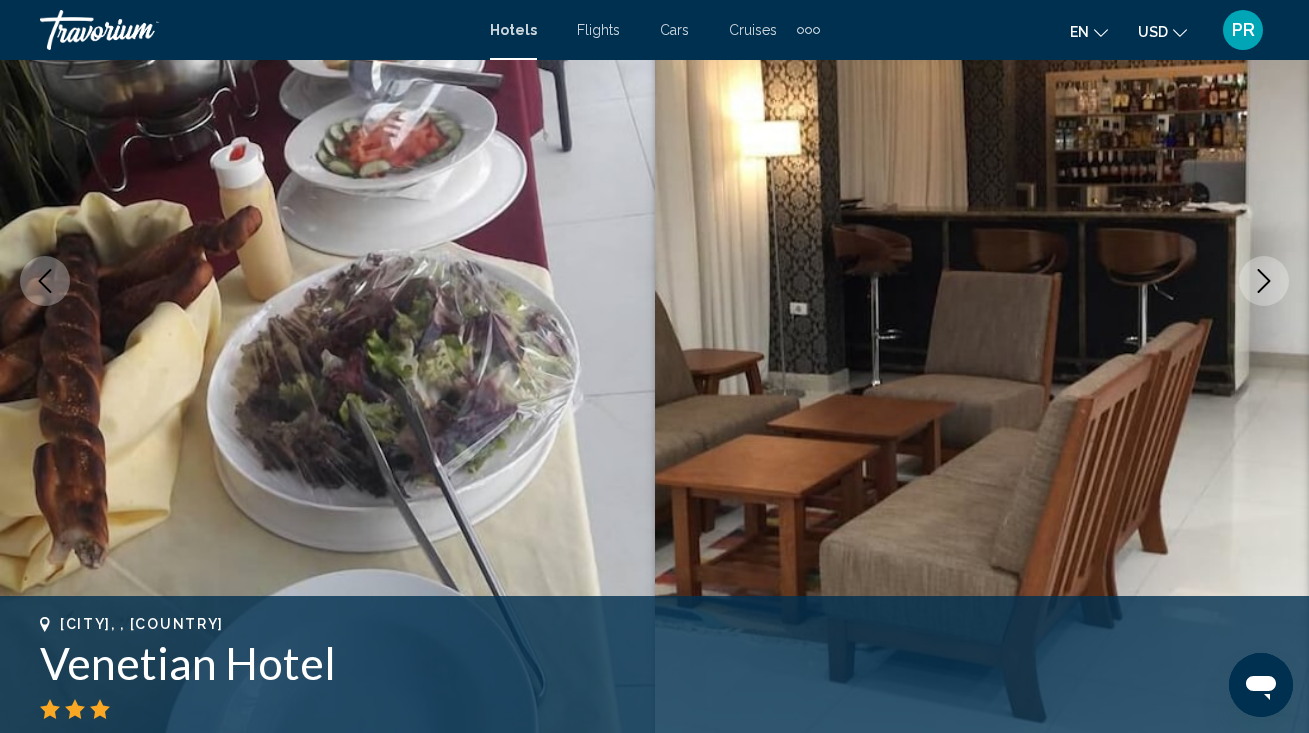 click 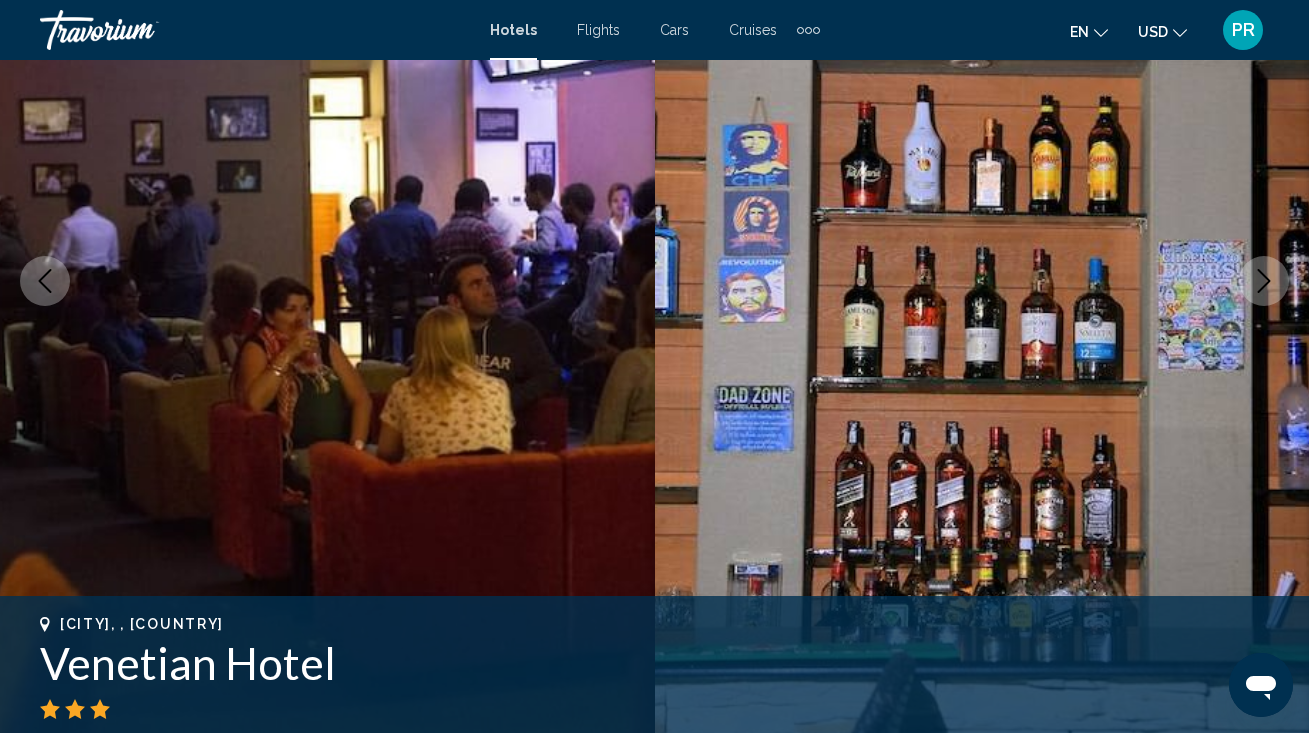 click 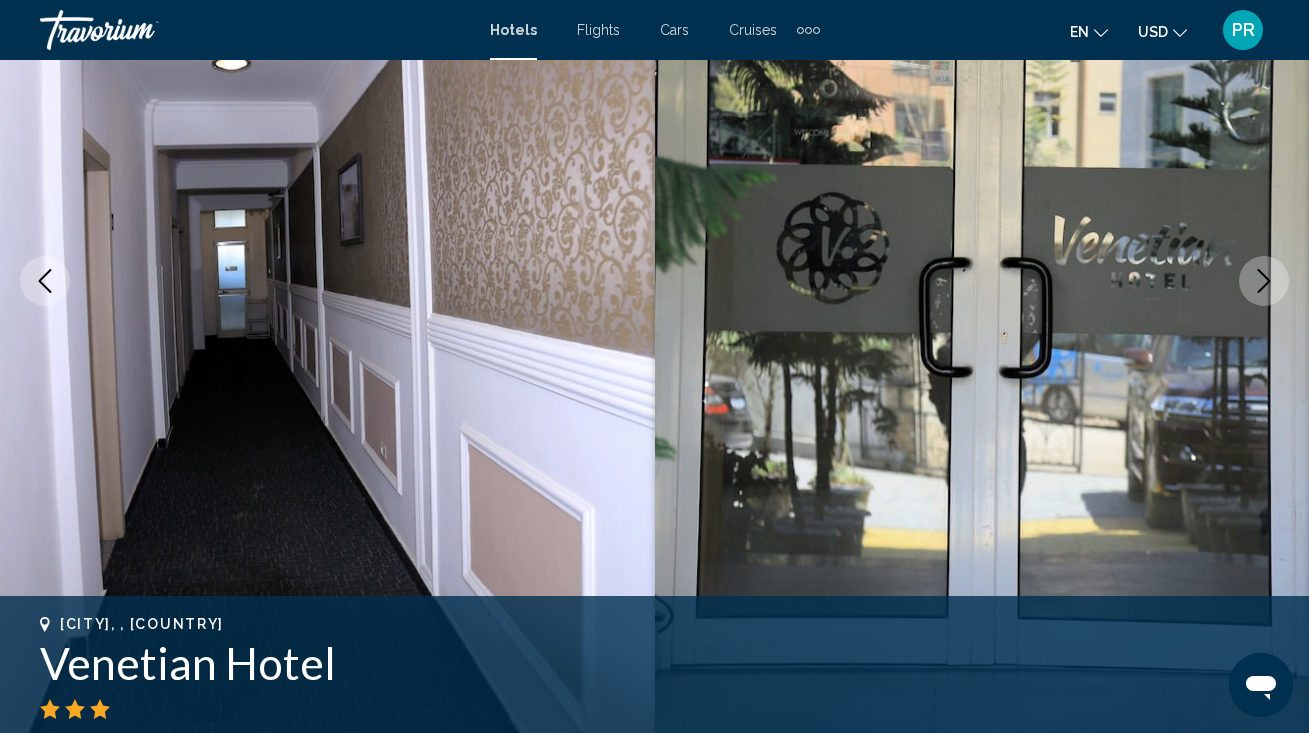 click 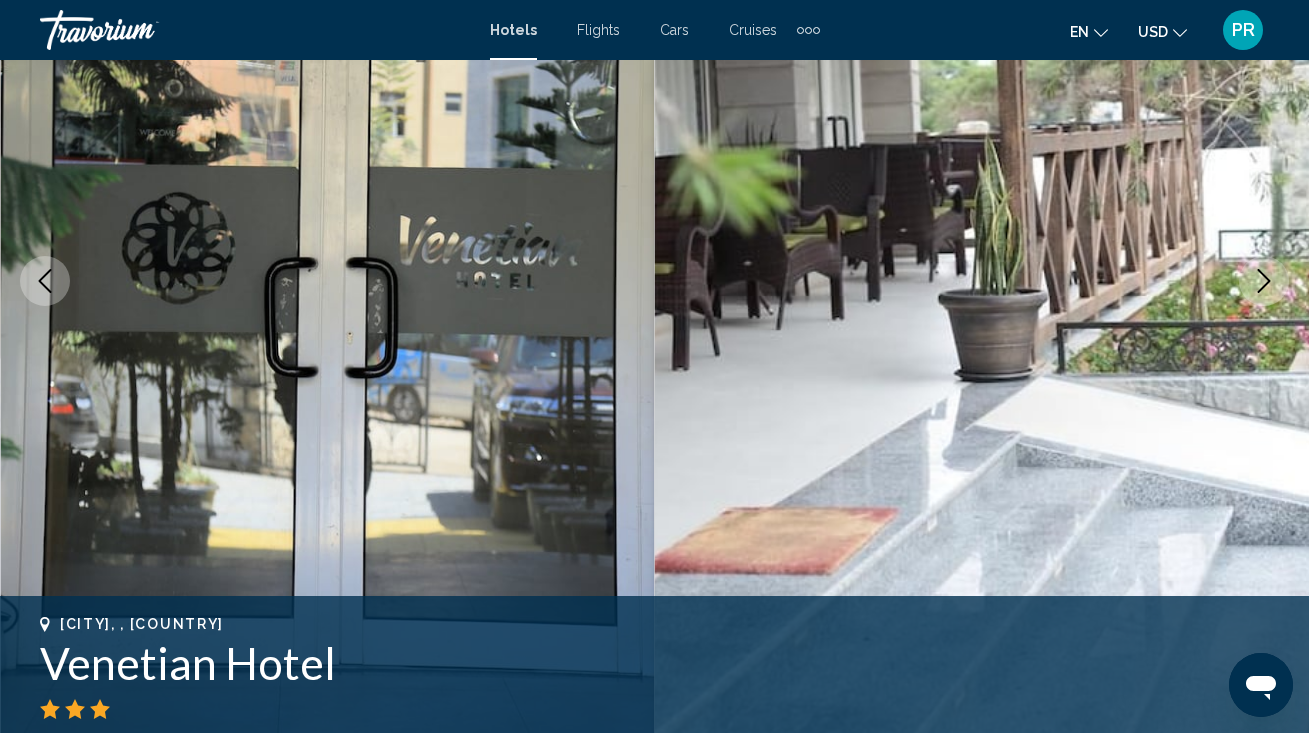 click 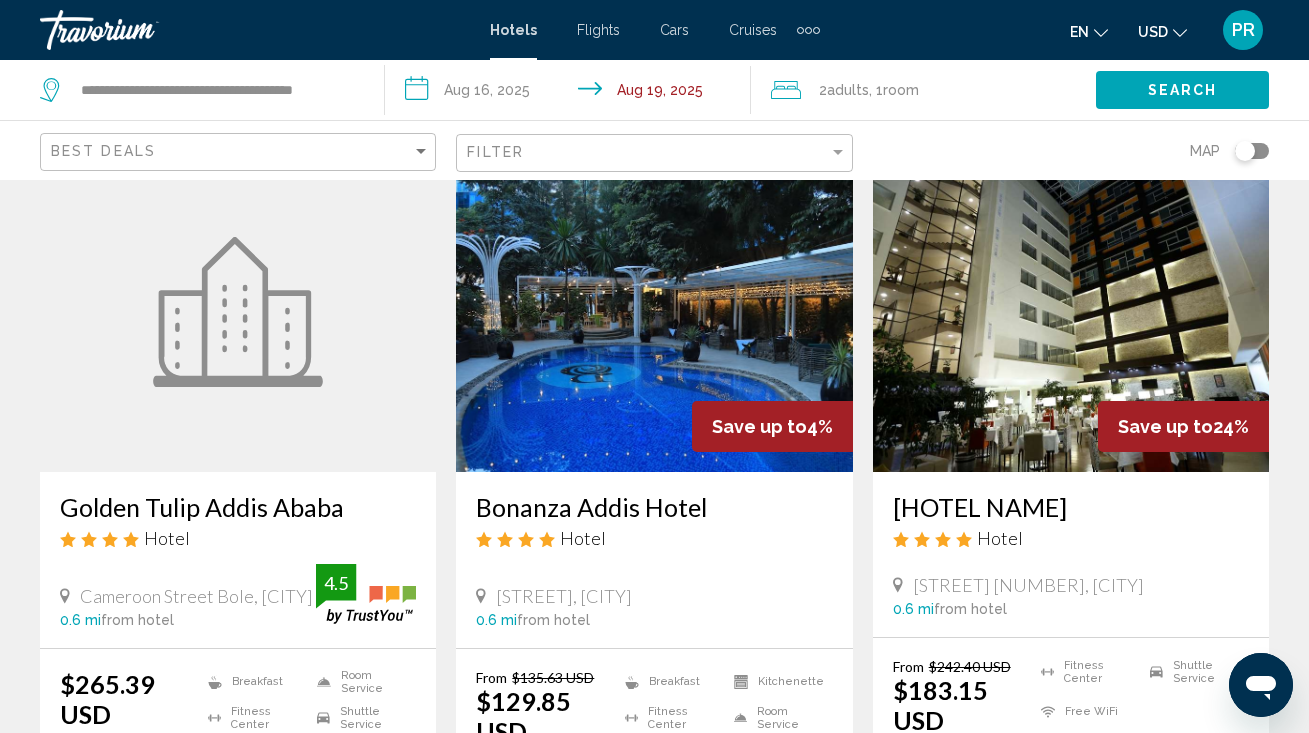 scroll, scrollTop: 2337, scrollLeft: 0, axis: vertical 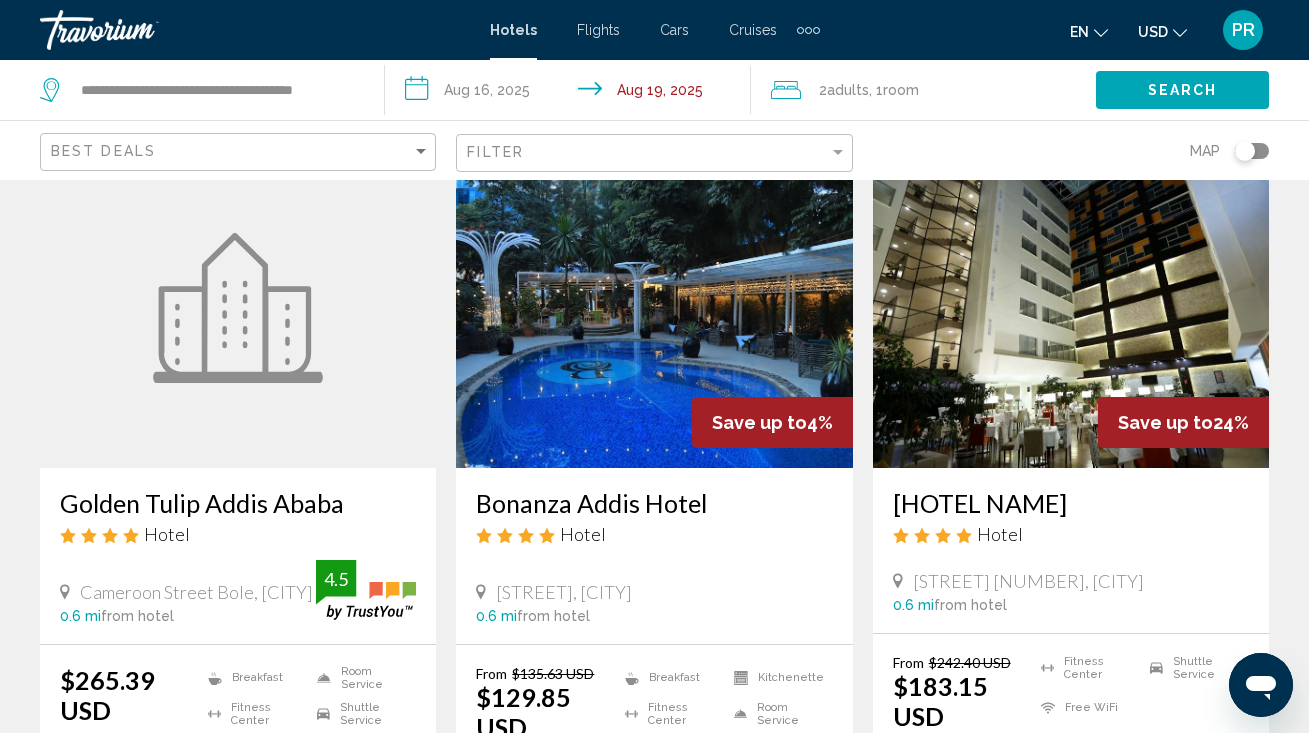 click at bounding box center (654, 308) 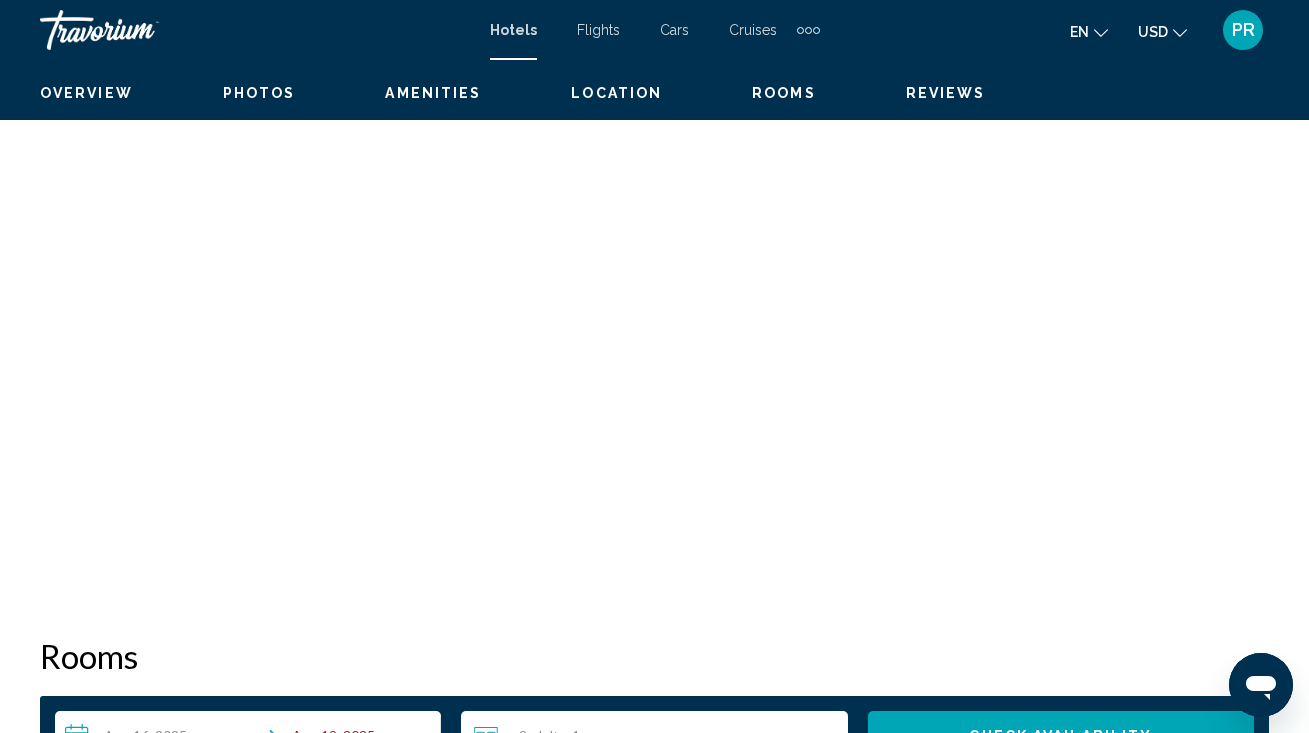 scroll, scrollTop: 0, scrollLeft: 0, axis: both 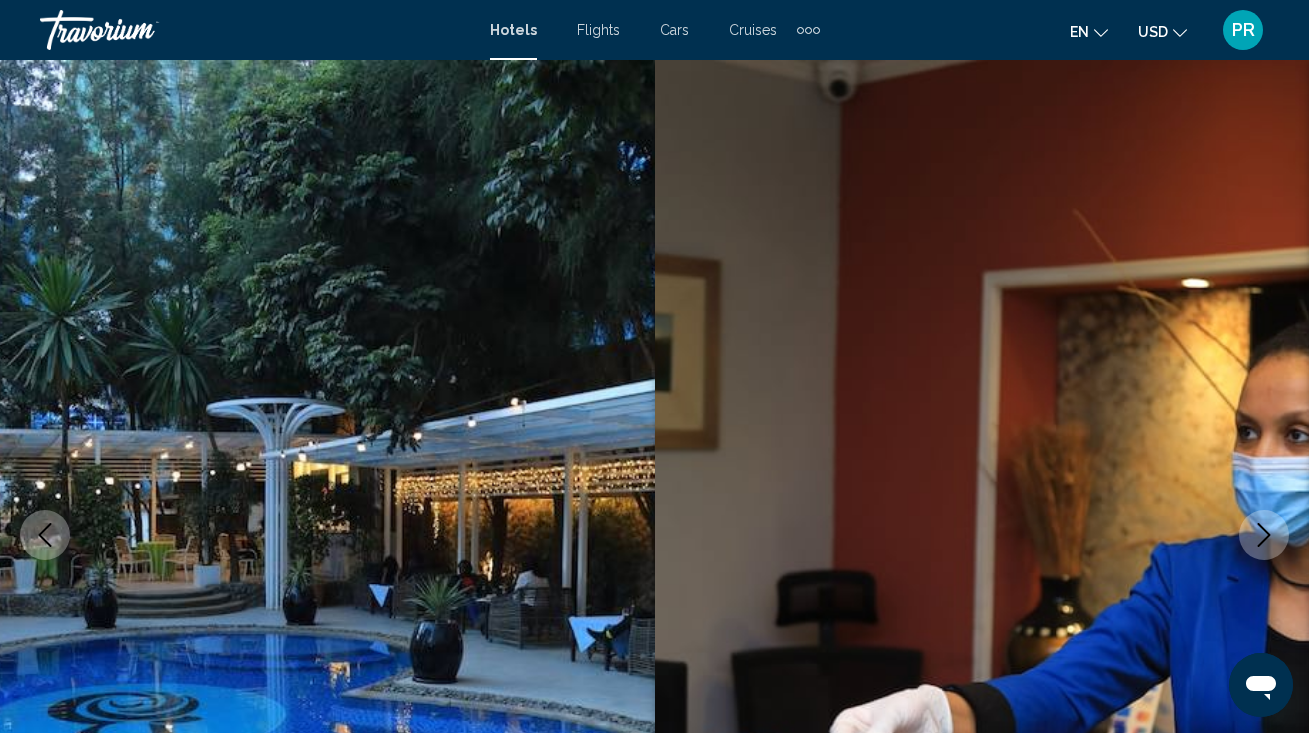 click 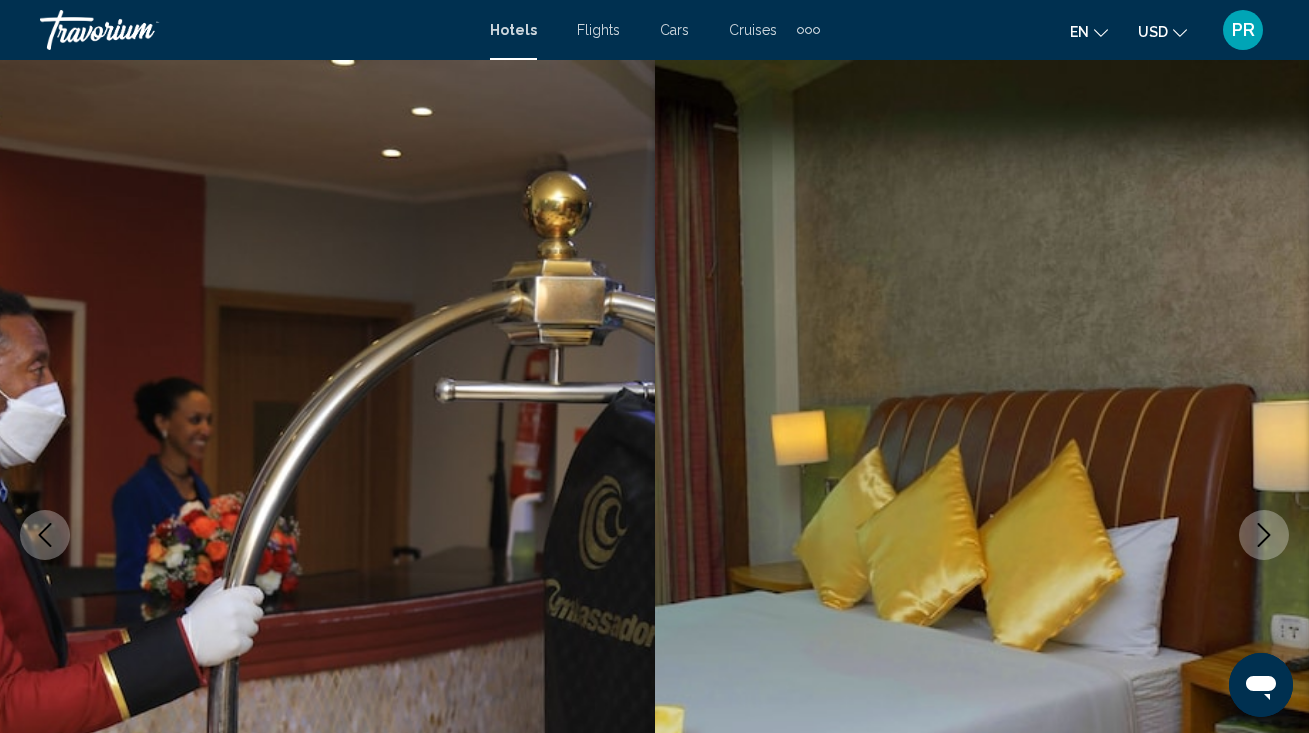 click 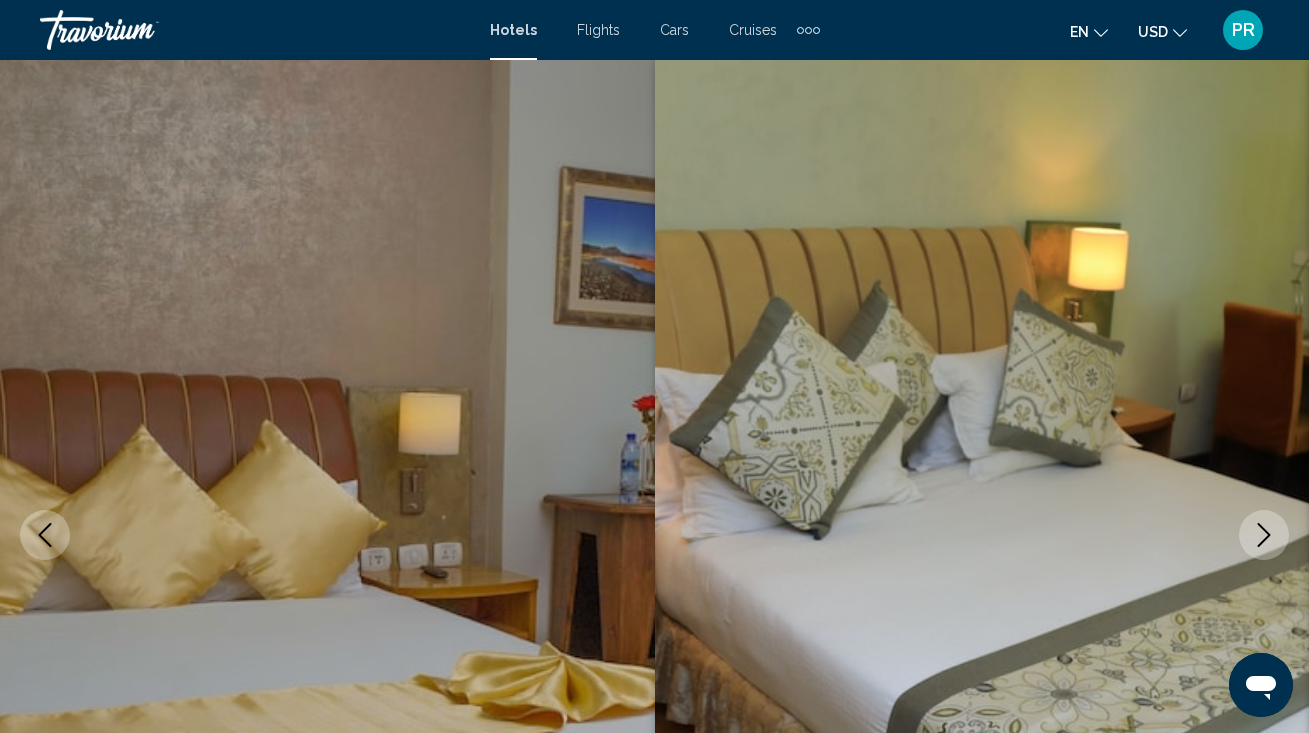click 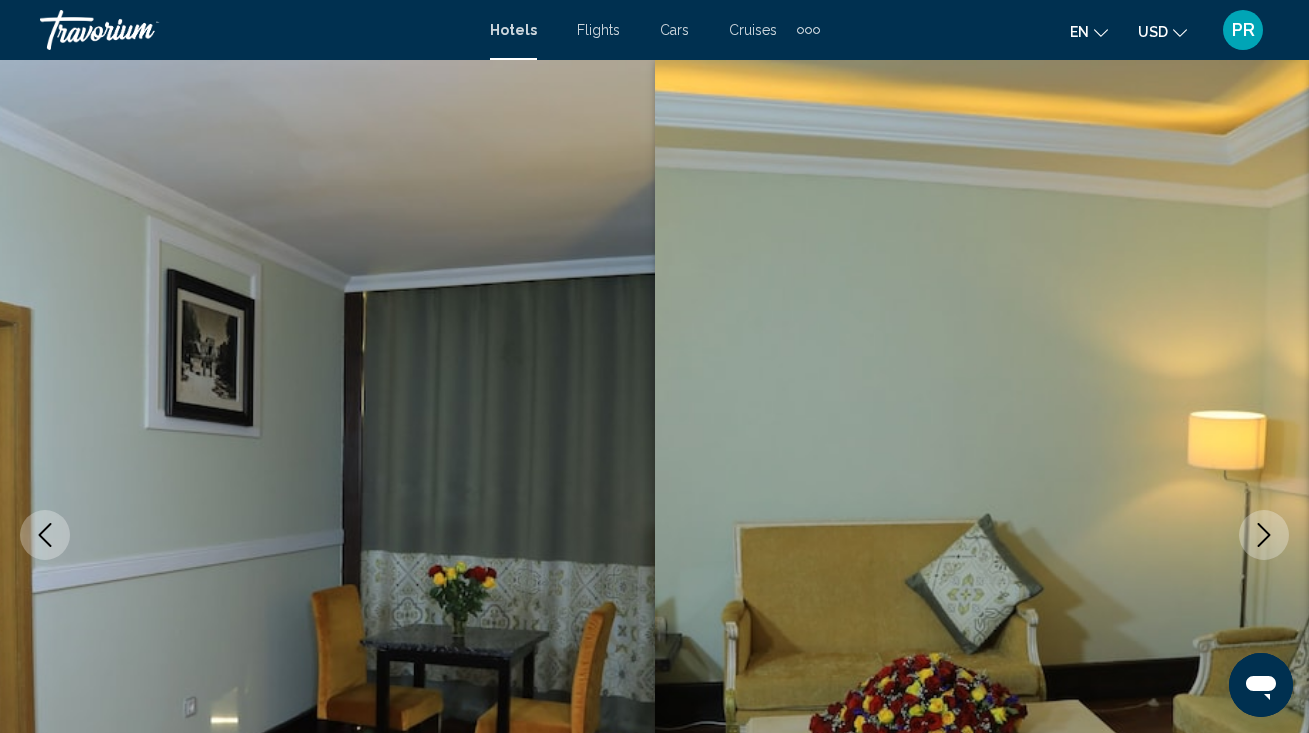 click 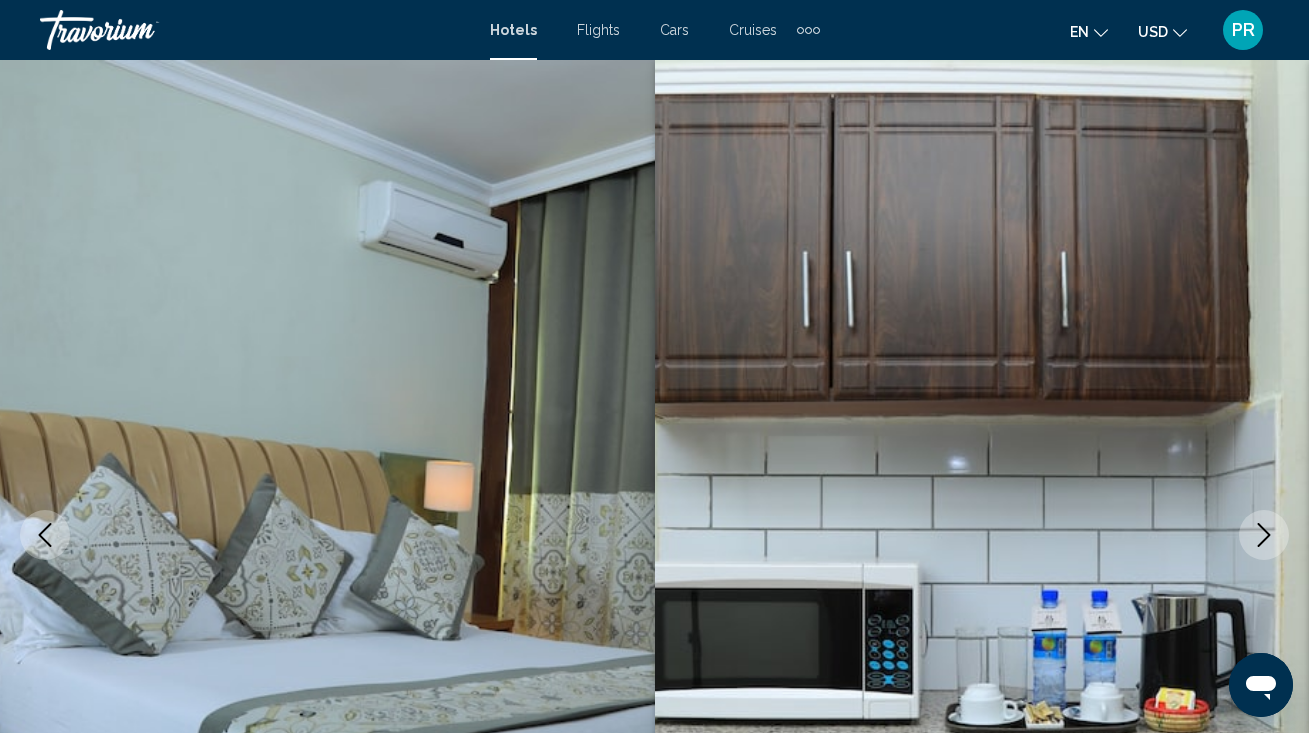 click 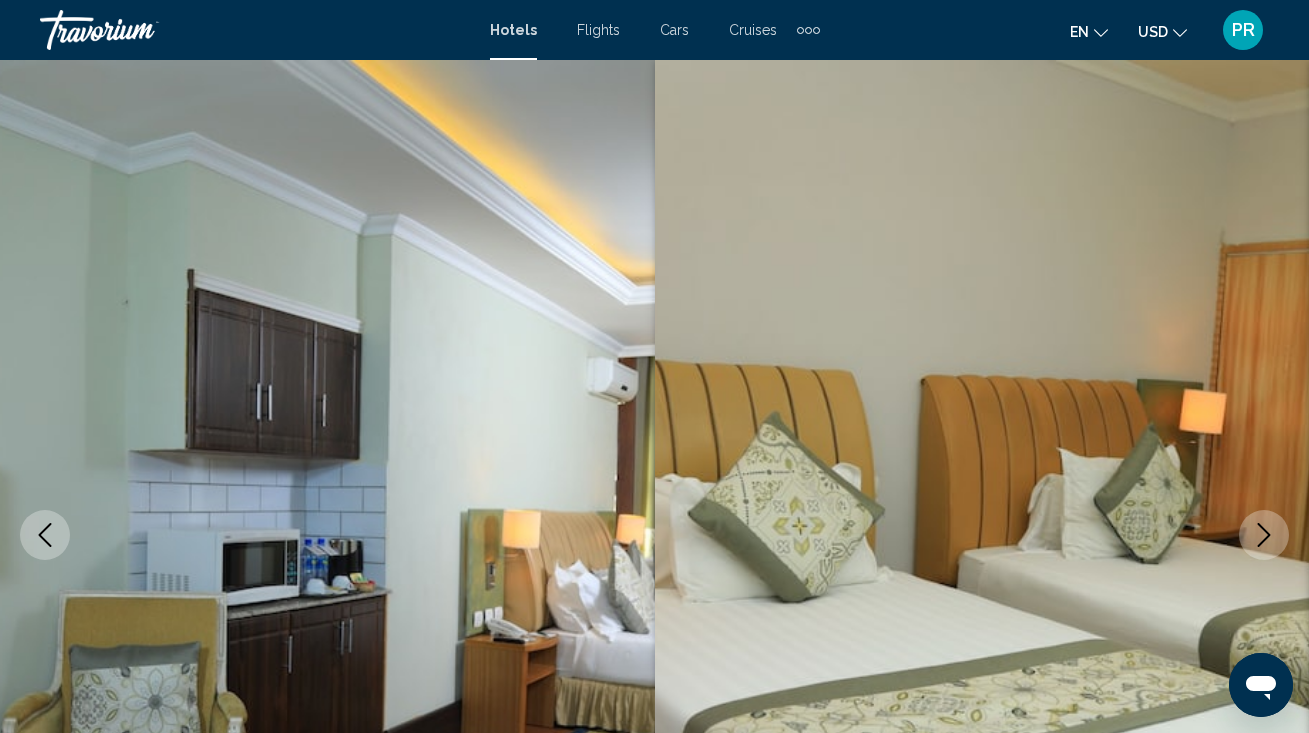 click 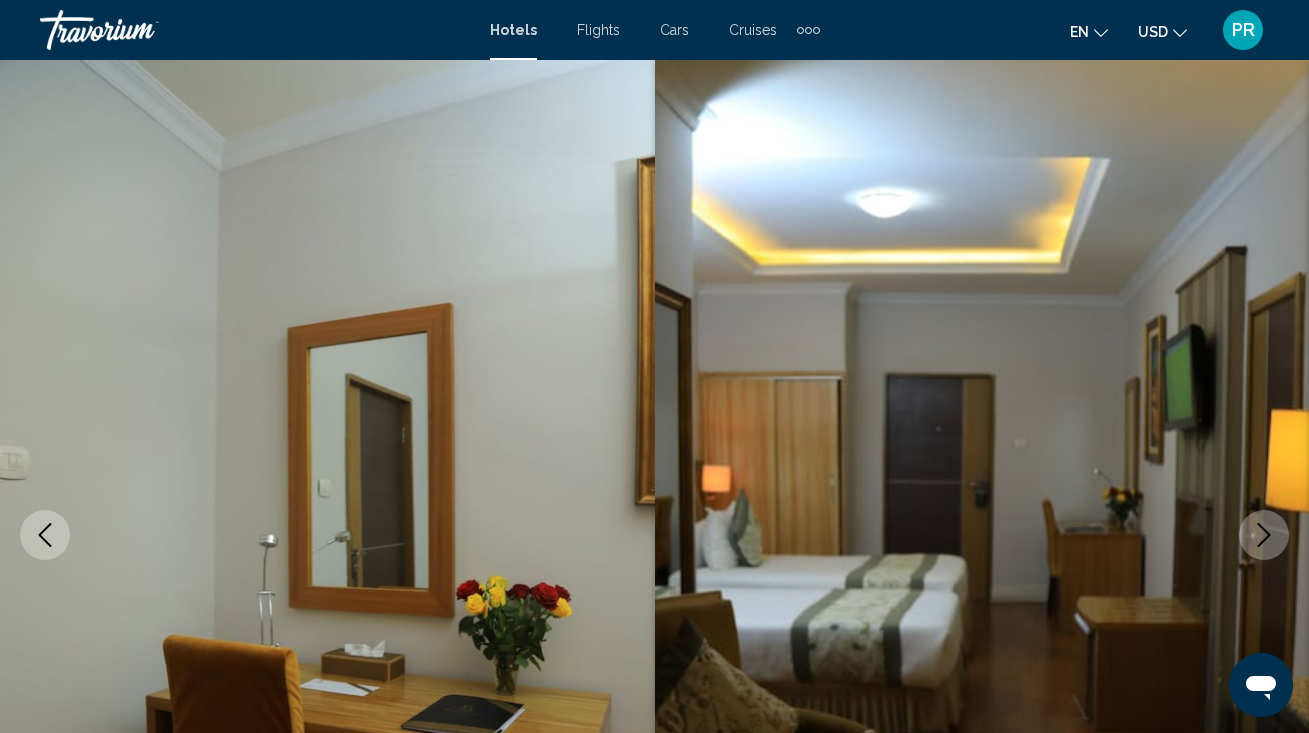 click 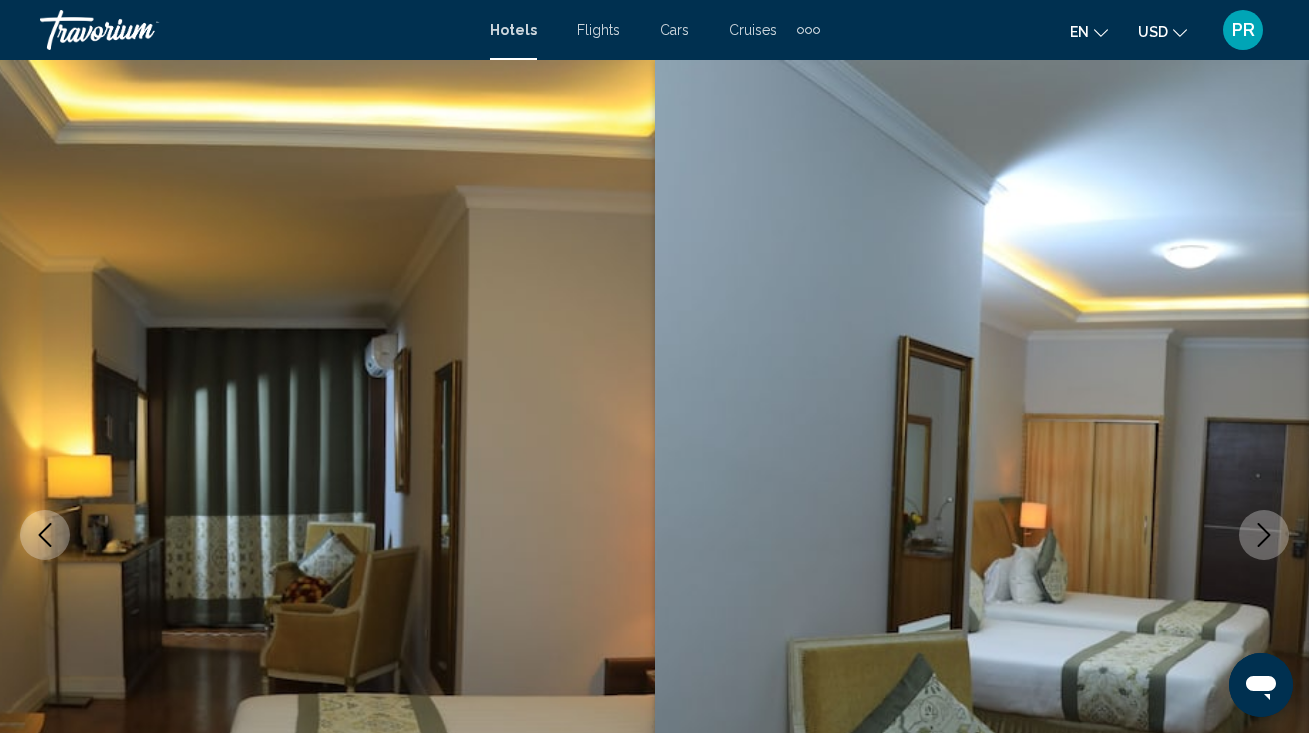 click 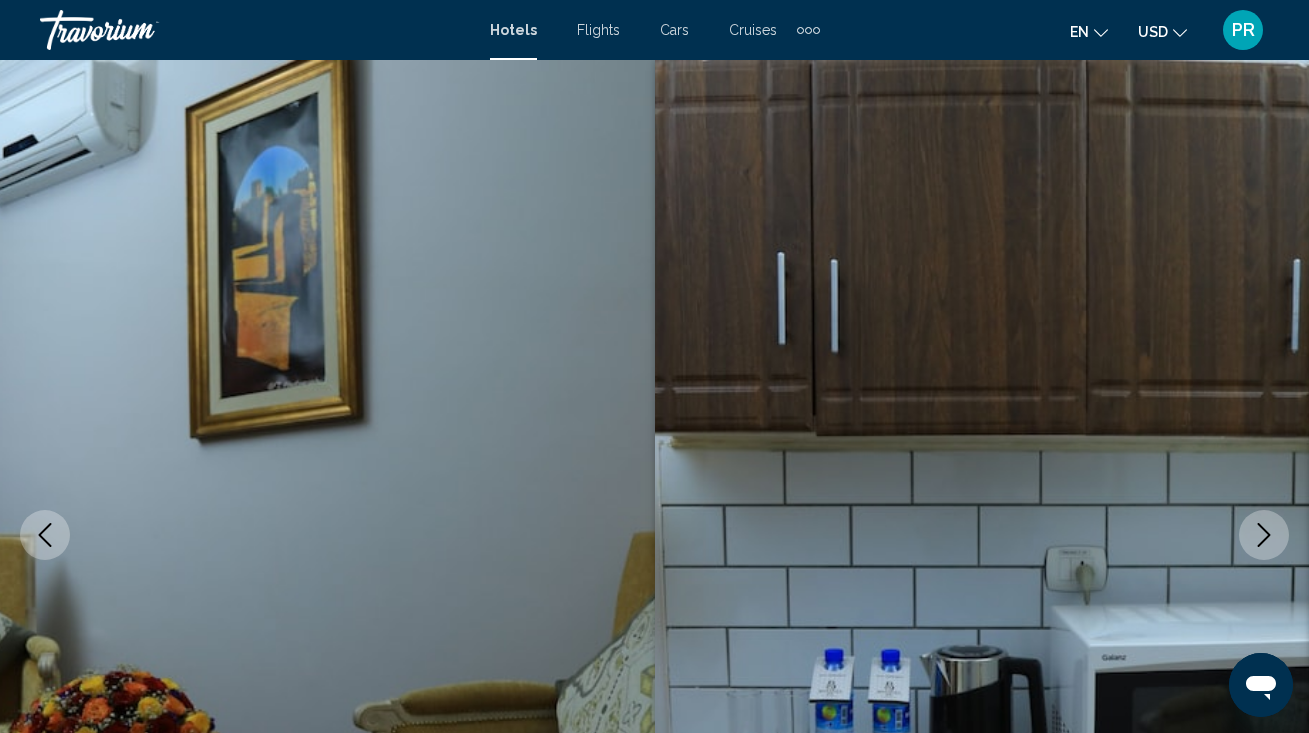 click 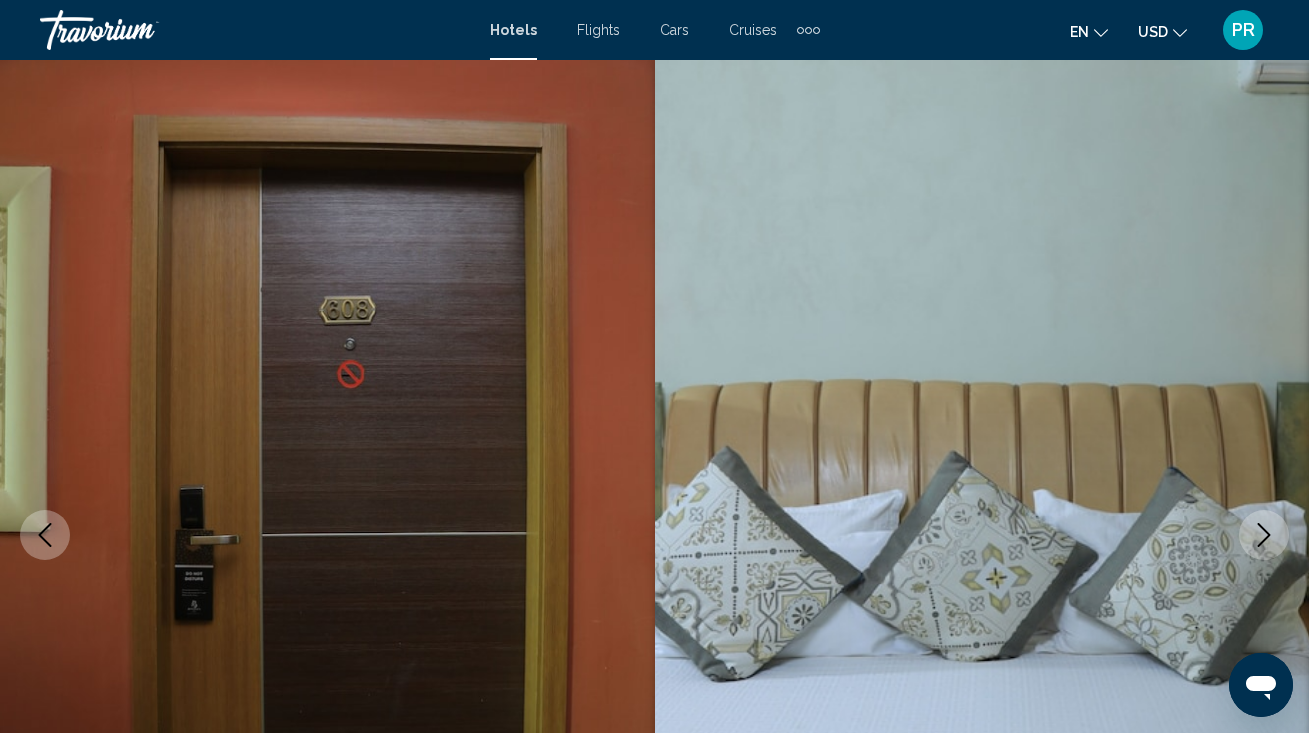 click 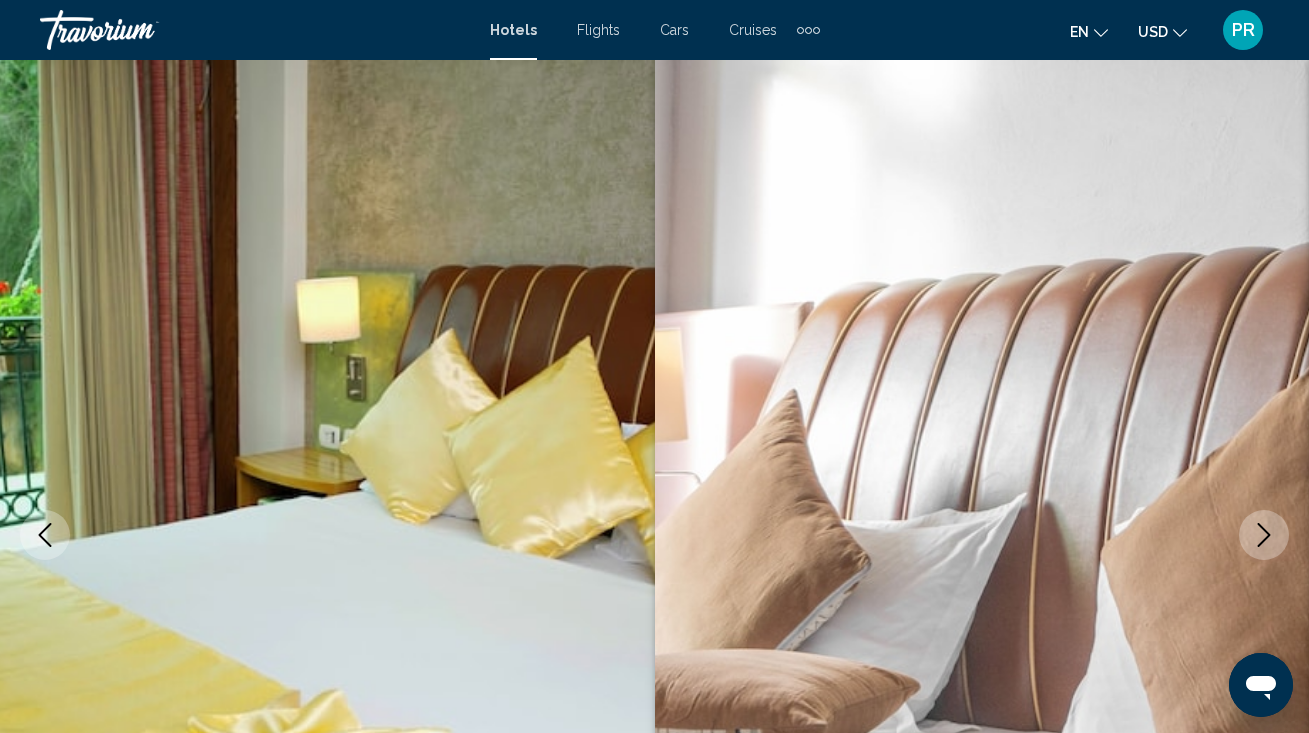 click 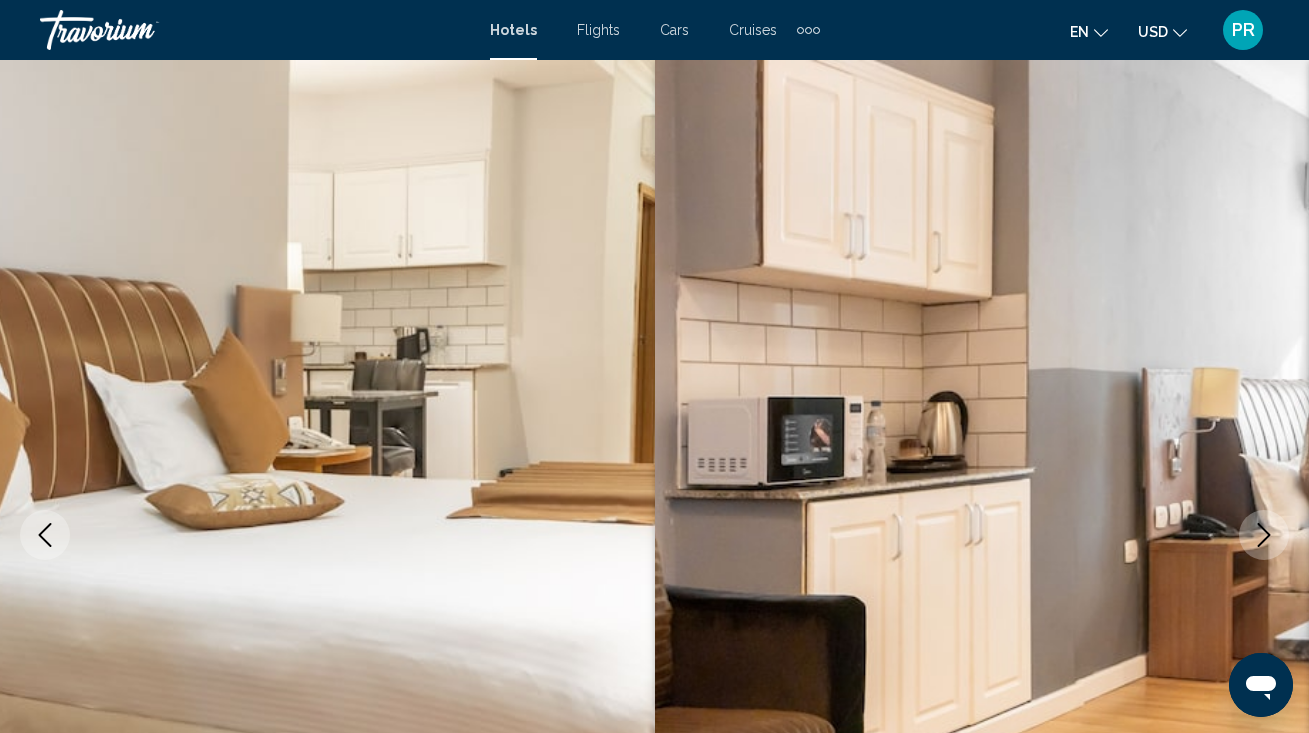 click 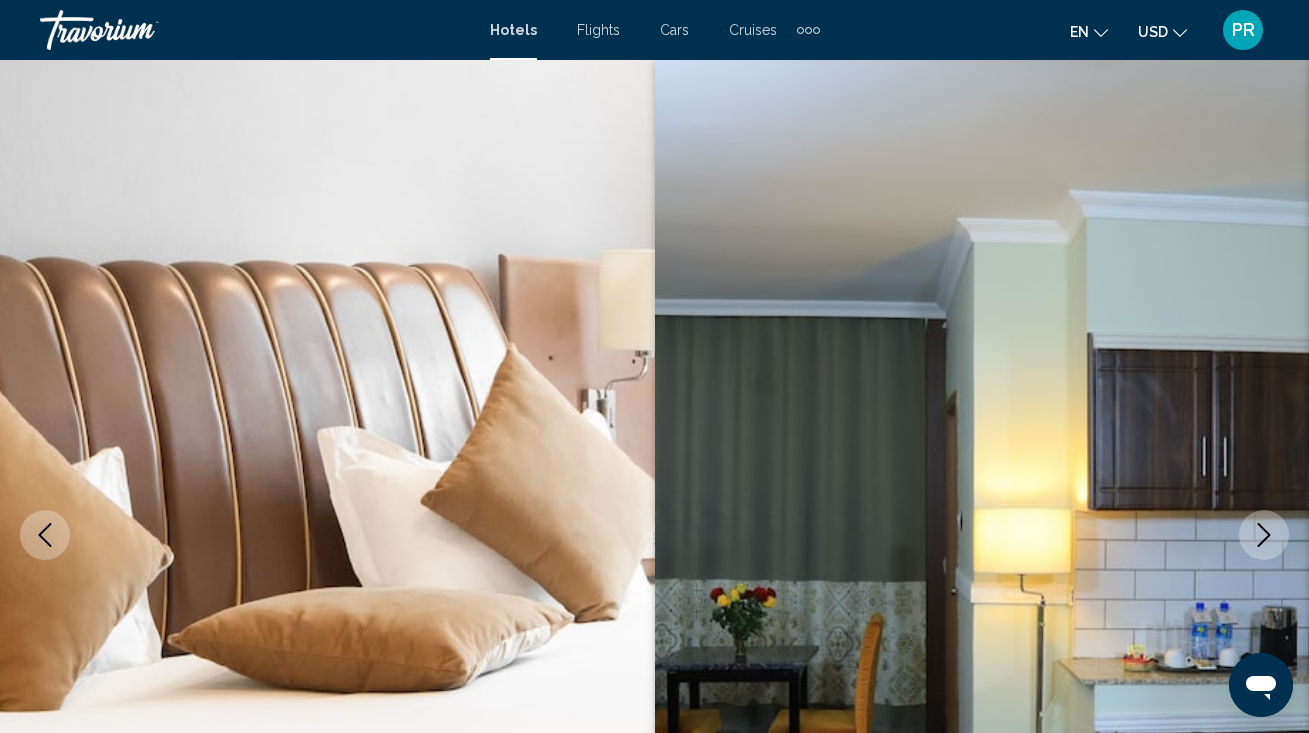 click 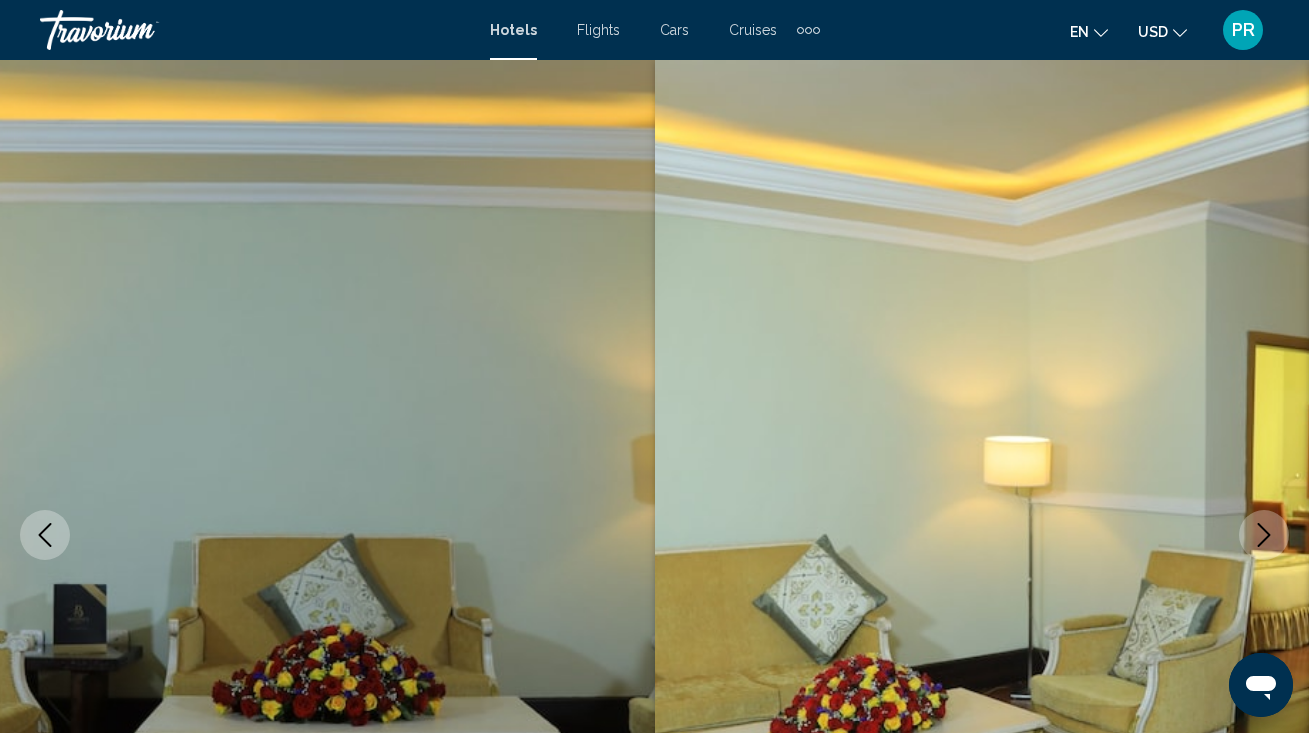 click 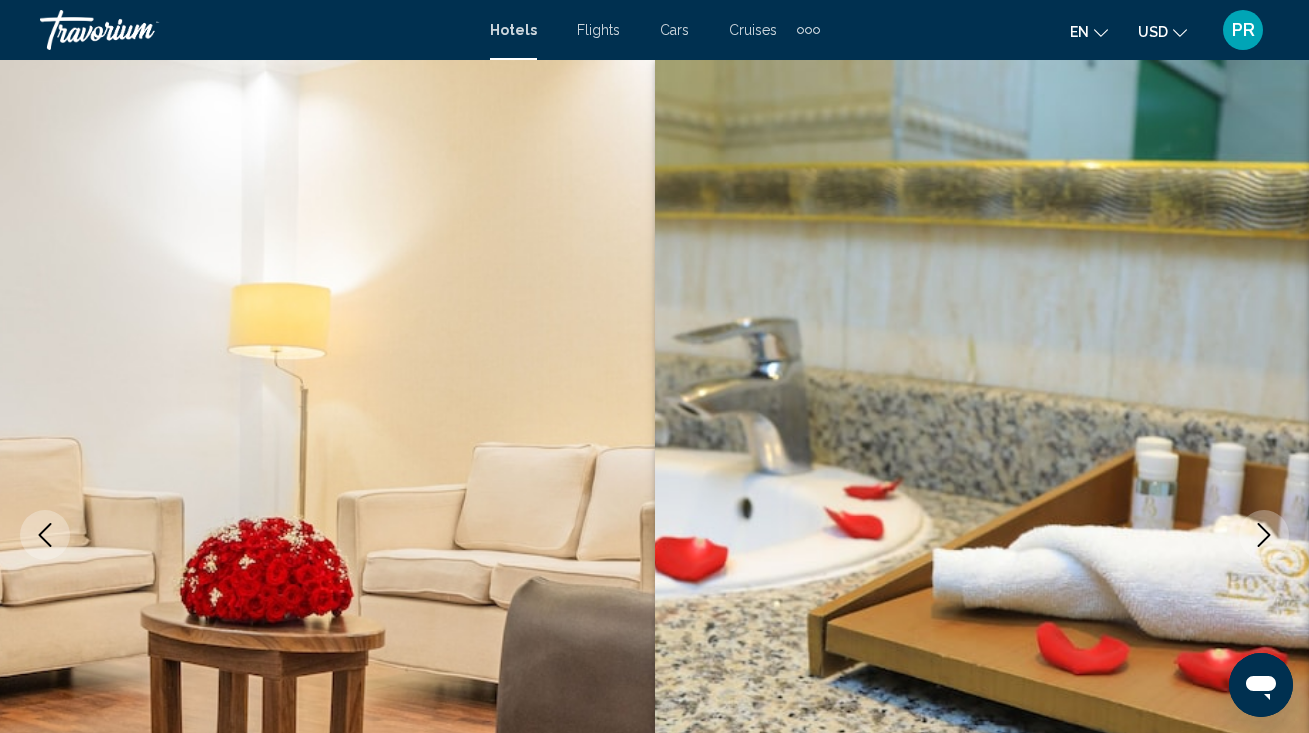 click 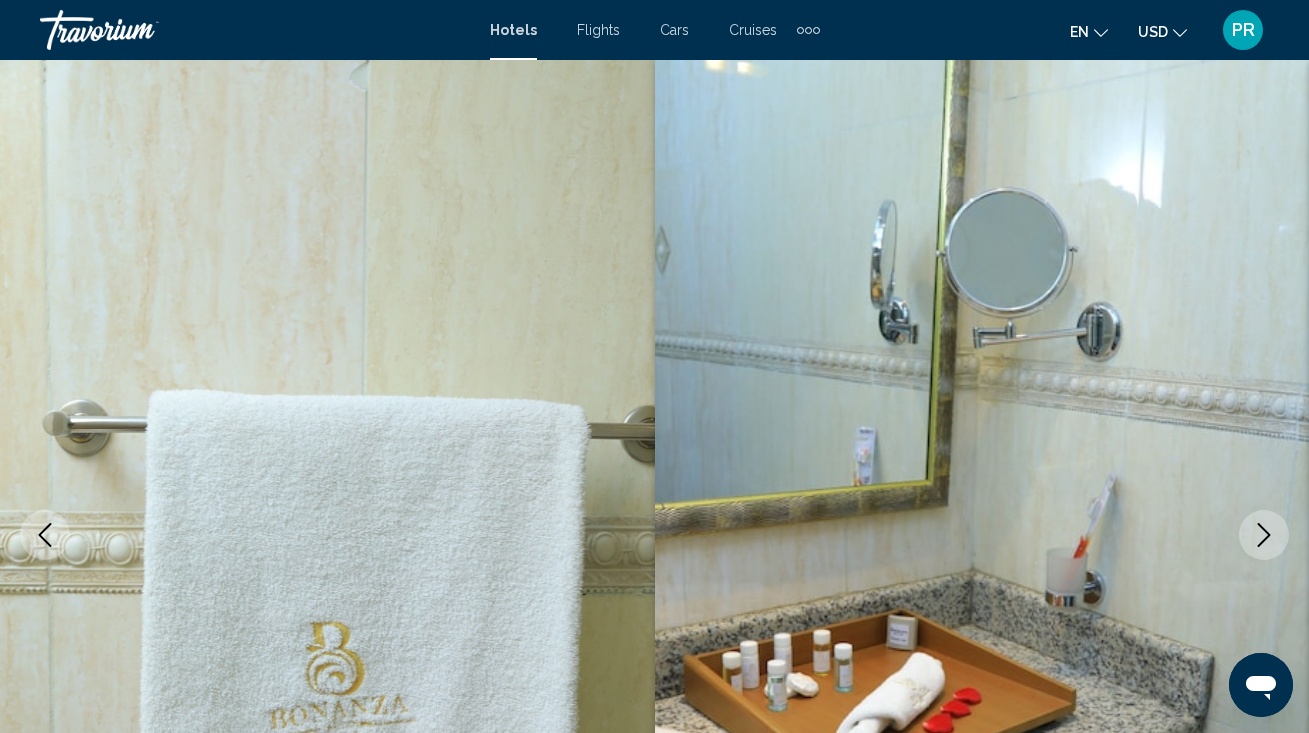 click 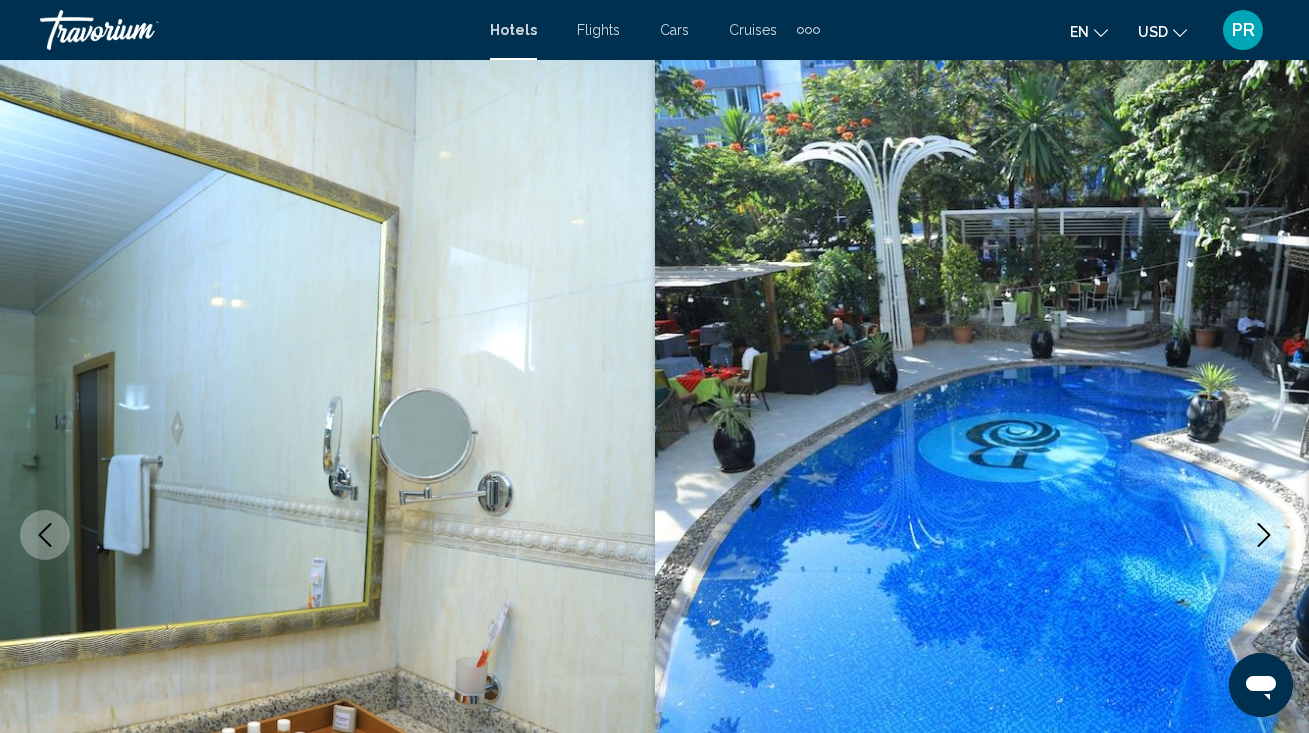 click 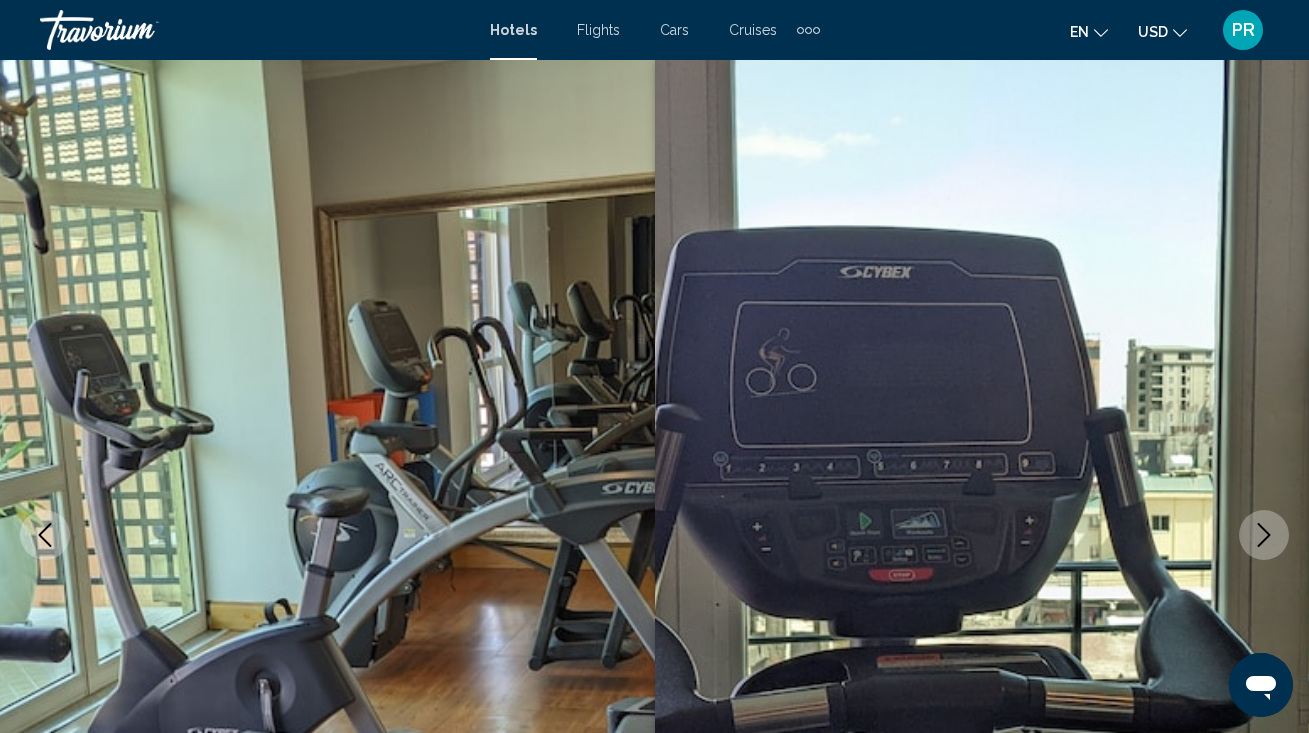 click 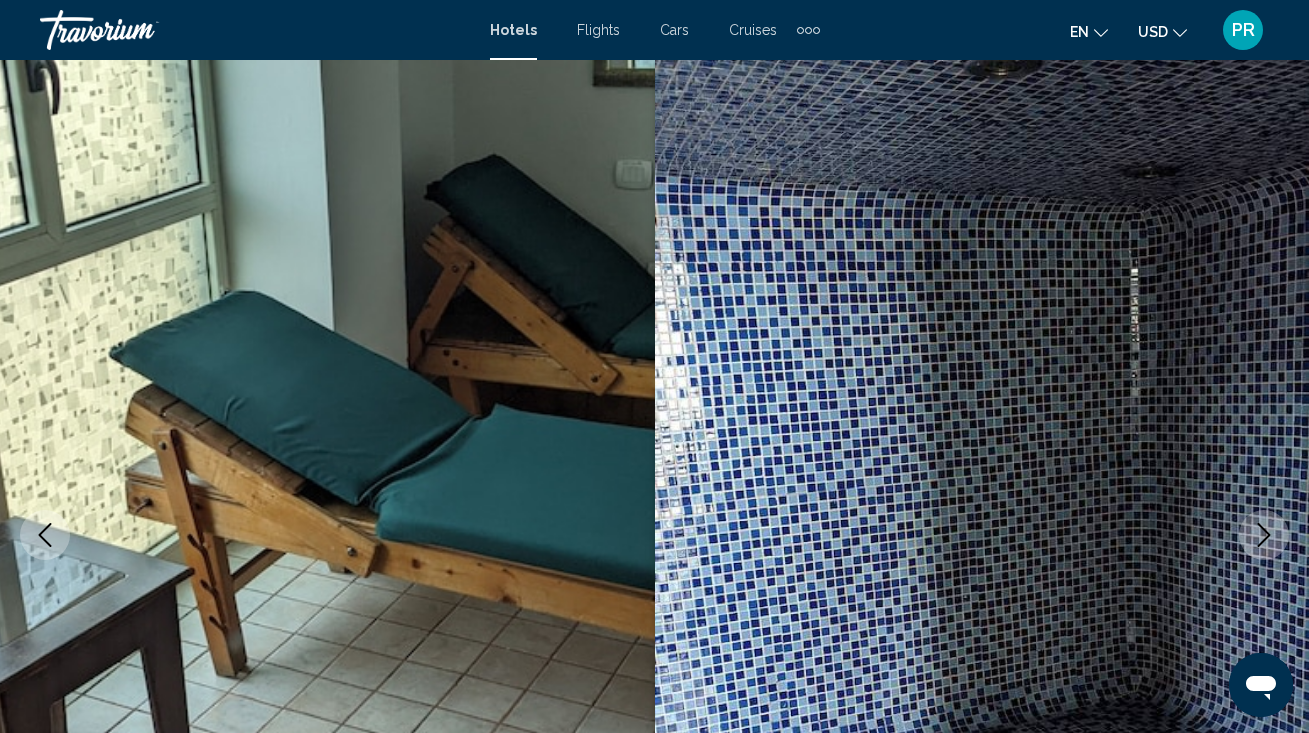 click 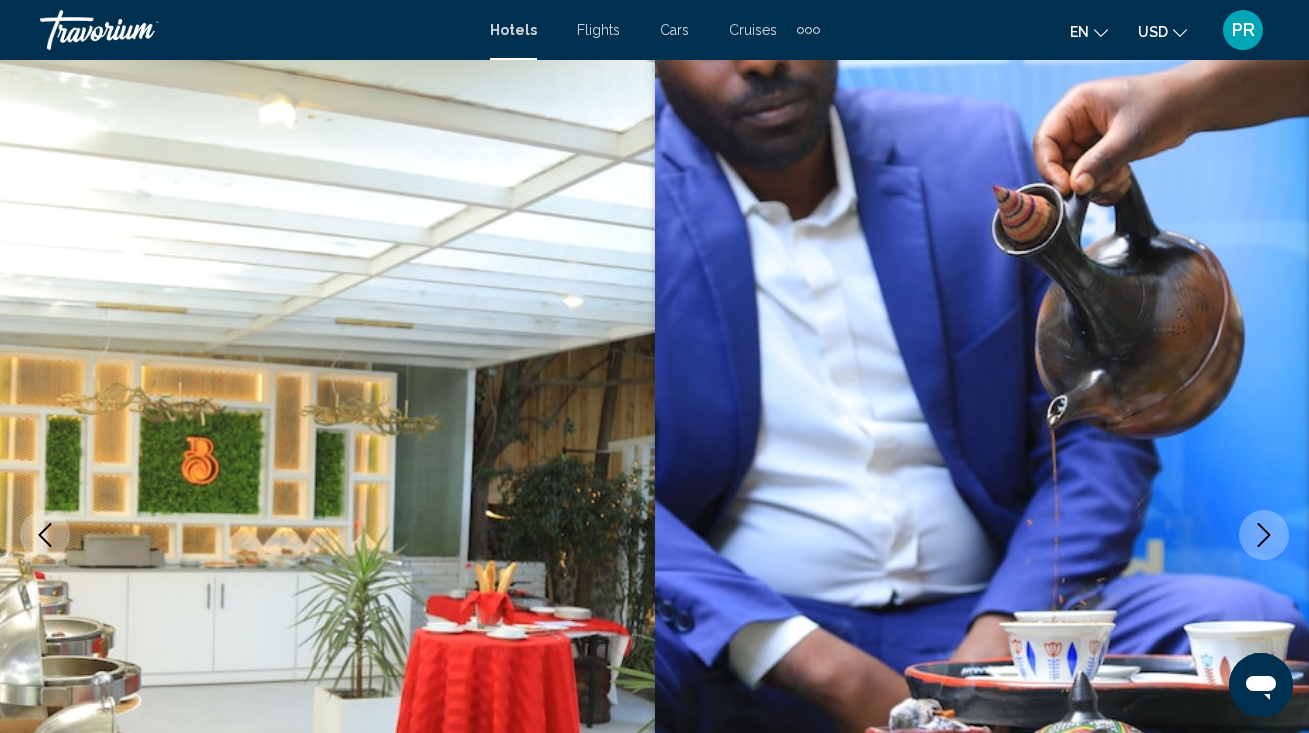 click 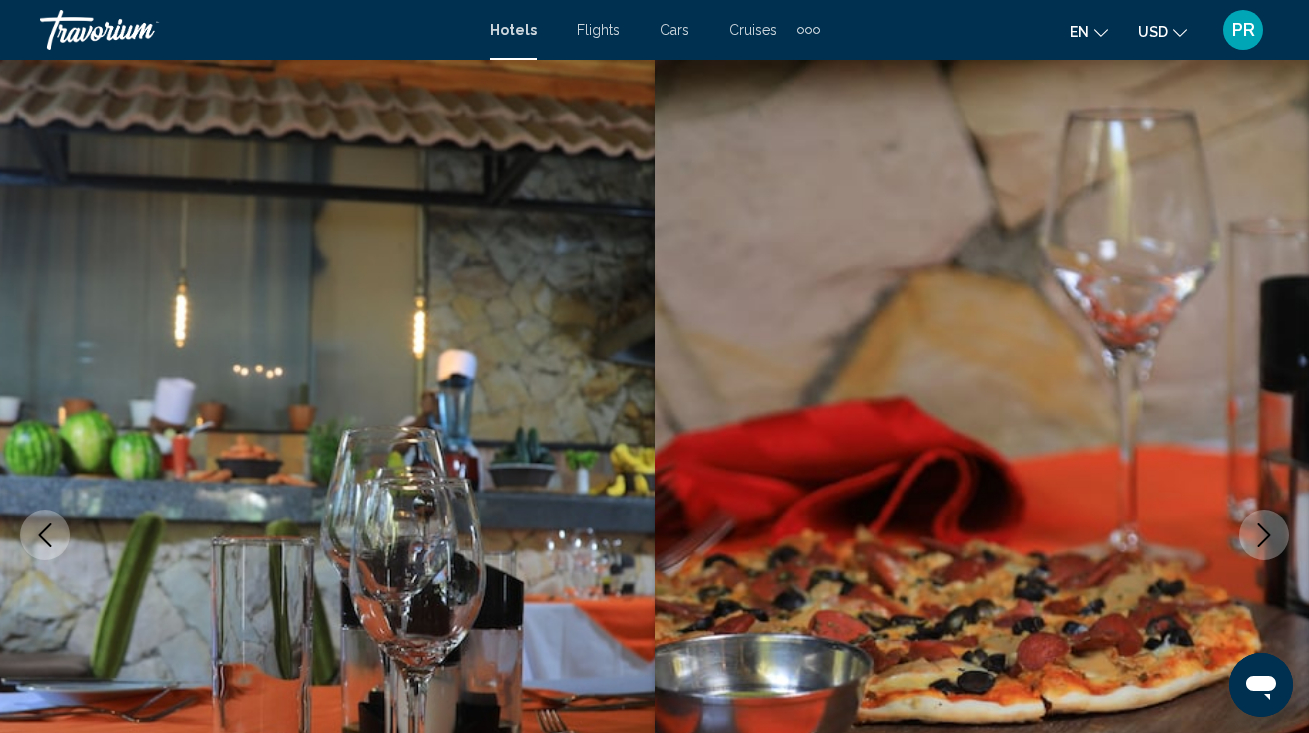 click 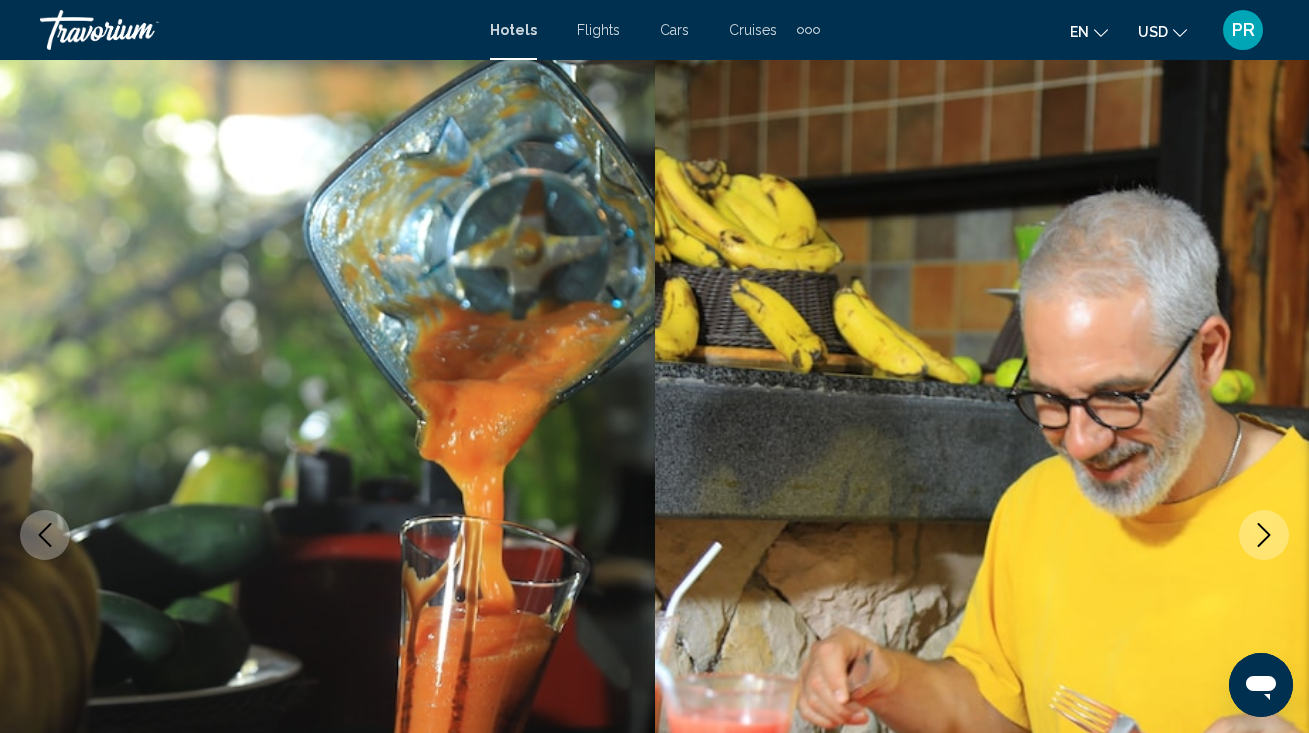 click 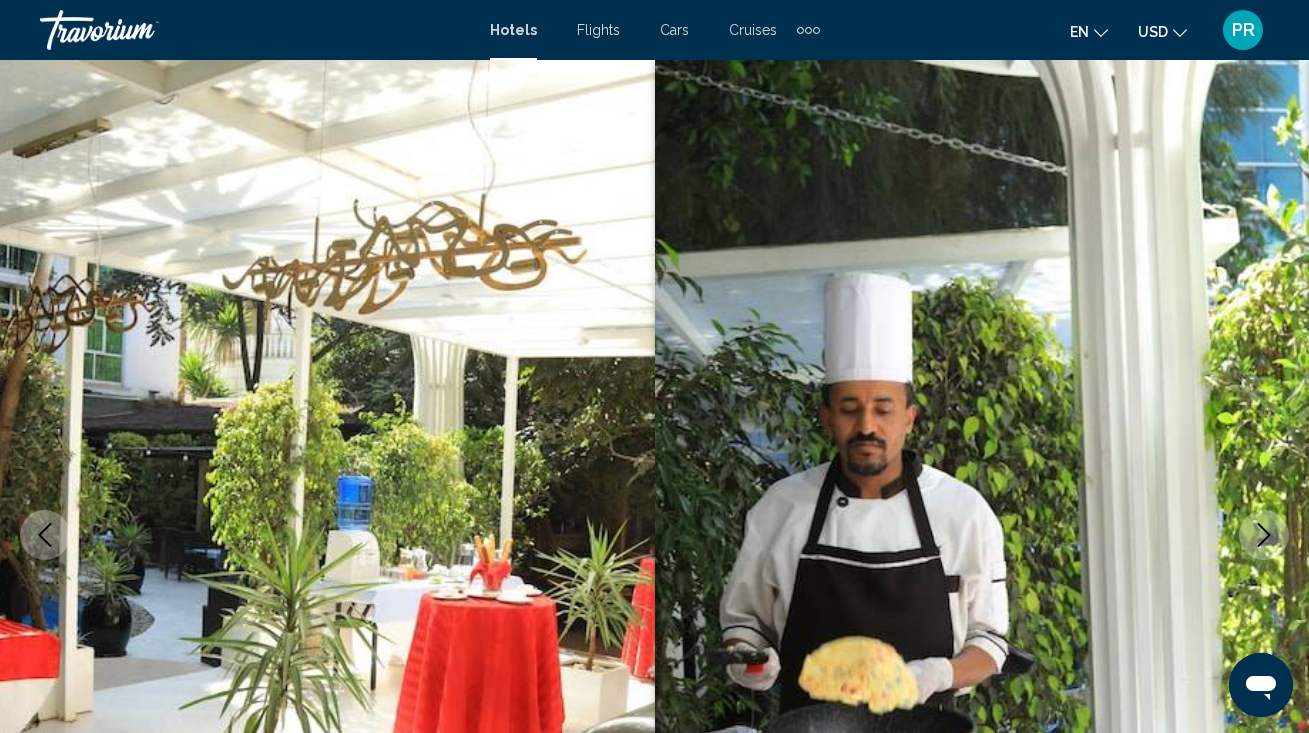 click 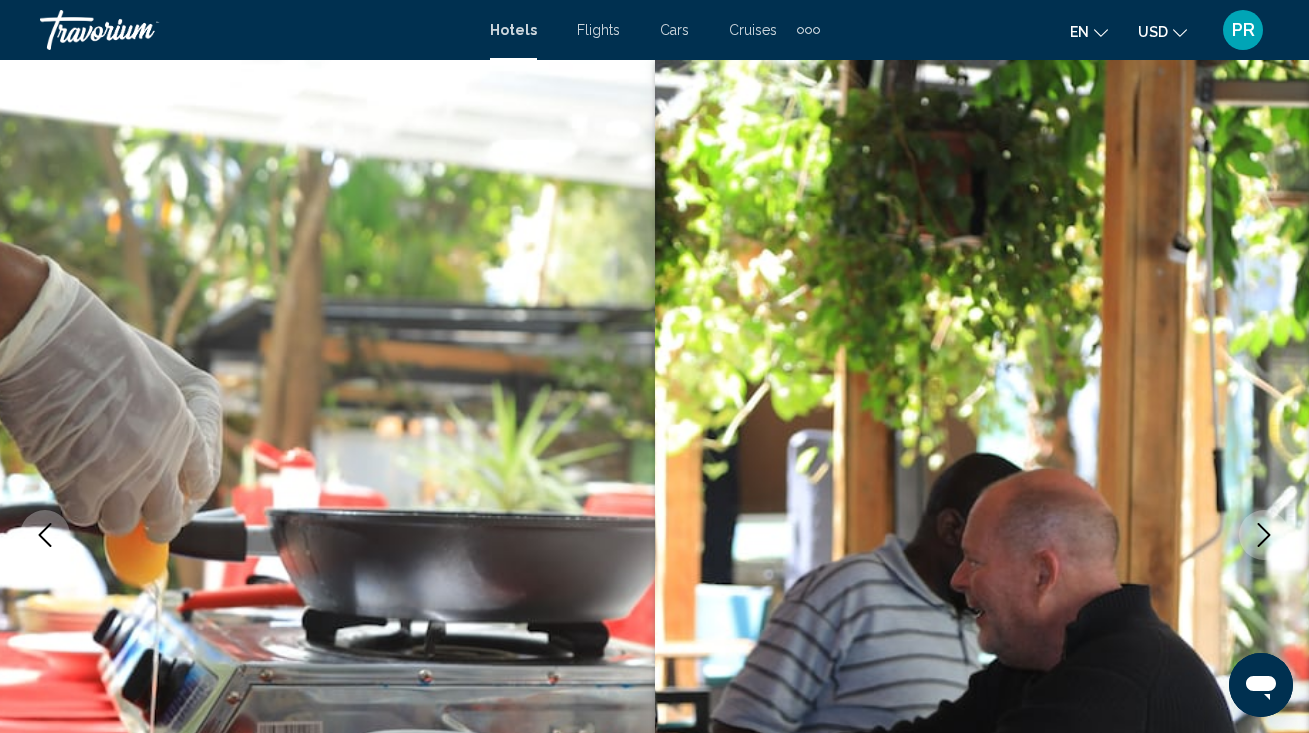 click 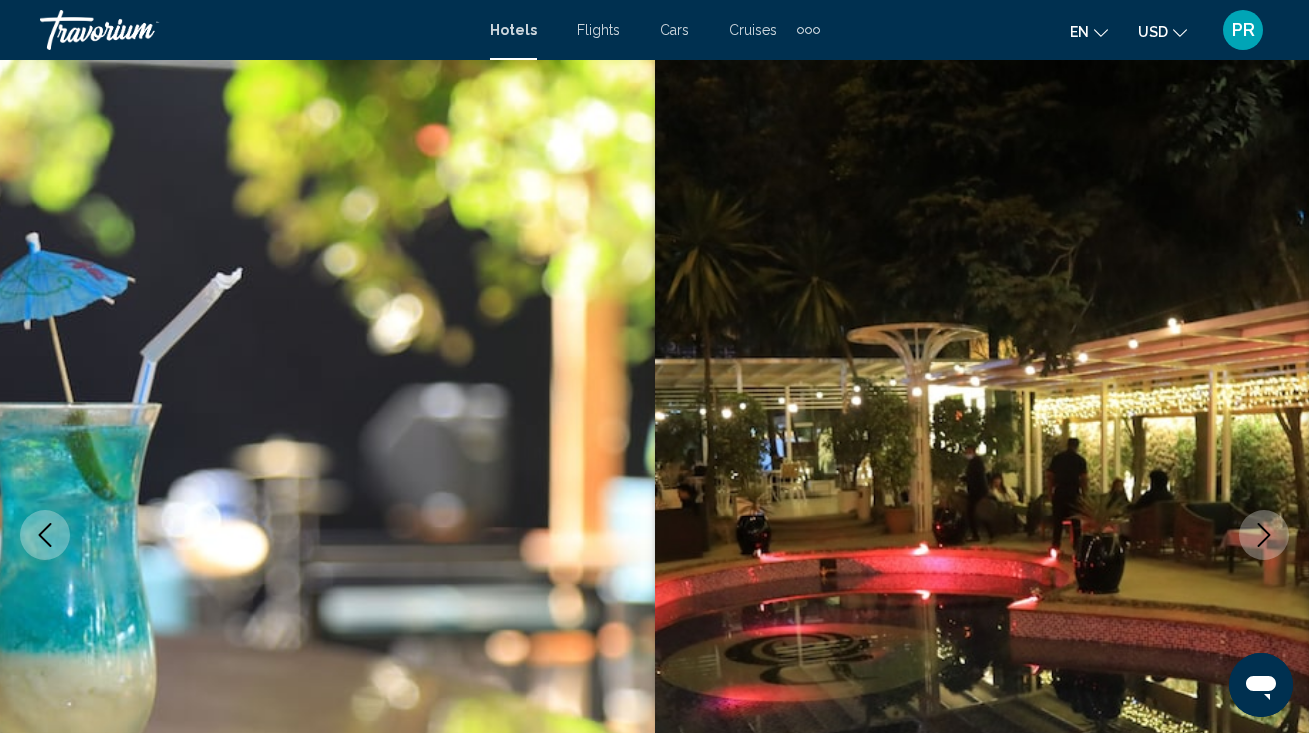 click 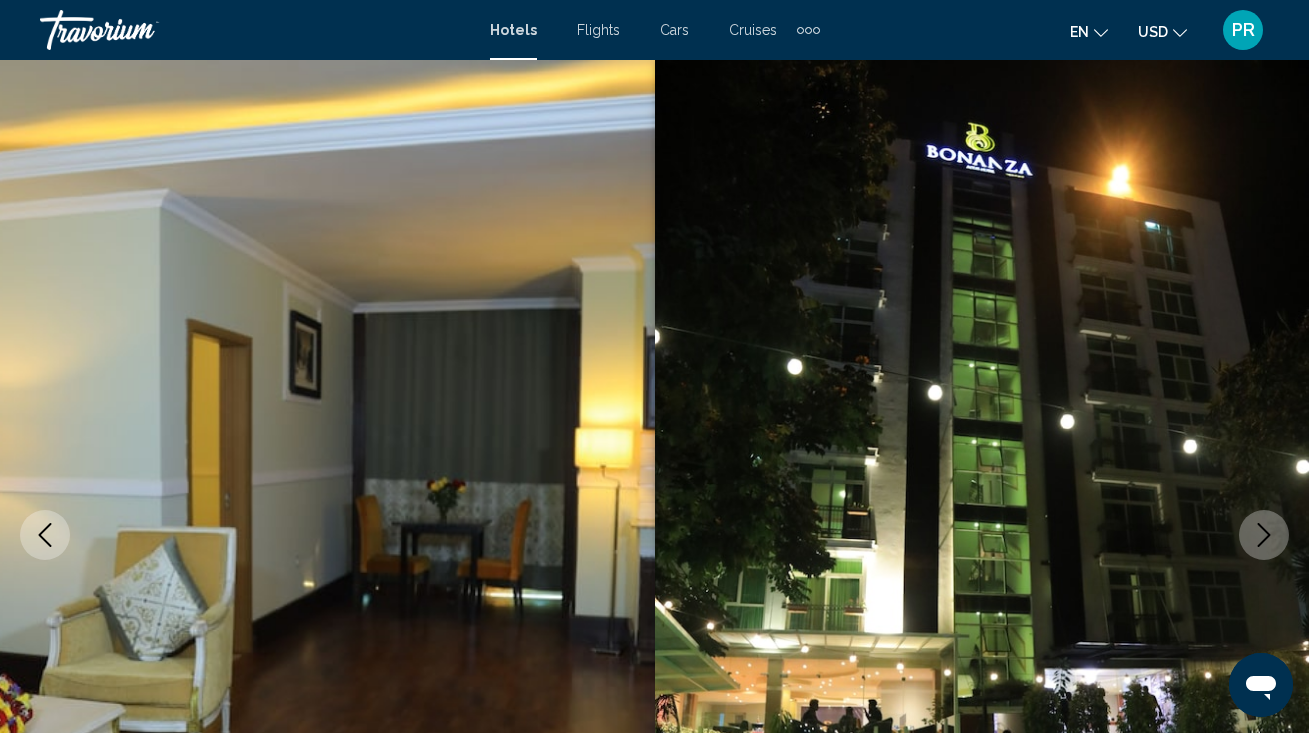 click 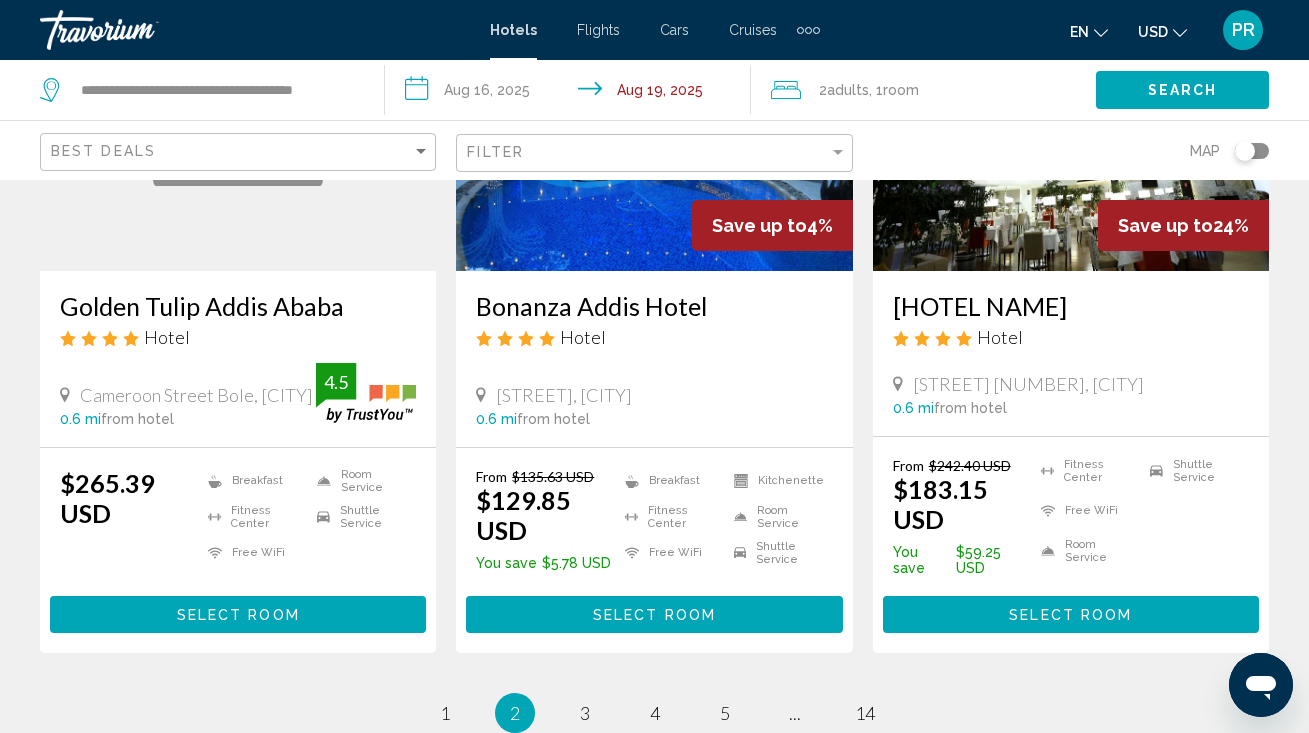 scroll, scrollTop: 2631, scrollLeft: 0, axis: vertical 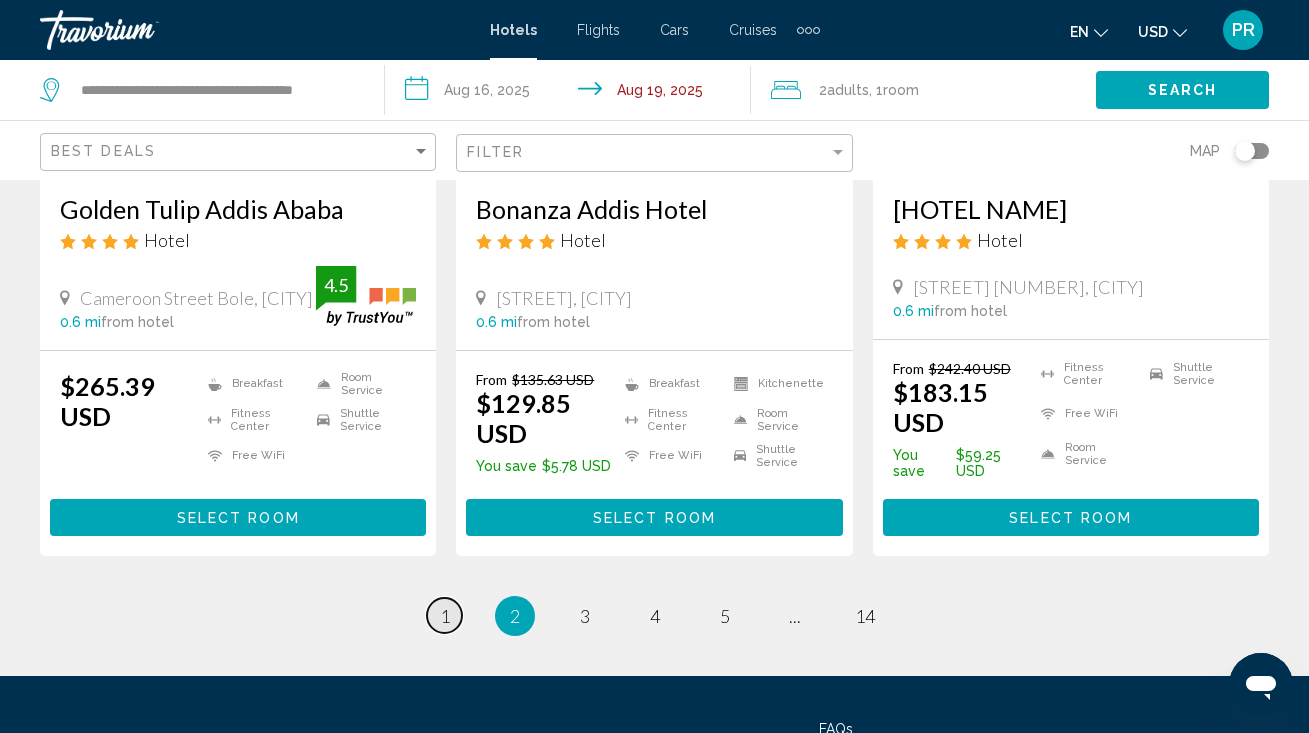 click on "page  1" at bounding box center [444, 615] 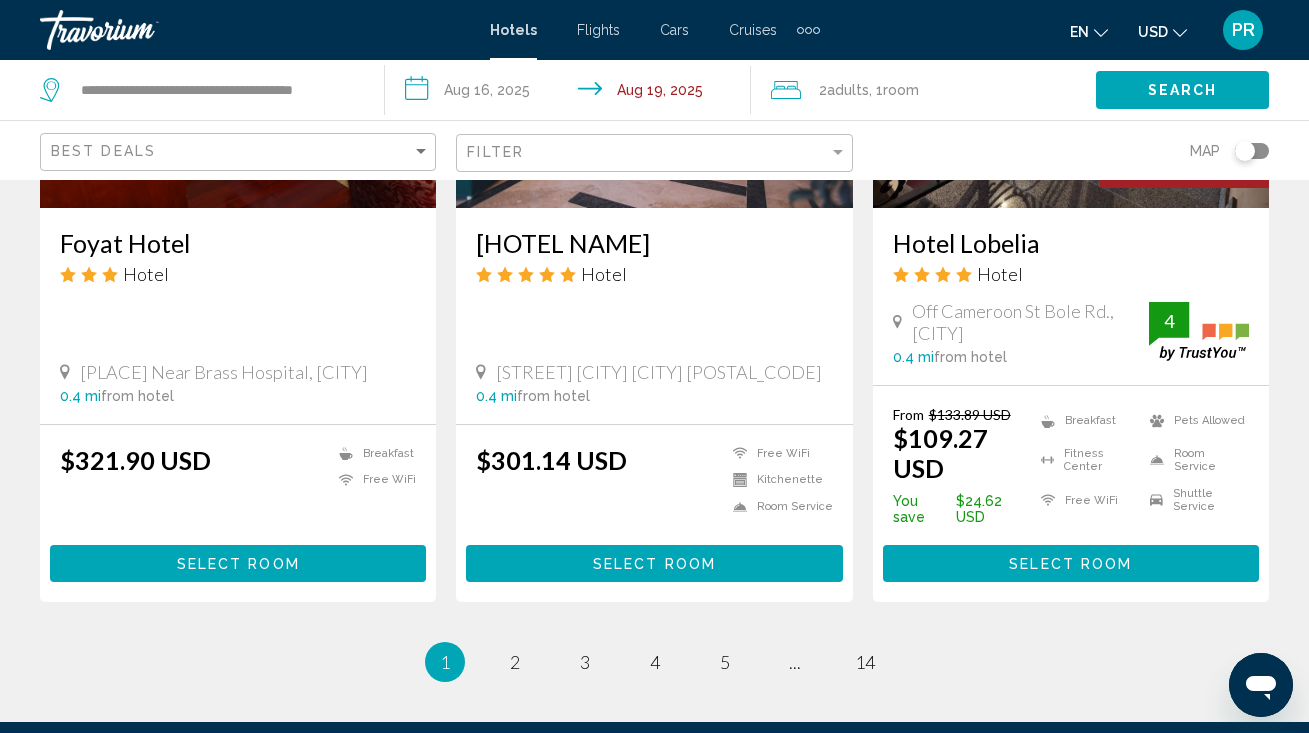 scroll, scrollTop: 2564, scrollLeft: 0, axis: vertical 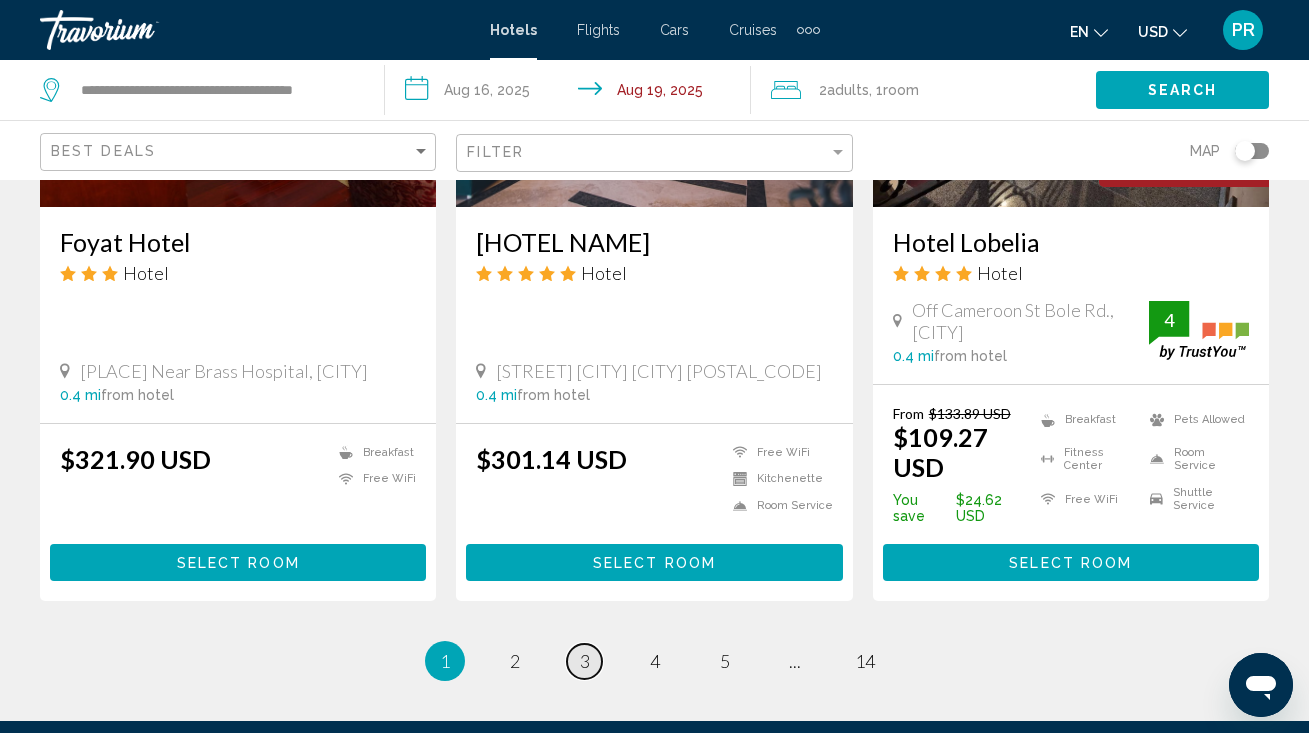 click on "3" at bounding box center (585, 661) 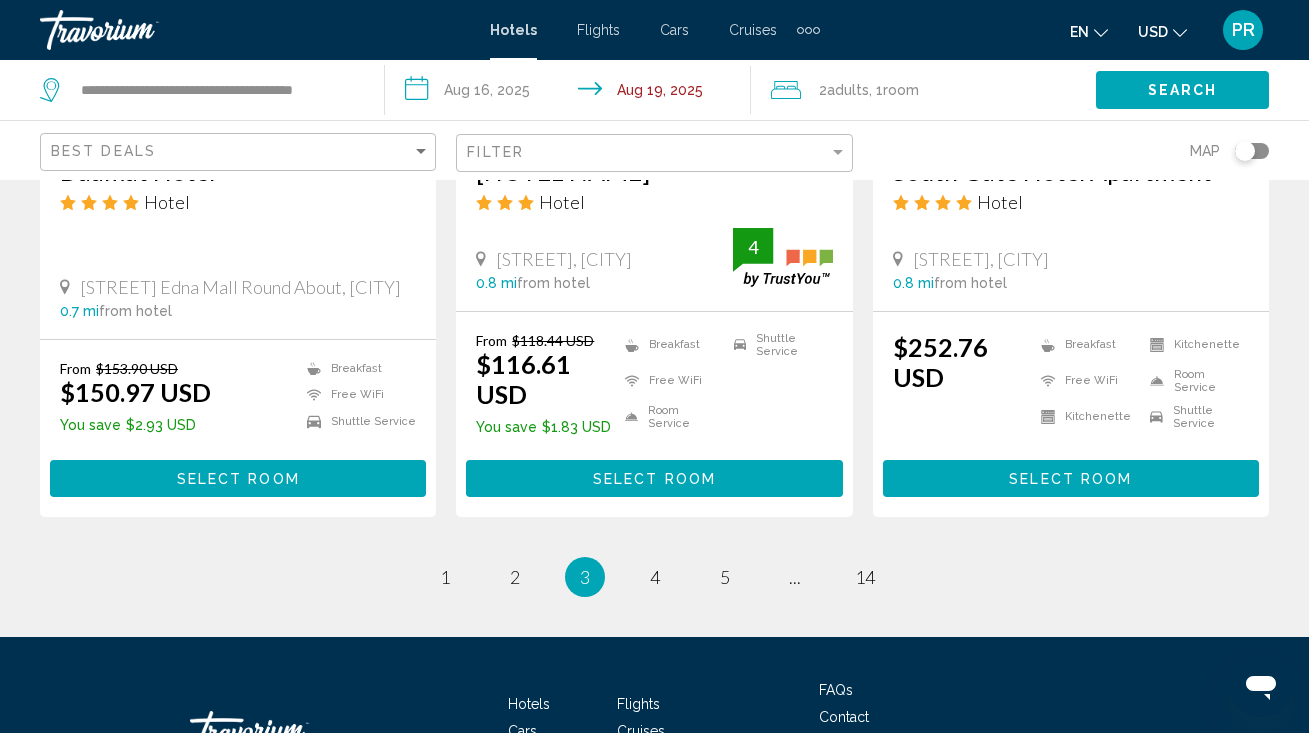 scroll, scrollTop: 2685, scrollLeft: 0, axis: vertical 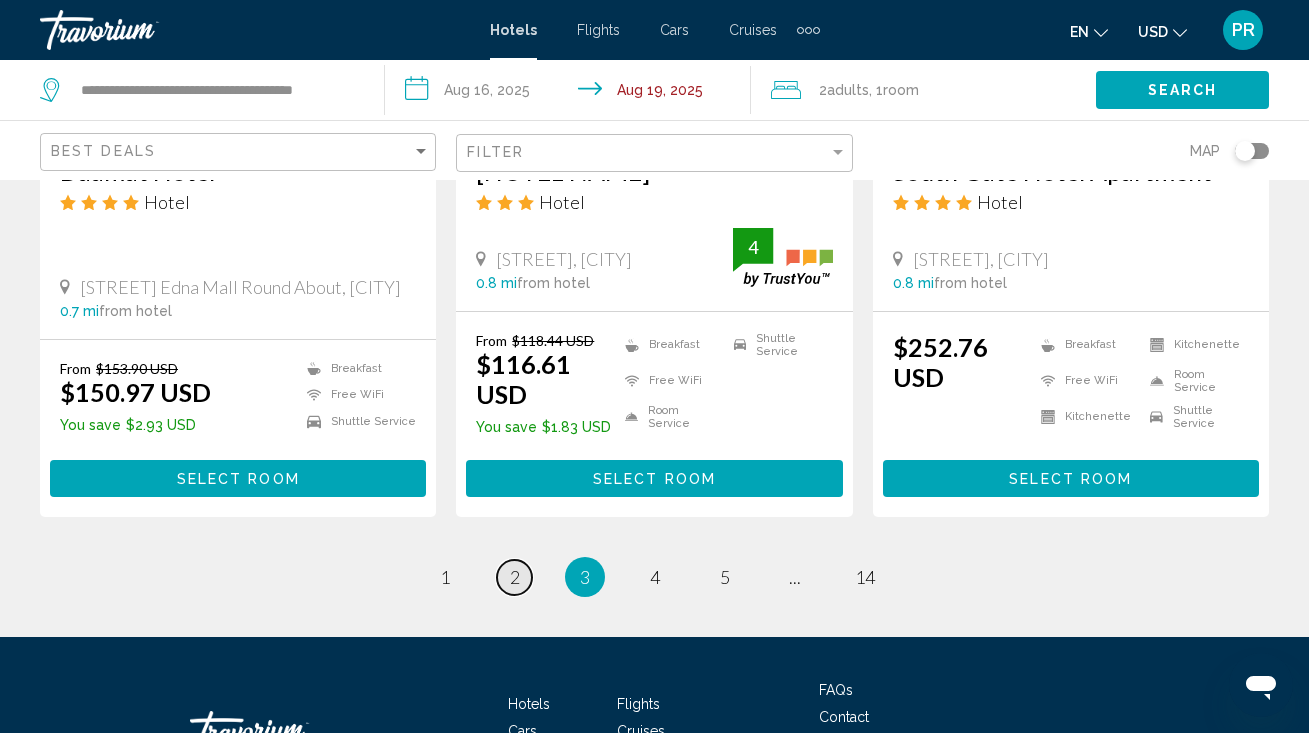 click on "2" at bounding box center (515, 577) 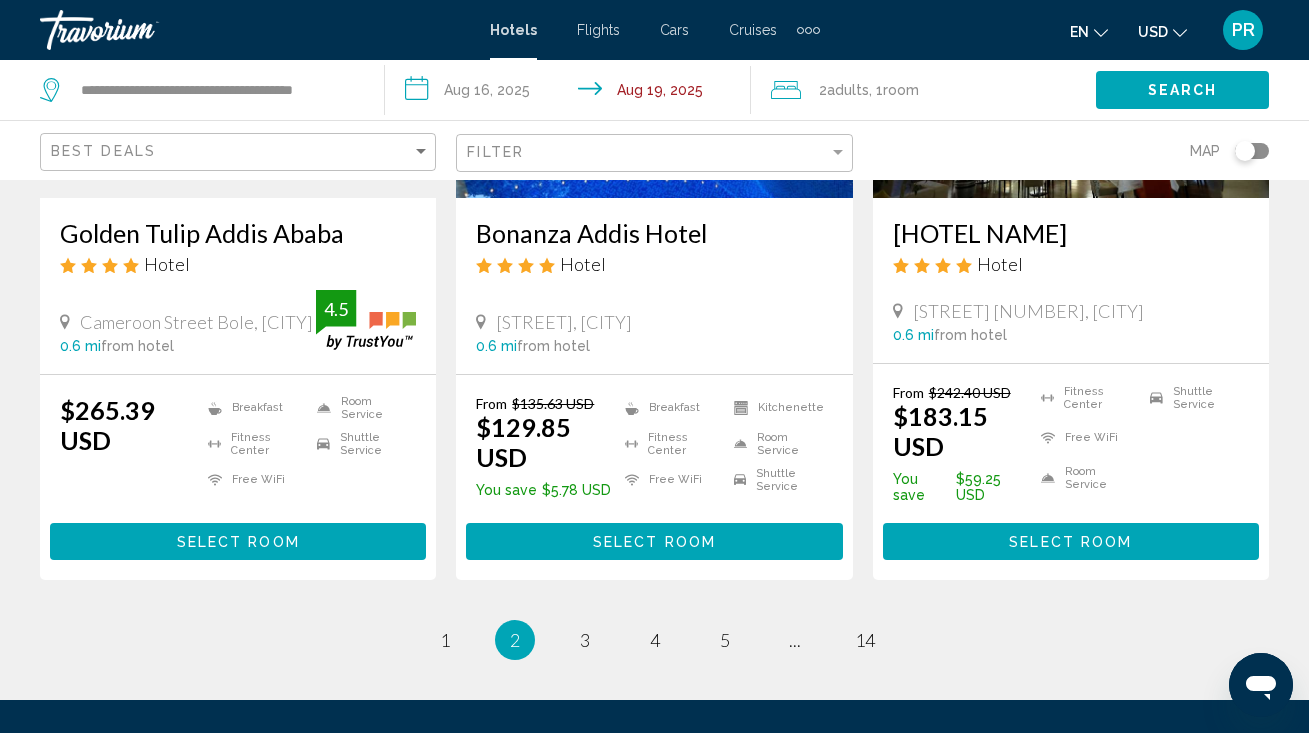 scroll, scrollTop: 2607, scrollLeft: 0, axis: vertical 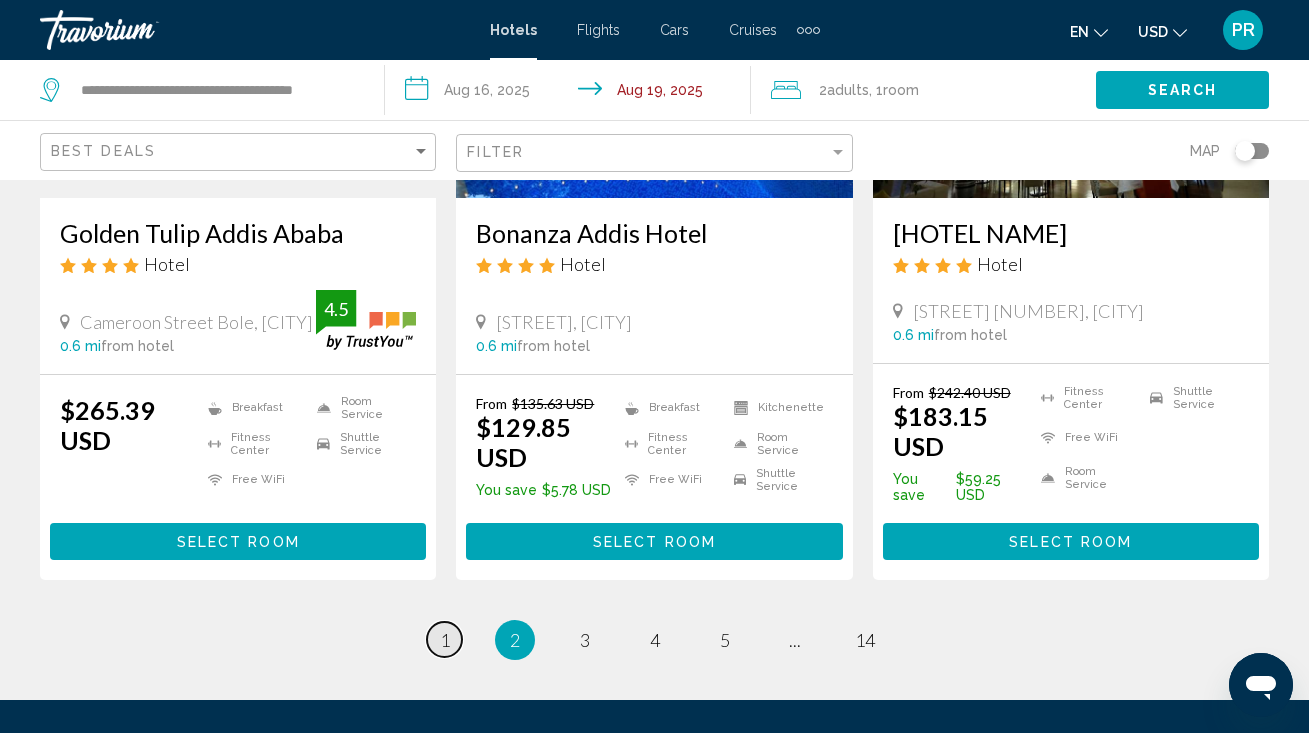 click on "1" at bounding box center (445, 640) 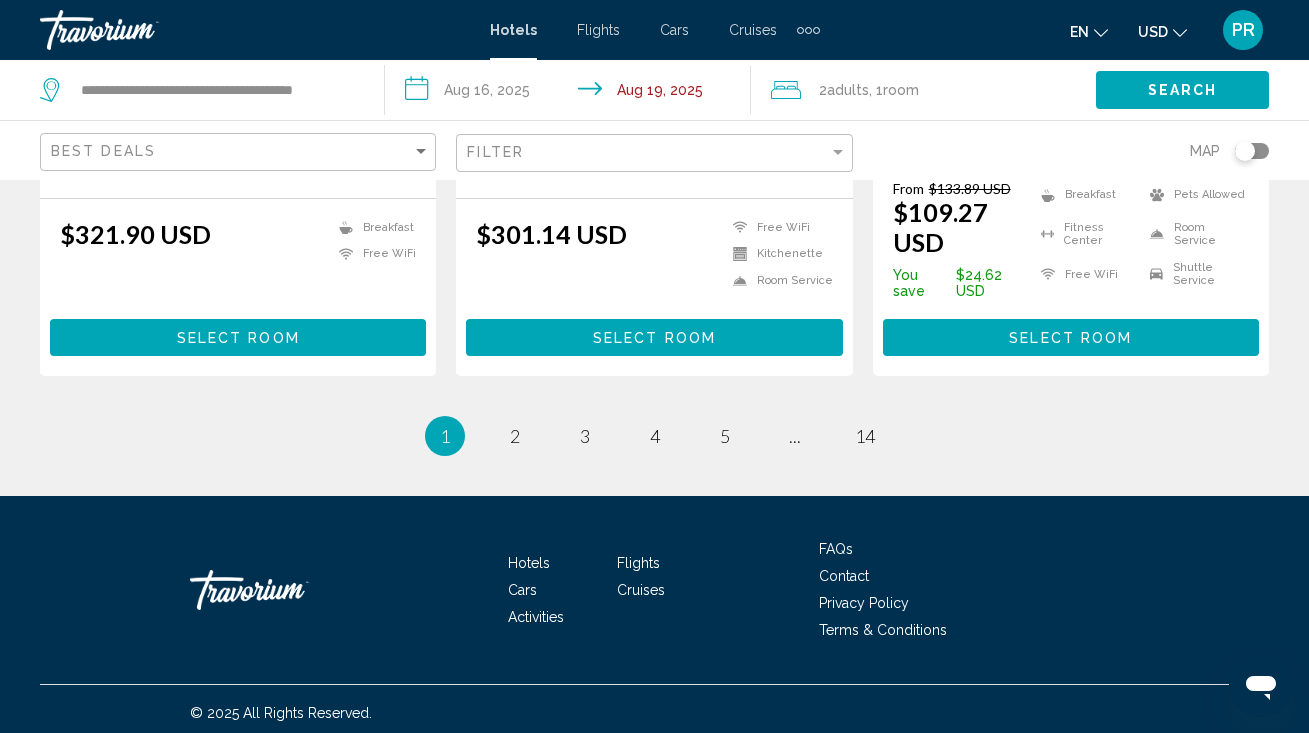 scroll, scrollTop: 2788, scrollLeft: 0, axis: vertical 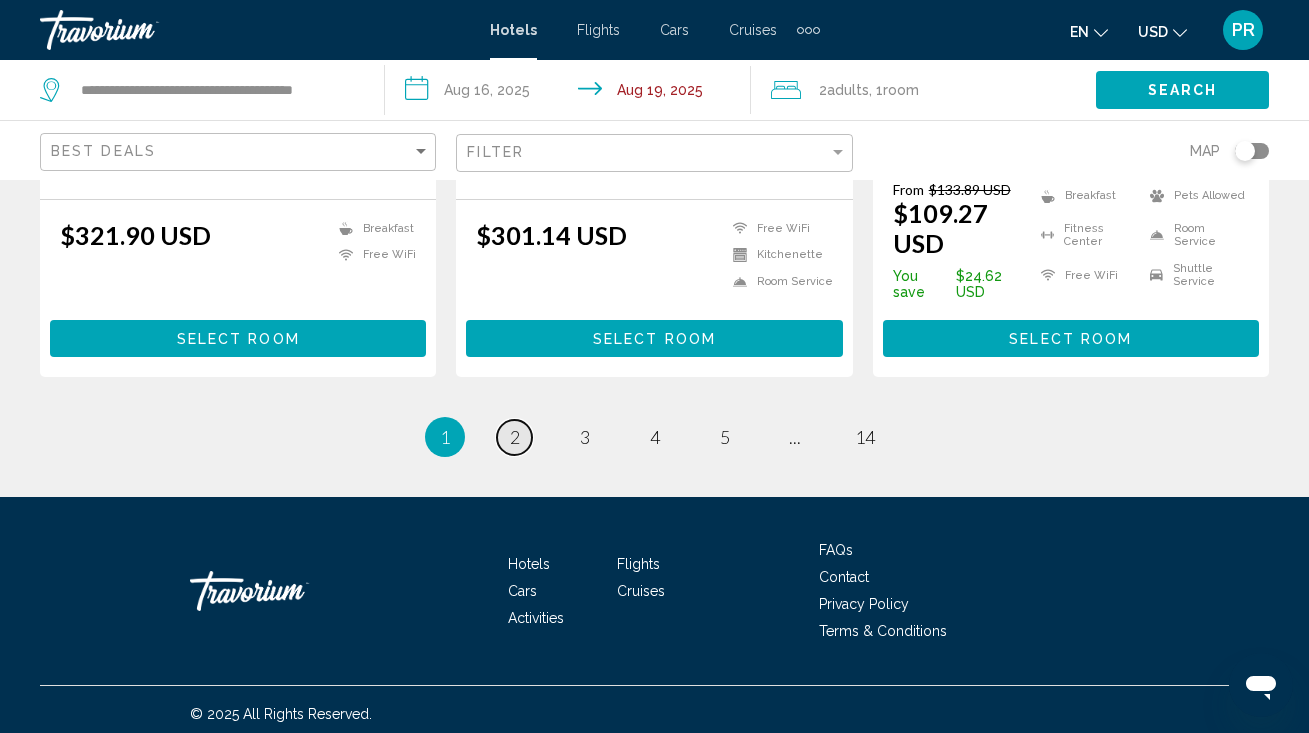 click on "2" at bounding box center [515, 437] 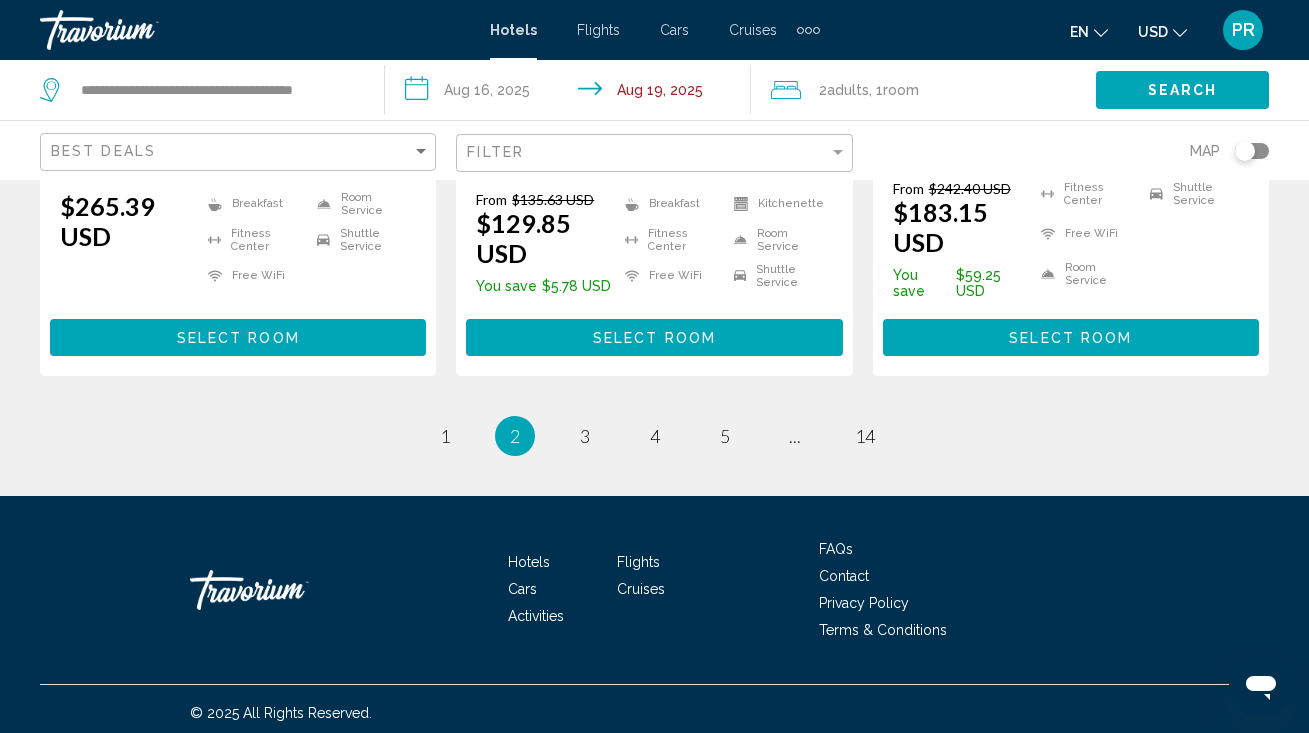 scroll, scrollTop: 2810, scrollLeft: 0, axis: vertical 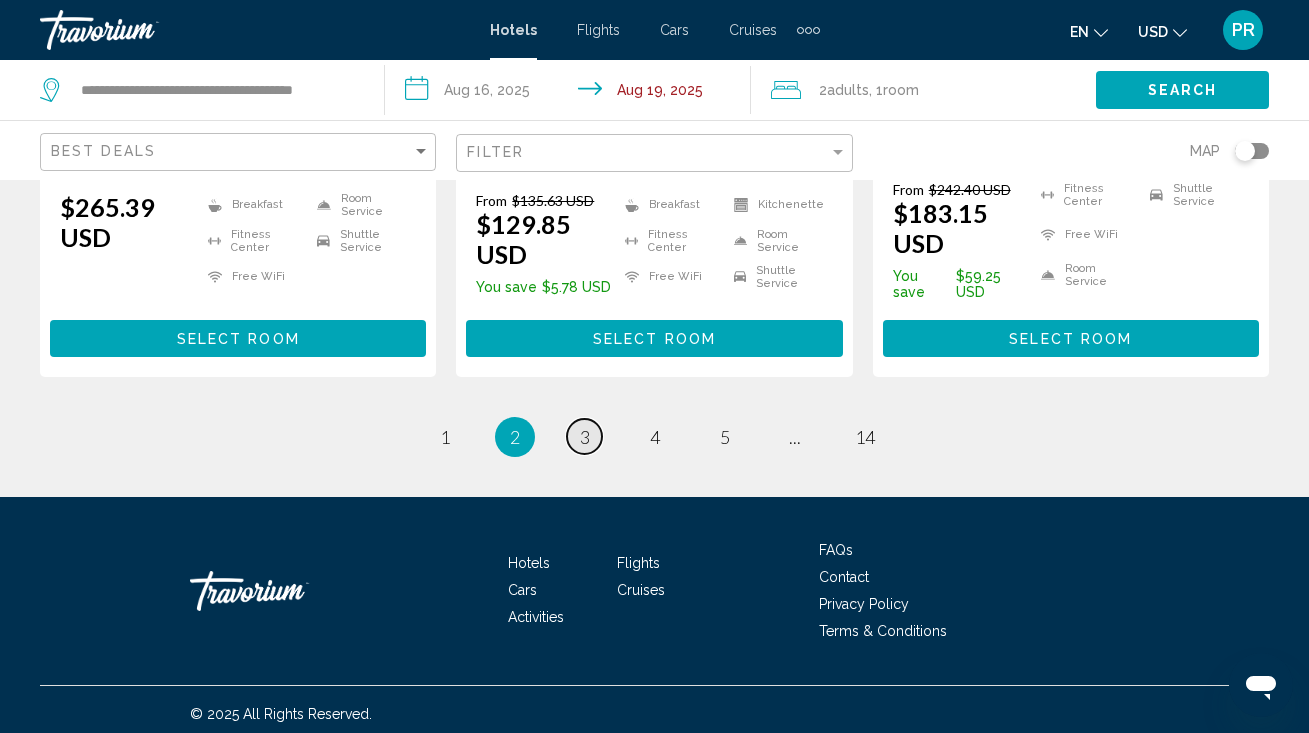 click on "3" at bounding box center [585, 437] 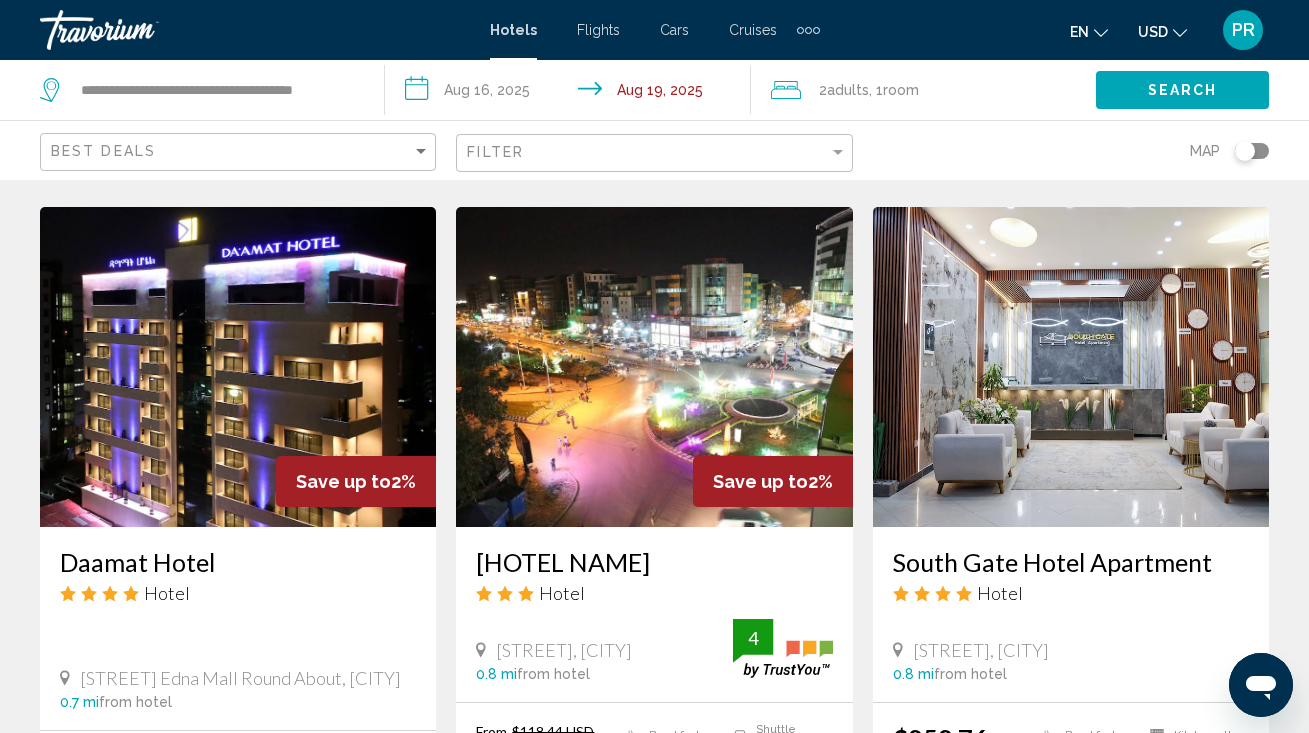 scroll, scrollTop: 2309, scrollLeft: 0, axis: vertical 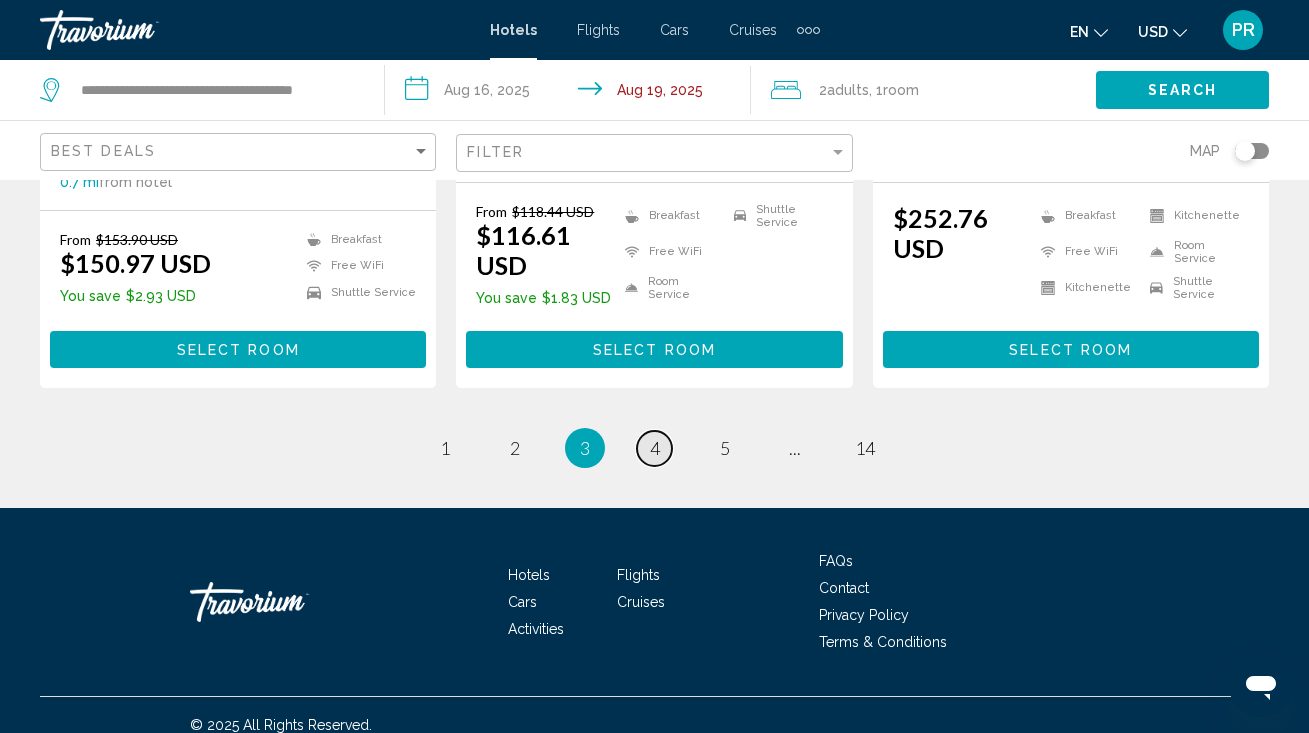 click on "4" at bounding box center [655, 448] 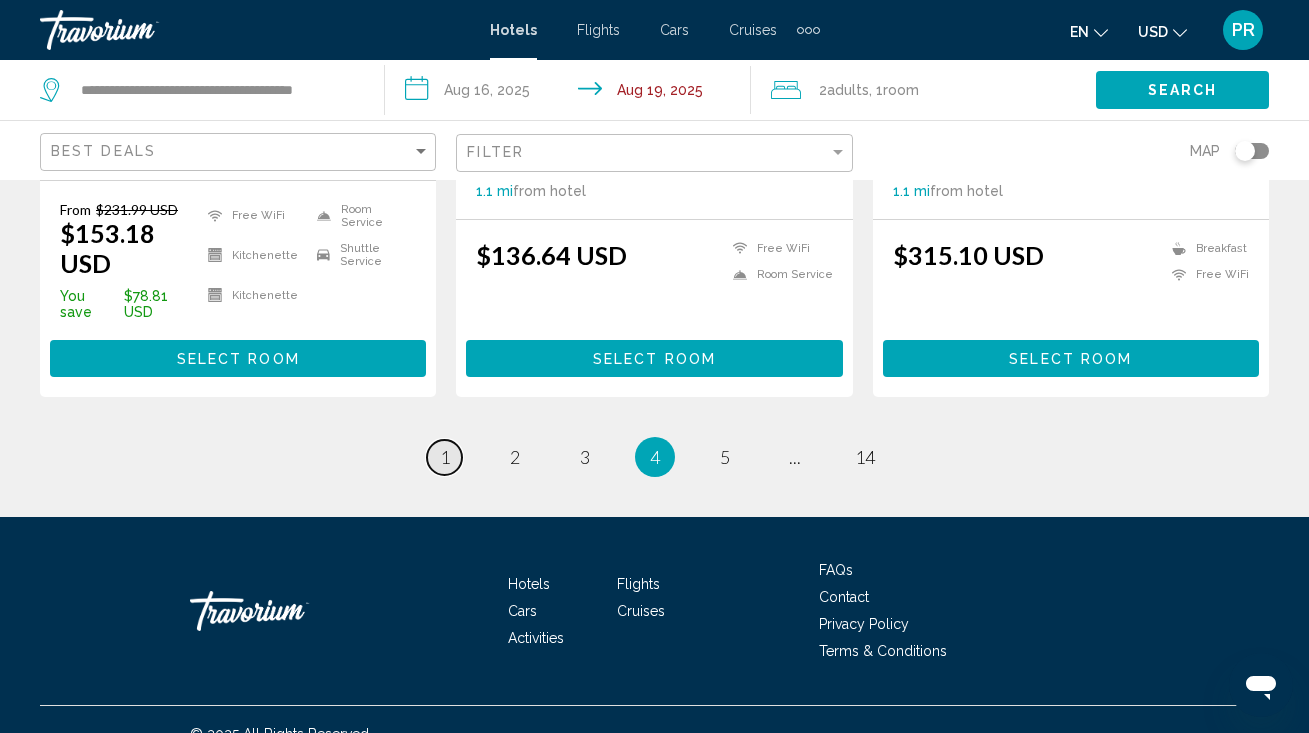 click on "1" at bounding box center (445, 457) 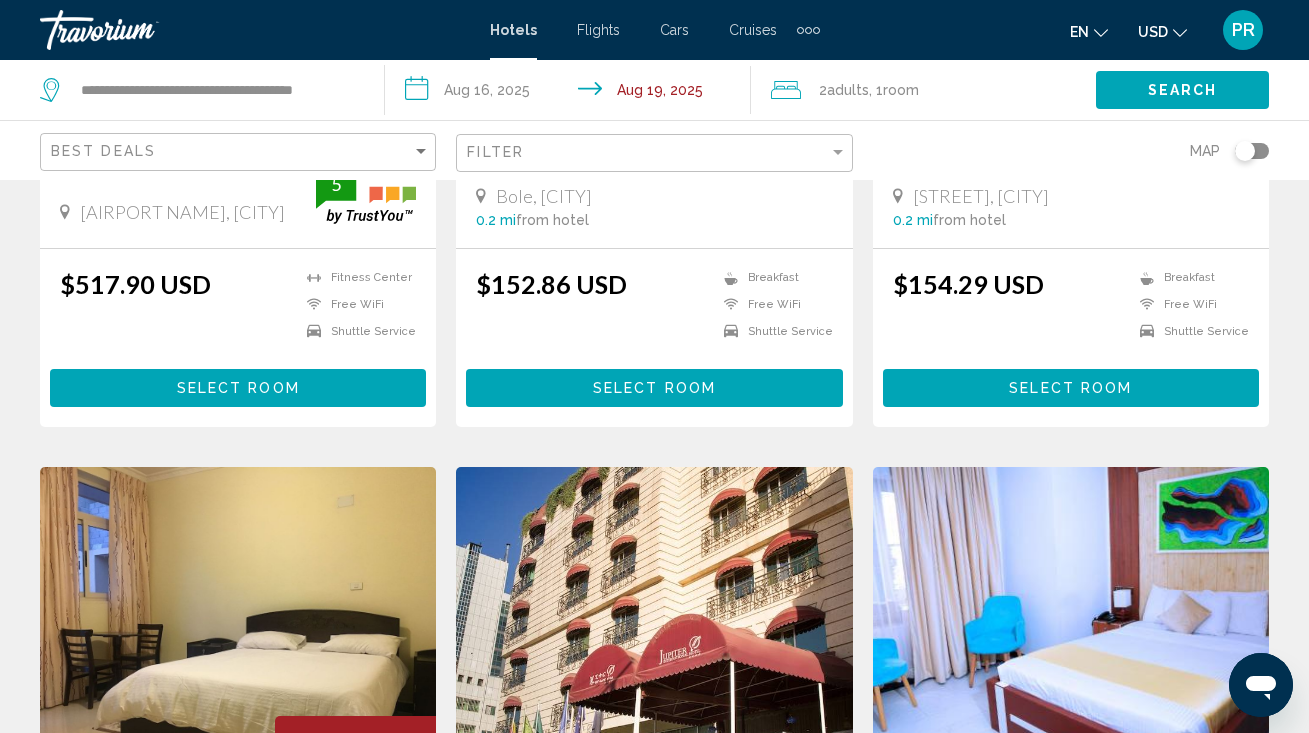 scroll, scrollTop: 0, scrollLeft: 0, axis: both 